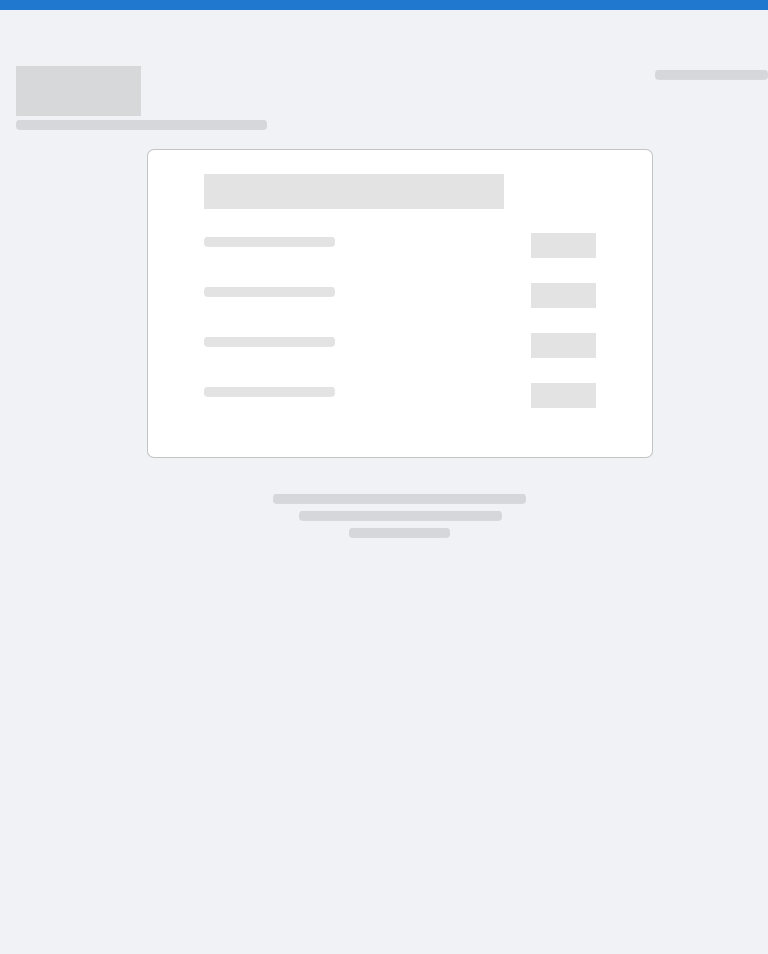 scroll, scrollTop: 0, scrollLeft: 0, axis: both 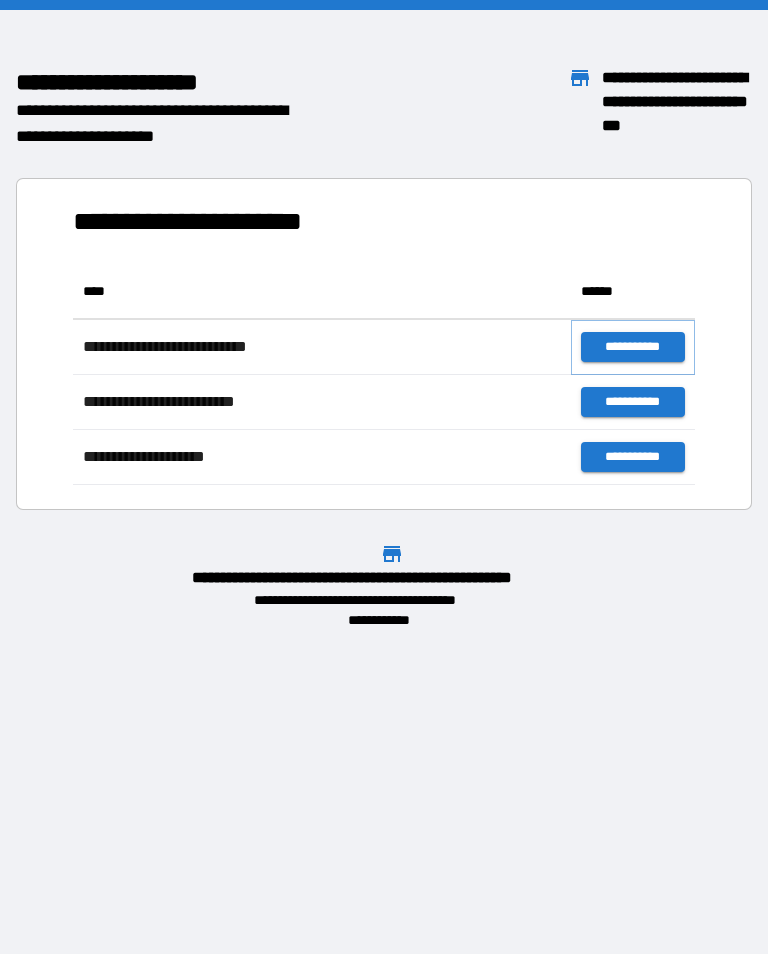 click on "**********" at bounding box center (633, 347) 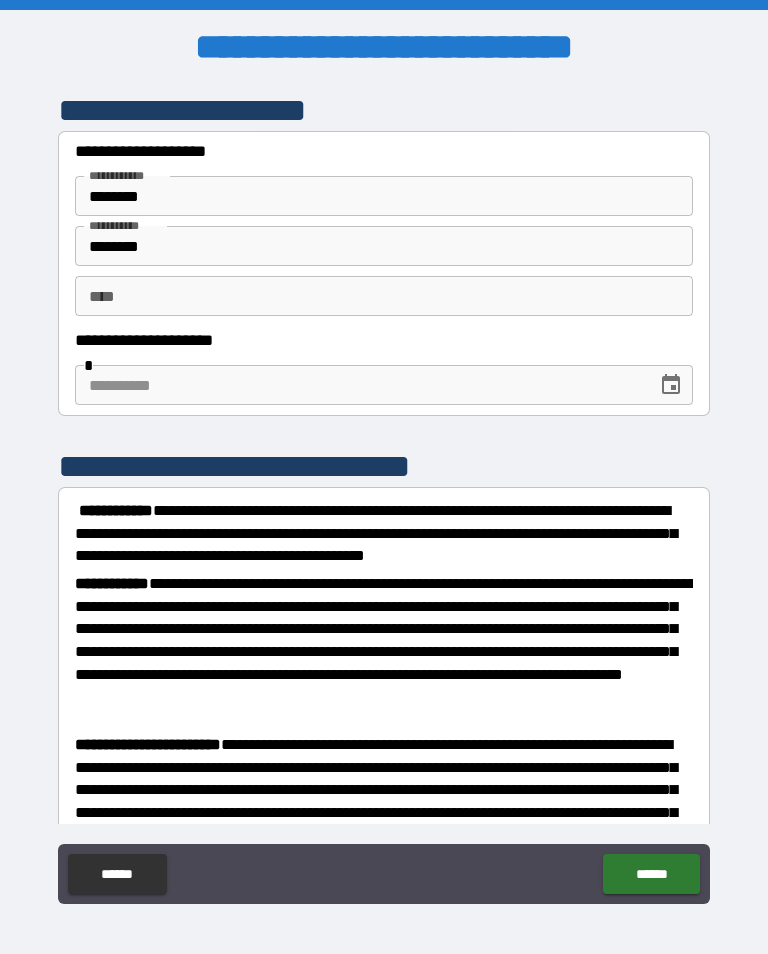 click at bounding box center (359, 385) 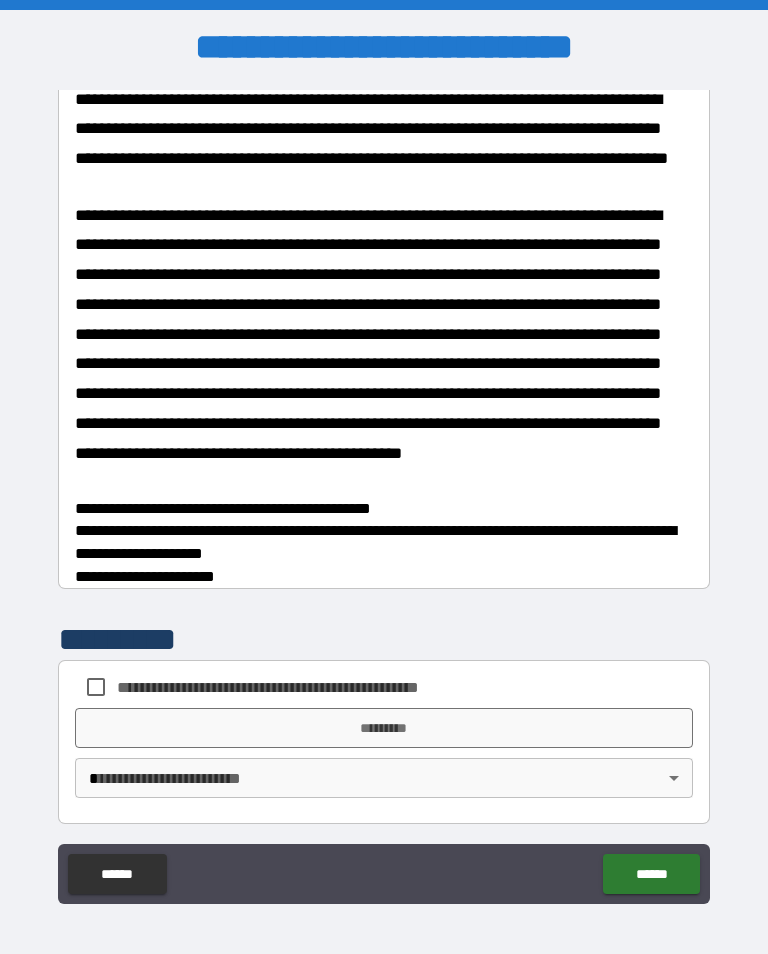 scroll, scrollTop: 1999, scrollLeft: 0, axis: vertical 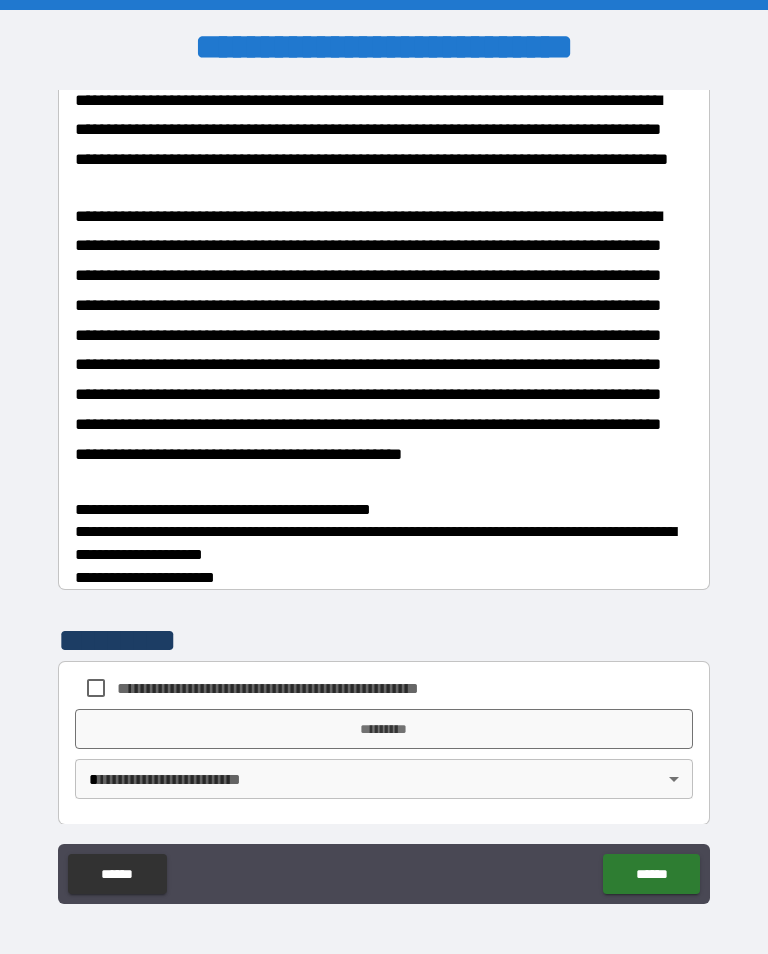 type on "**********" 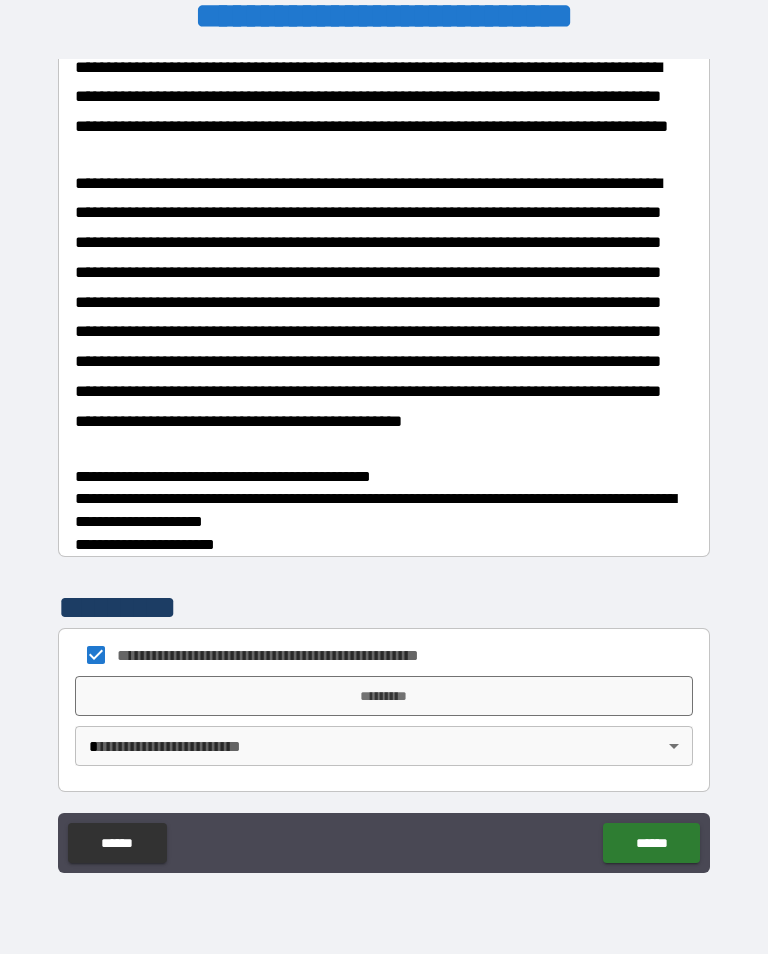 scroll, scrollTop: 1999, scrollLeft: 0, axis: vertical 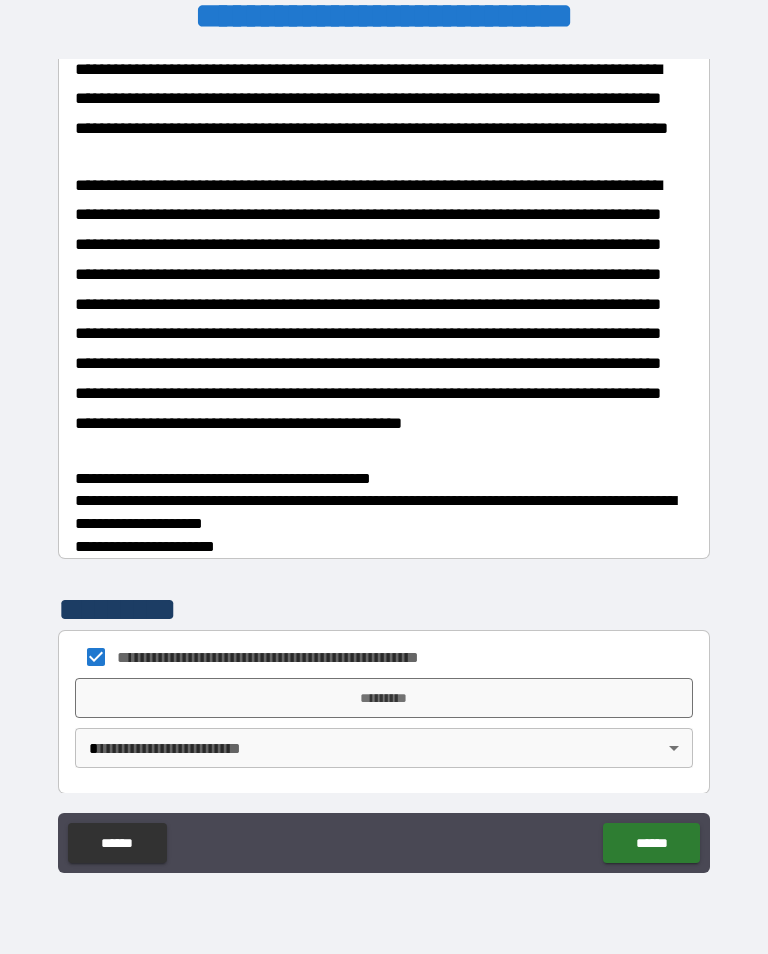 click on "*********" at bounding box center (384, 698) 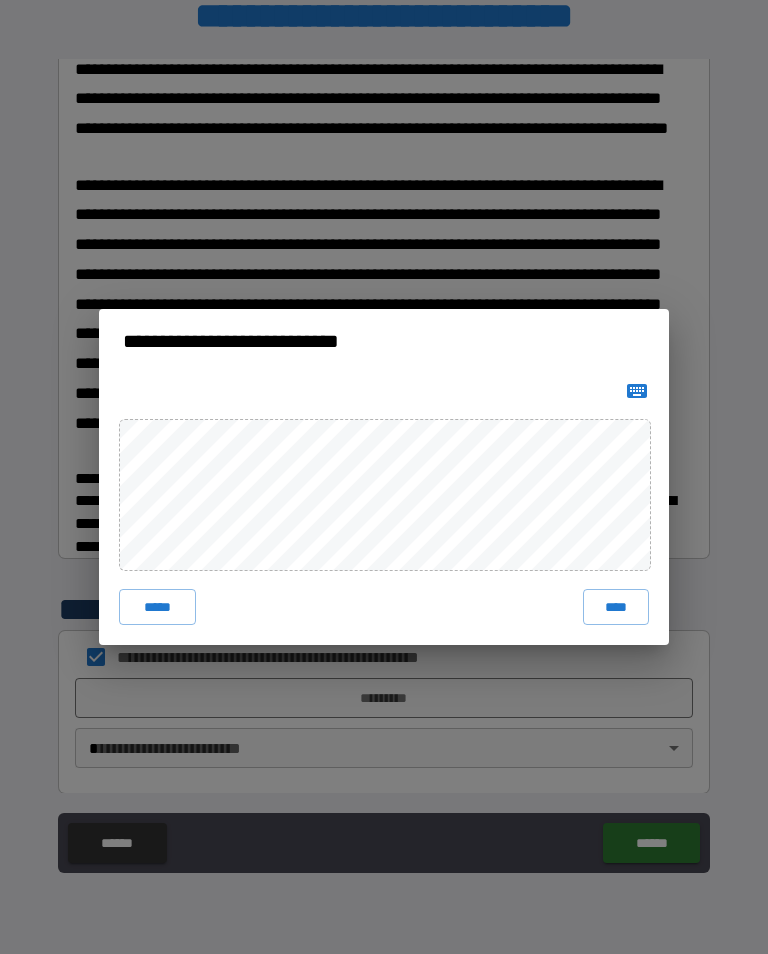 click on "****" at bounding box center (616, 607) 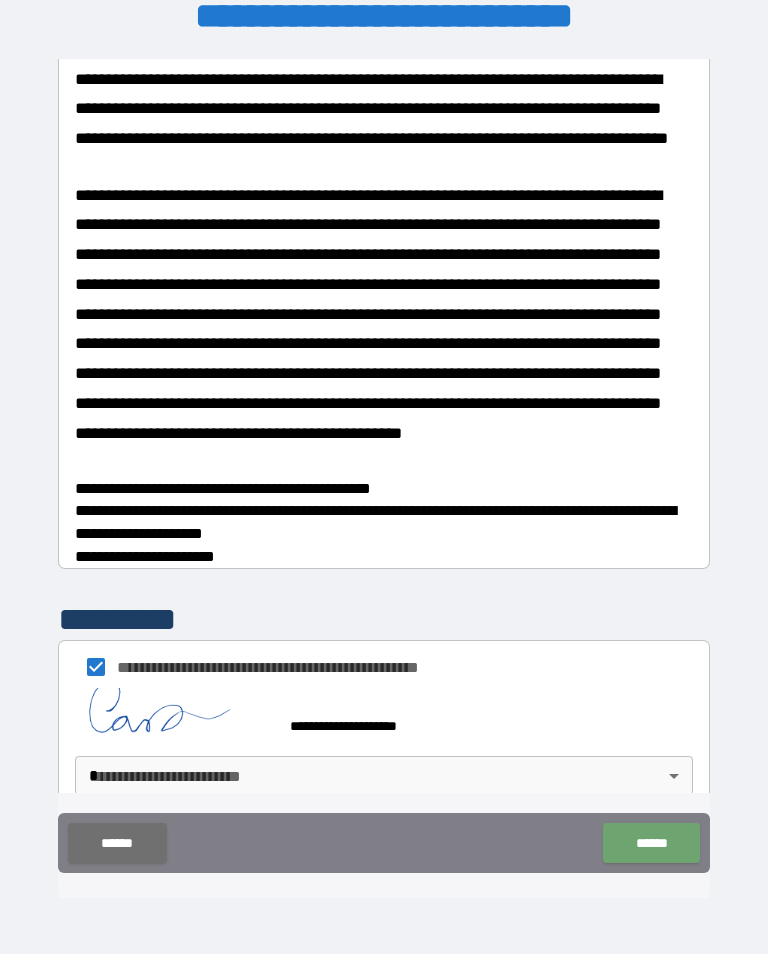 click on "******" at bounding box center (651, 843) 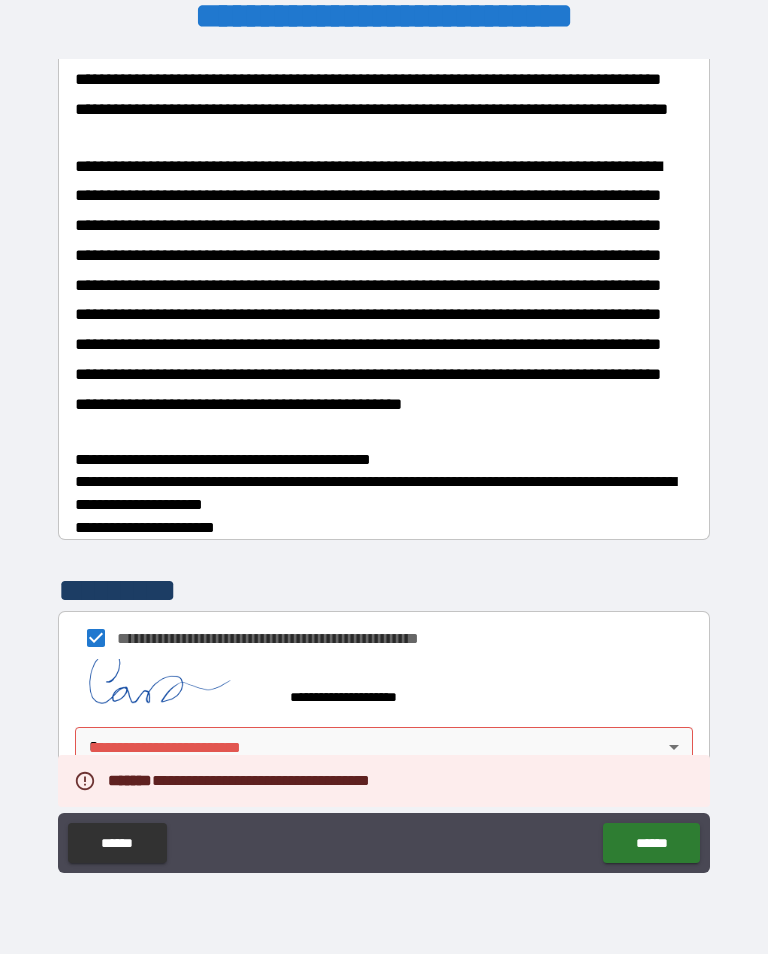 scroll, scrollTop: 2016, scrollLeft: 0, axis: vertical 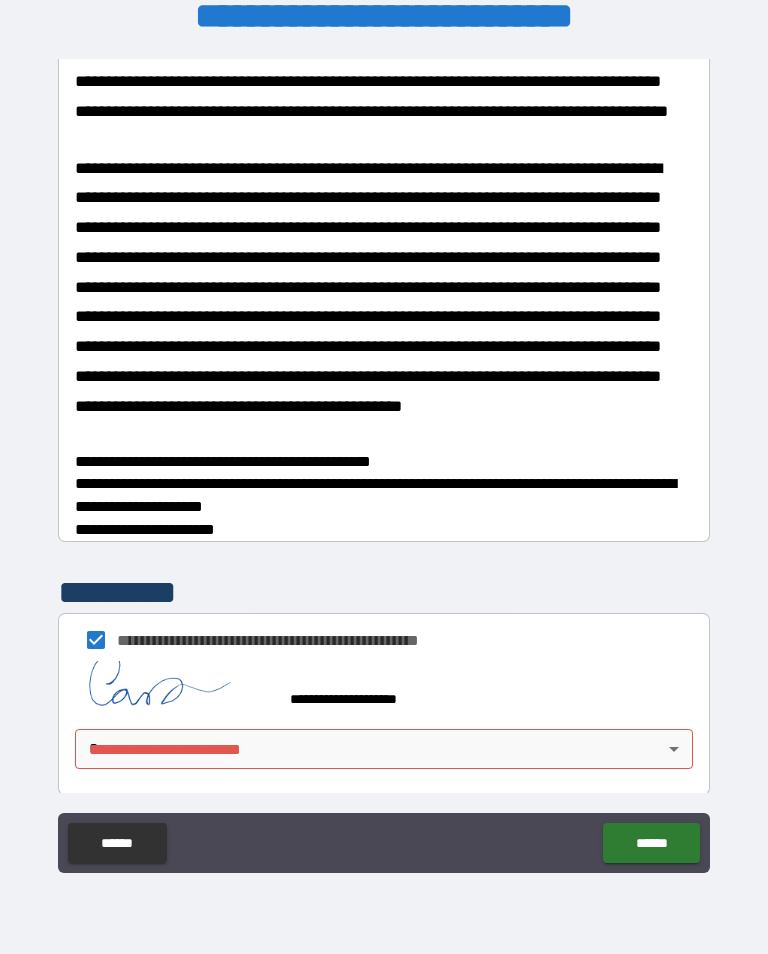 click on "**********" at bounding box center [384, 461] 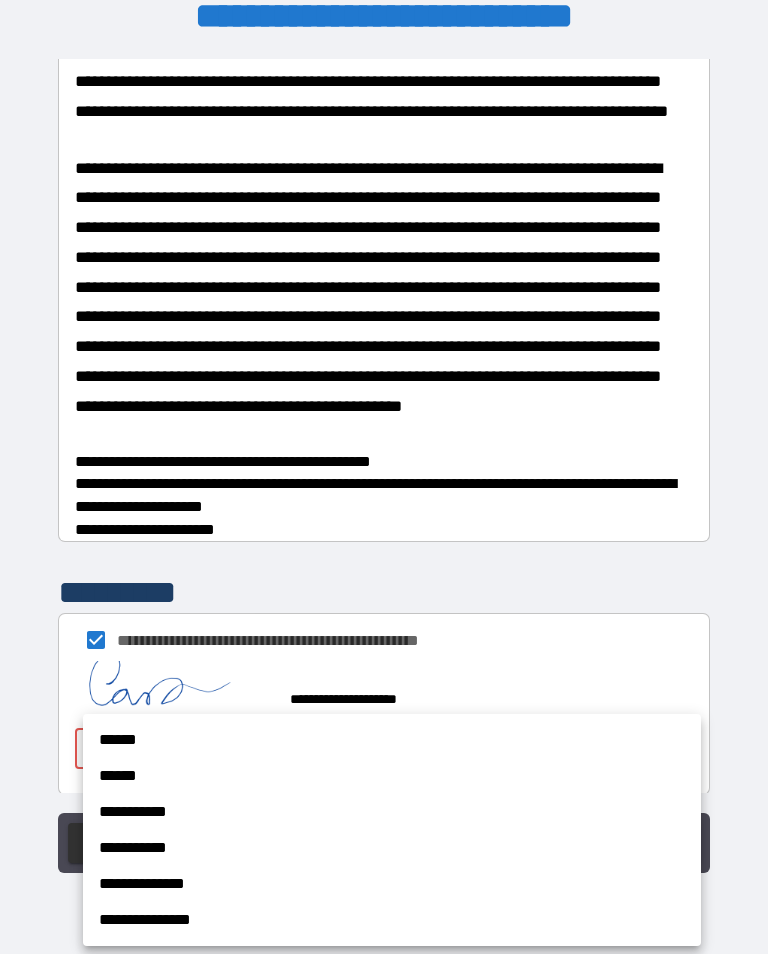 click on "**********" at bounding box center [392, 812] 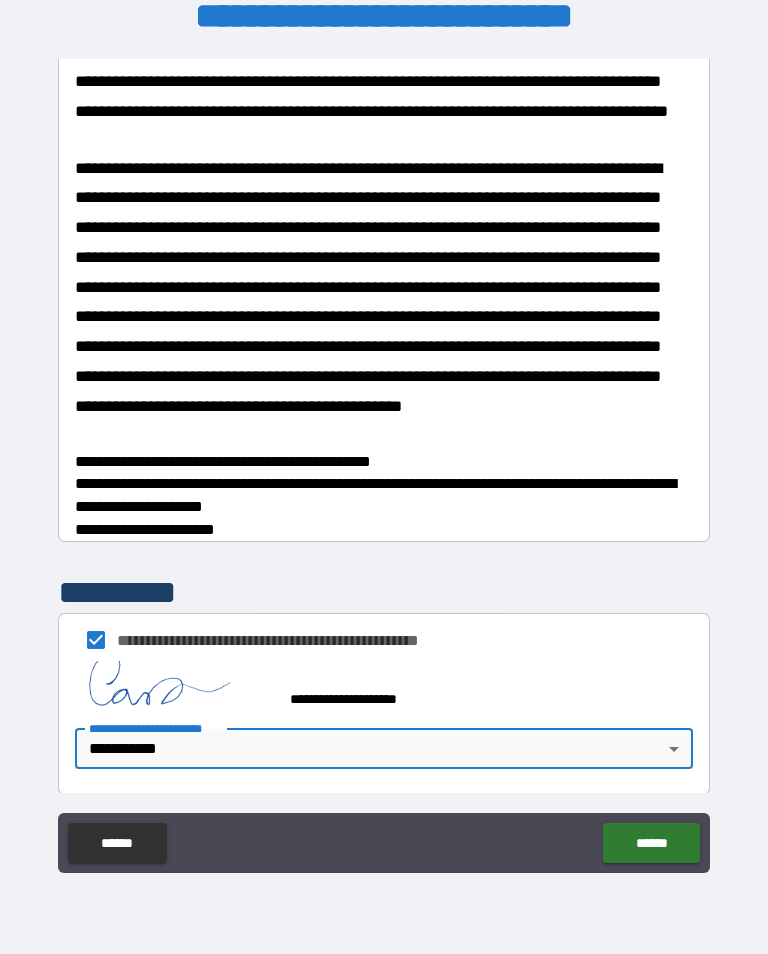 click on "**********" at bounding box center (384, 461) 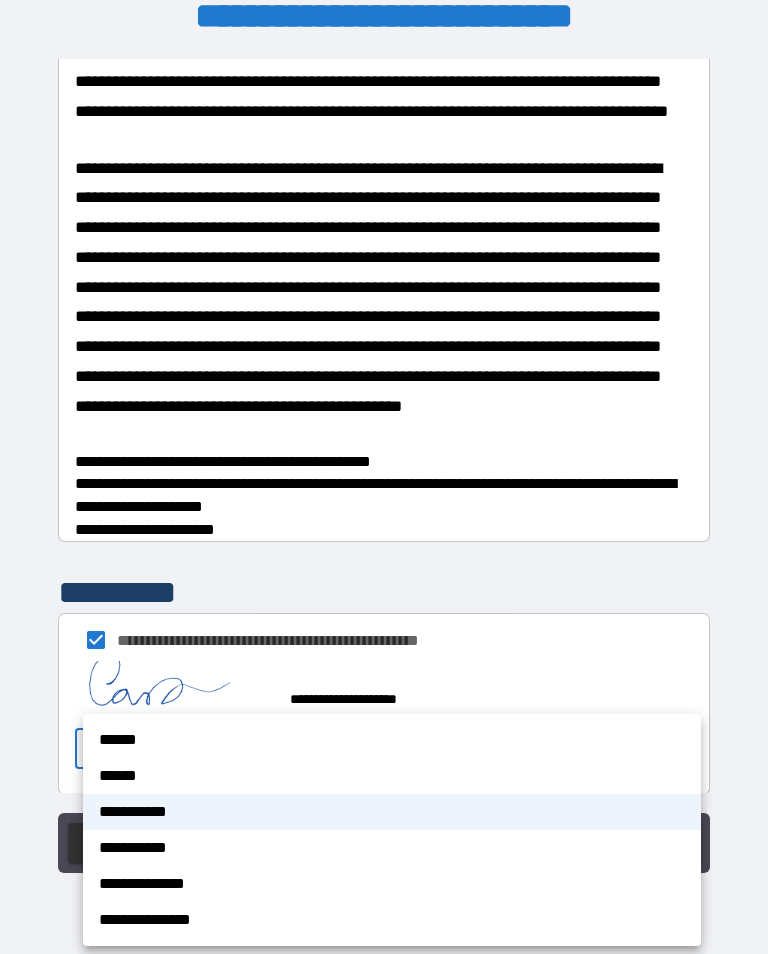 click on "**********" at bounding box center [392, 920] 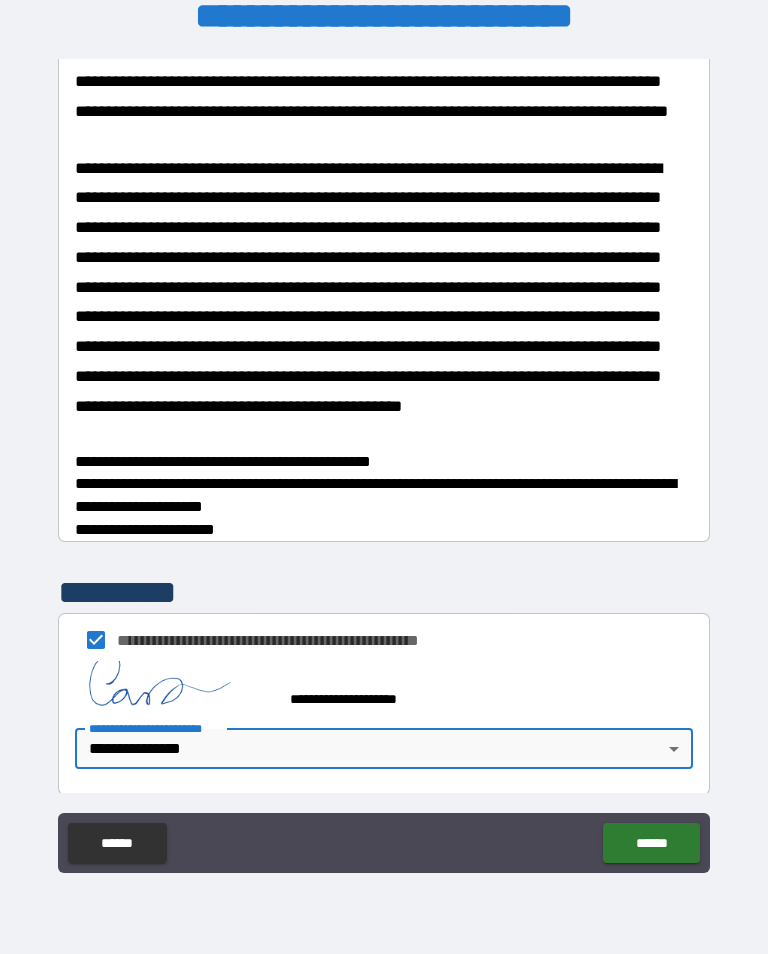 click on "******" at bounding box center [651, 843] 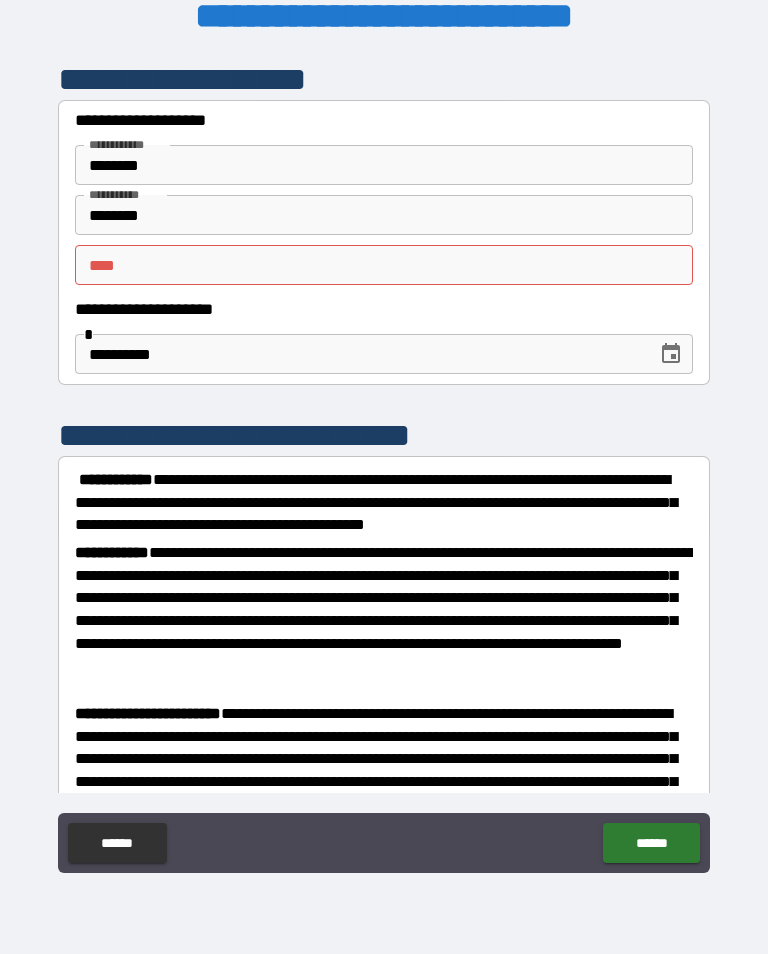 scroll, scrollTop: 0, scrollLeft: 0, axis: both 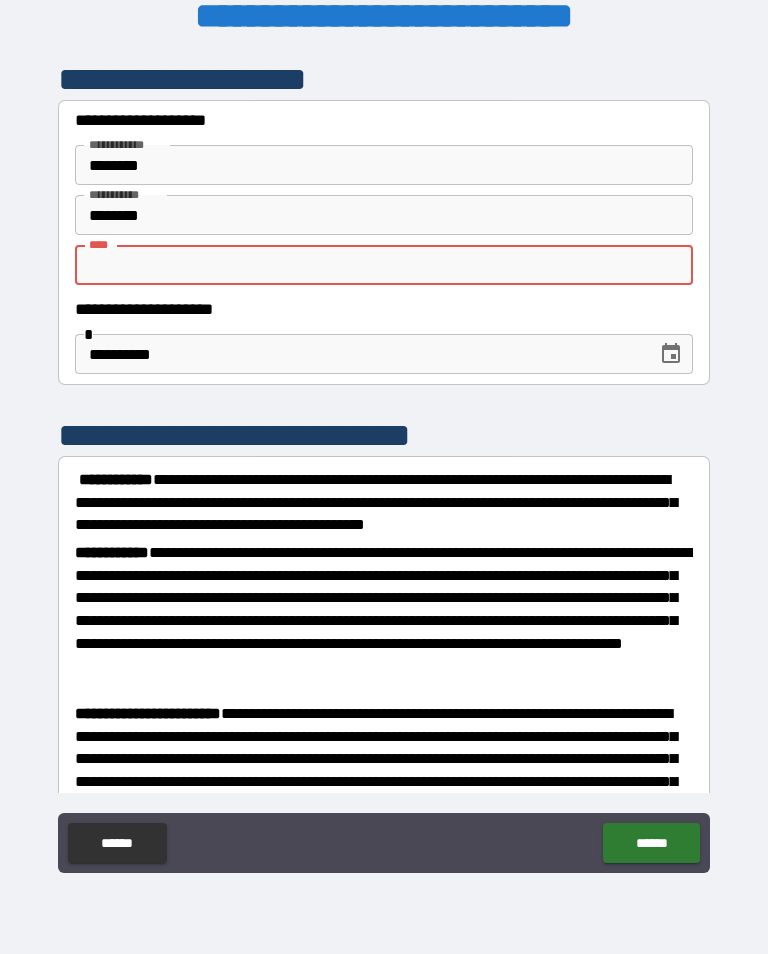 type on "*" 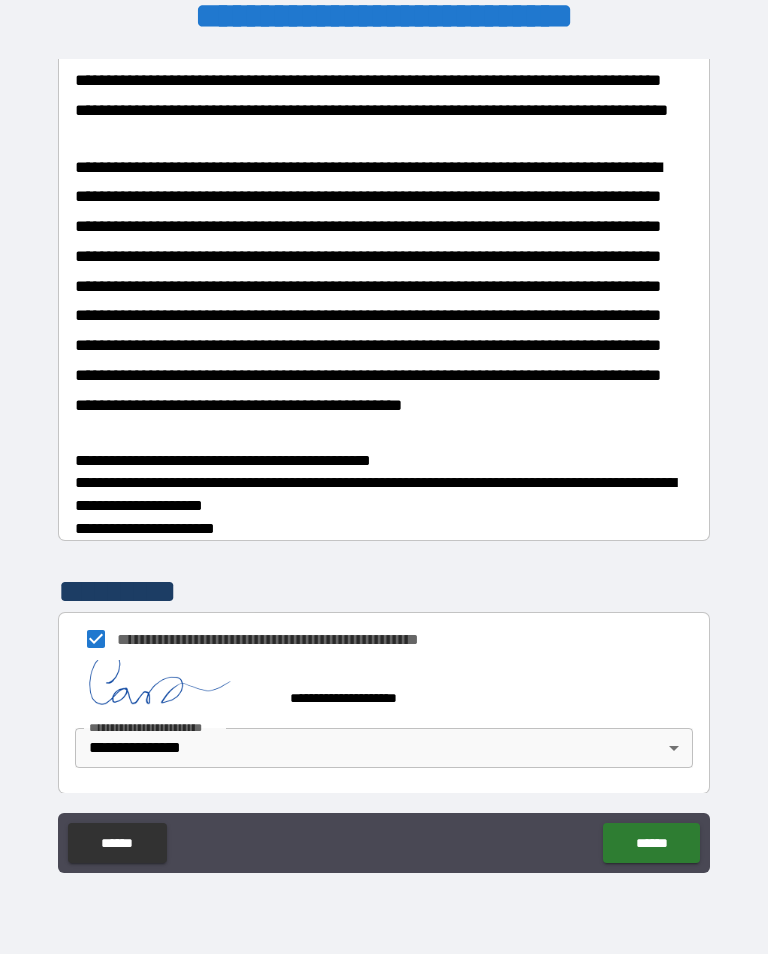 scroll, scrollTop: 2016, scrollLeft: 0, axis: vertical 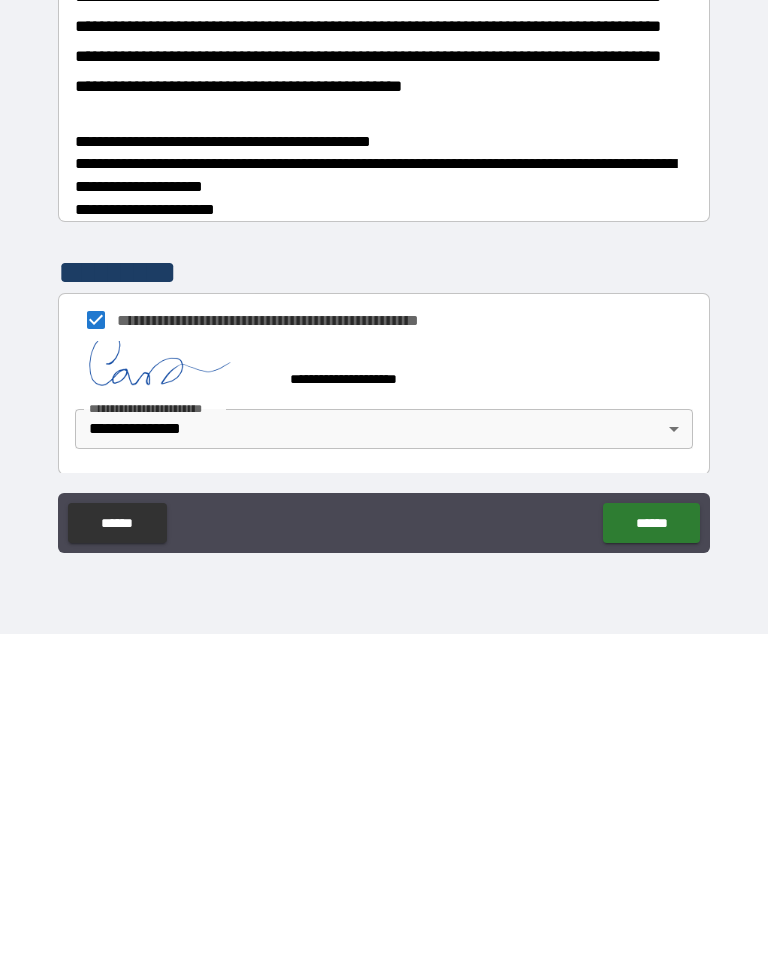 click on "******" at bounding box center (651, 843) 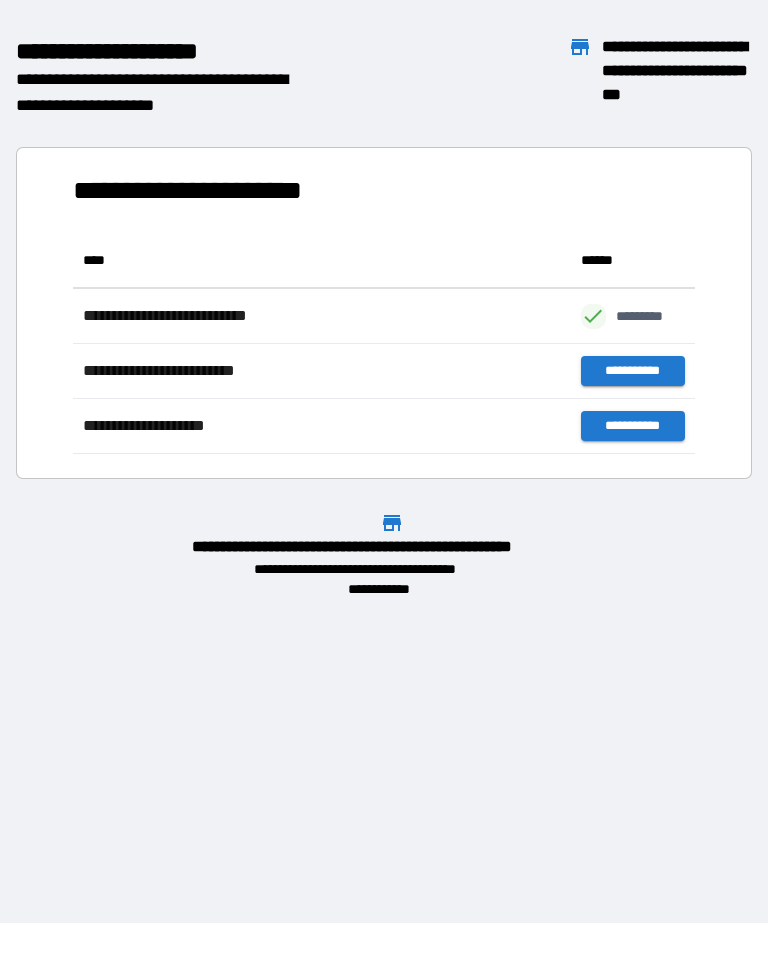 scroll, scrollTop: 1, scrollLeft: 1, axis: both 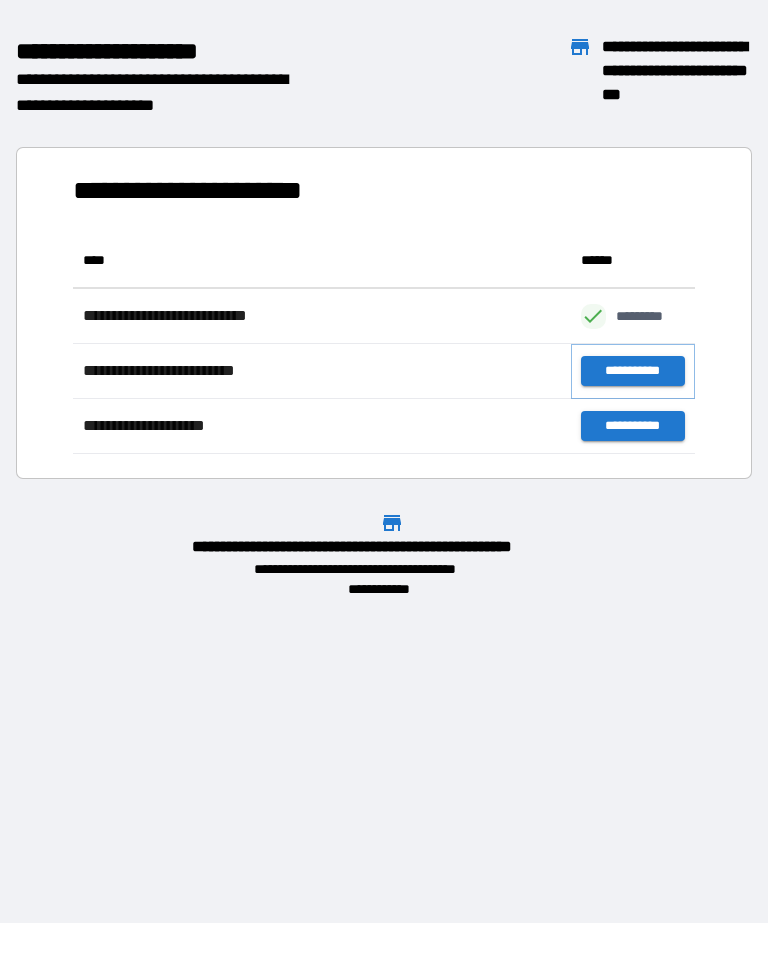 click on "**********" at bounding box center [633, 371] 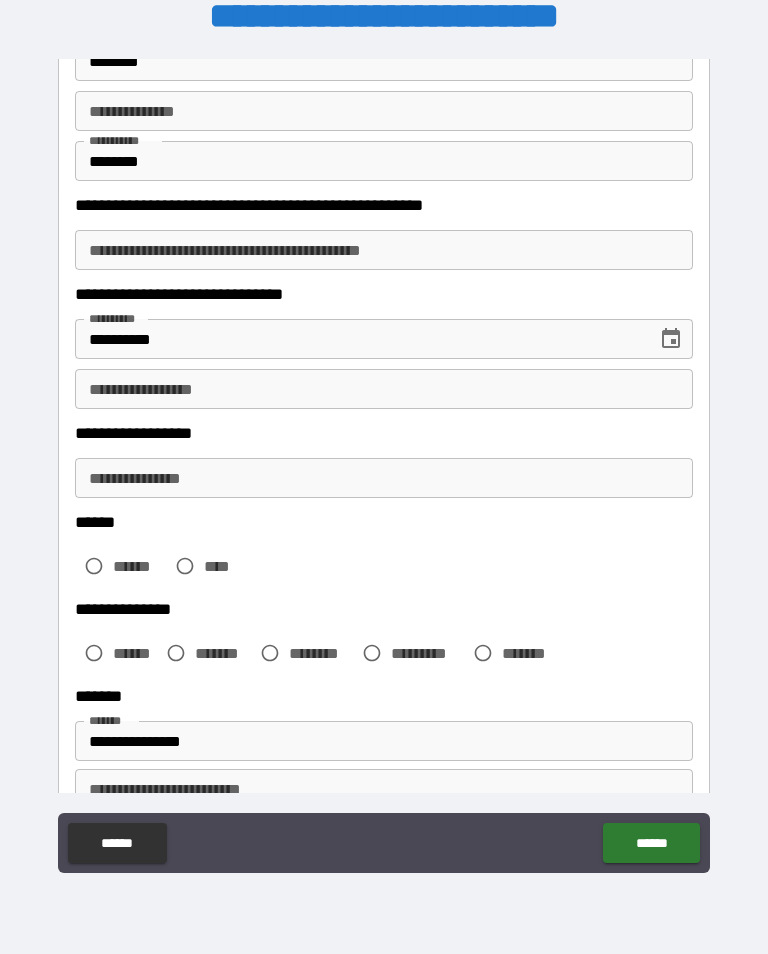scroll, scrollTop: 104, scrollLeft: 0, axis: vertical 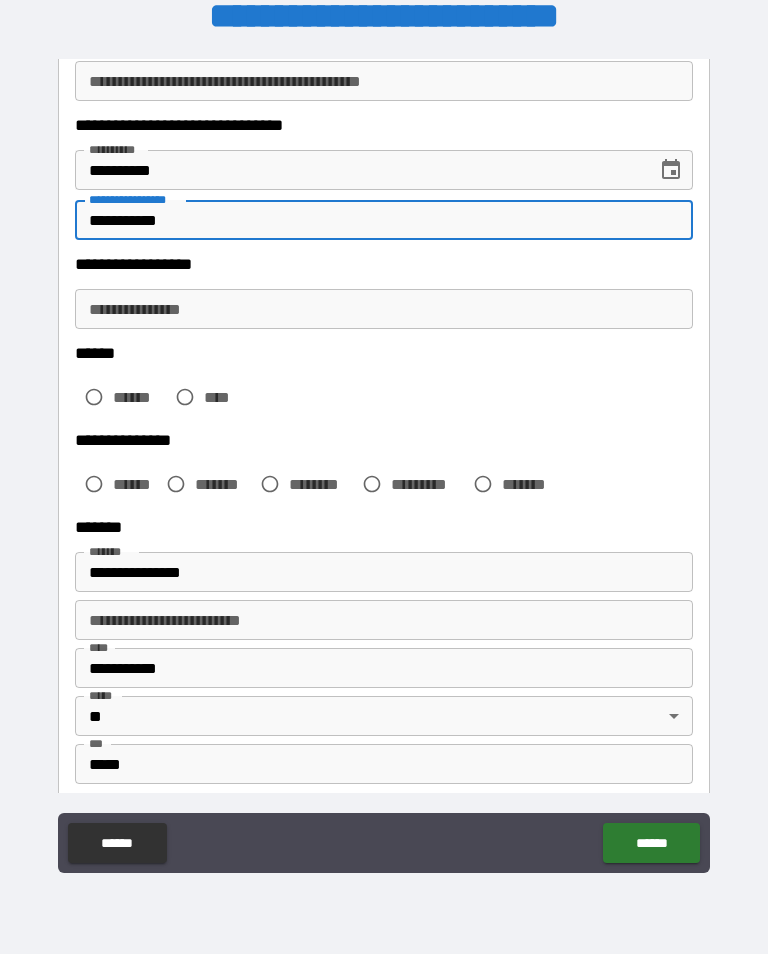 type on "**********" 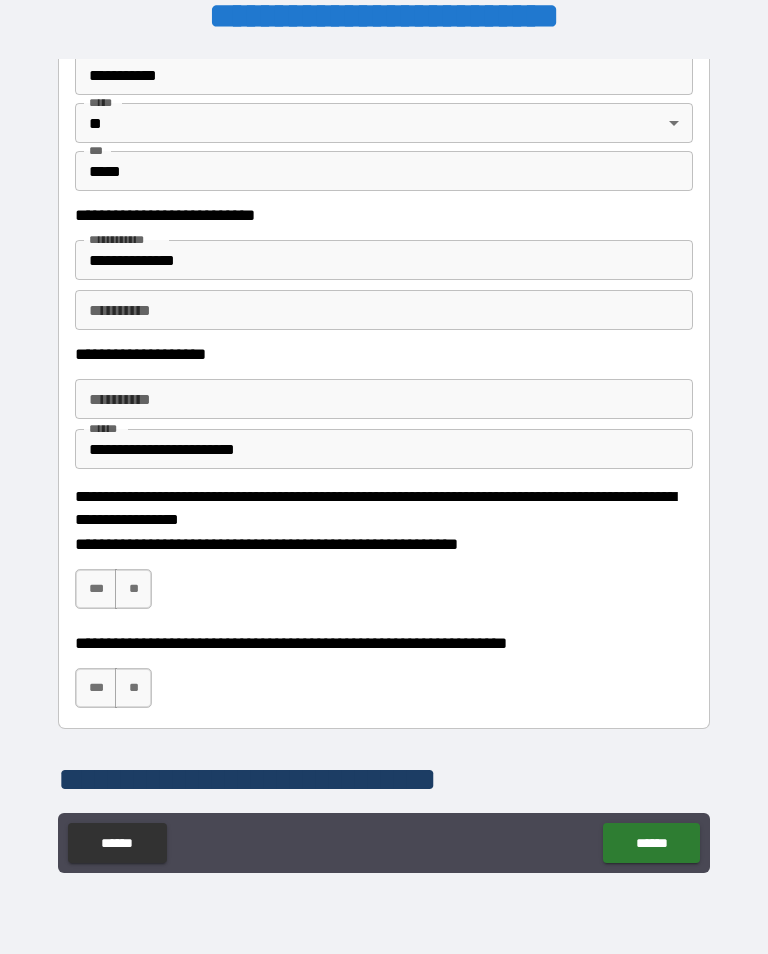 scroll, scrollTop: 867, scrollLeft: 0, axis: vertical 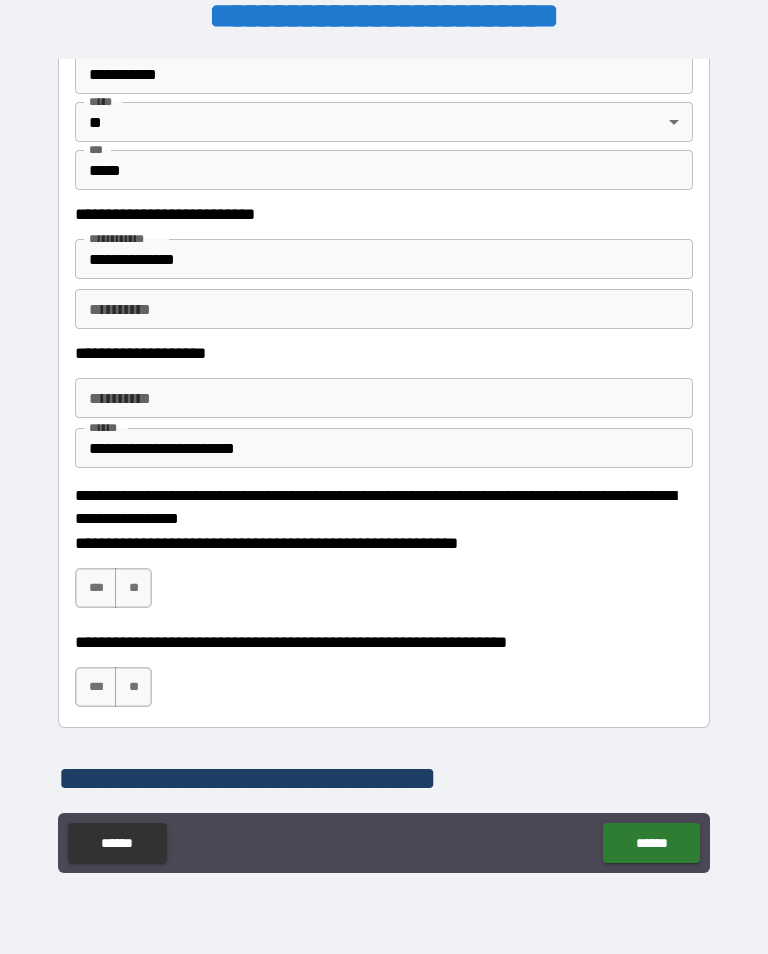 click on "***" at bounding box center (96, 588) 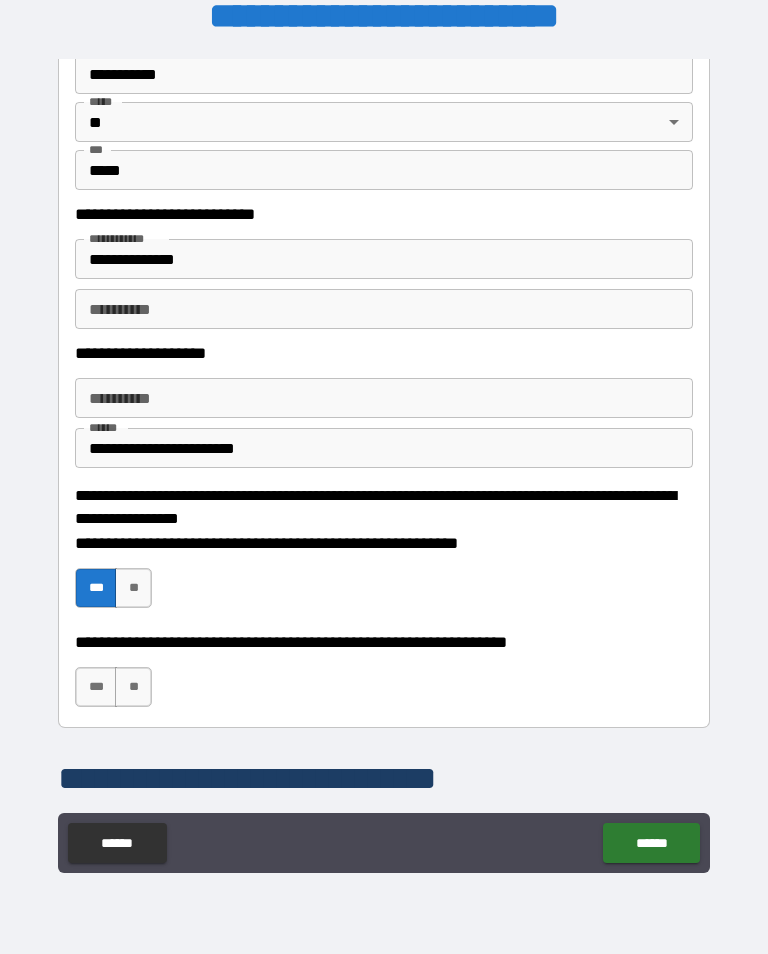 click on "***" at bounding box center (96, 687) 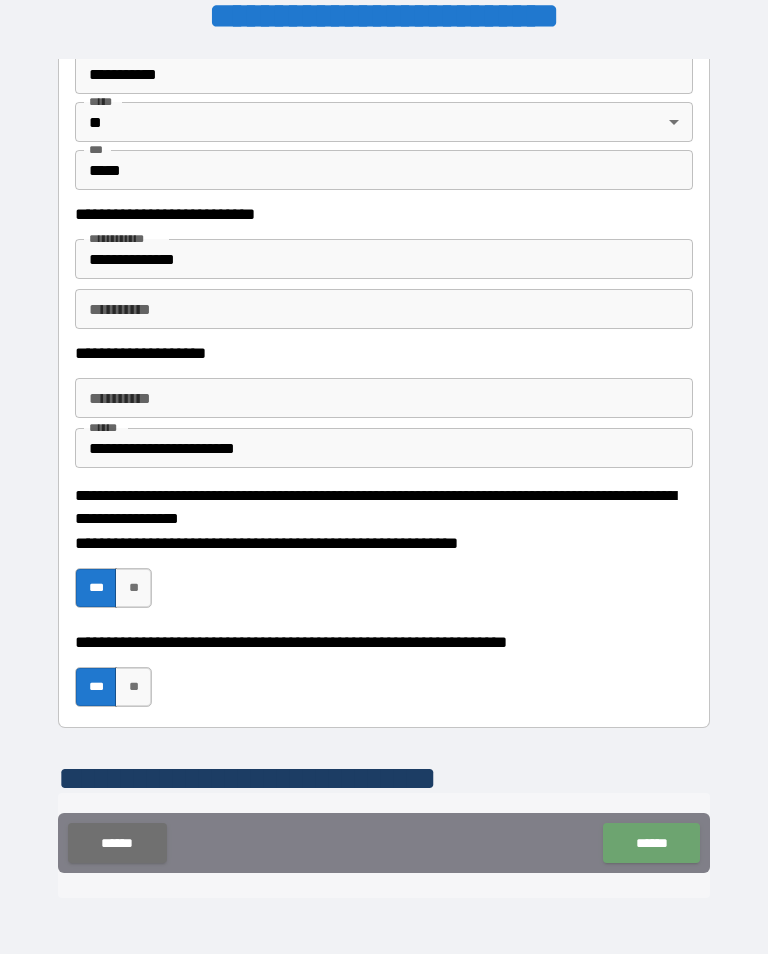 click on "******" at bounding box center [651, 843] 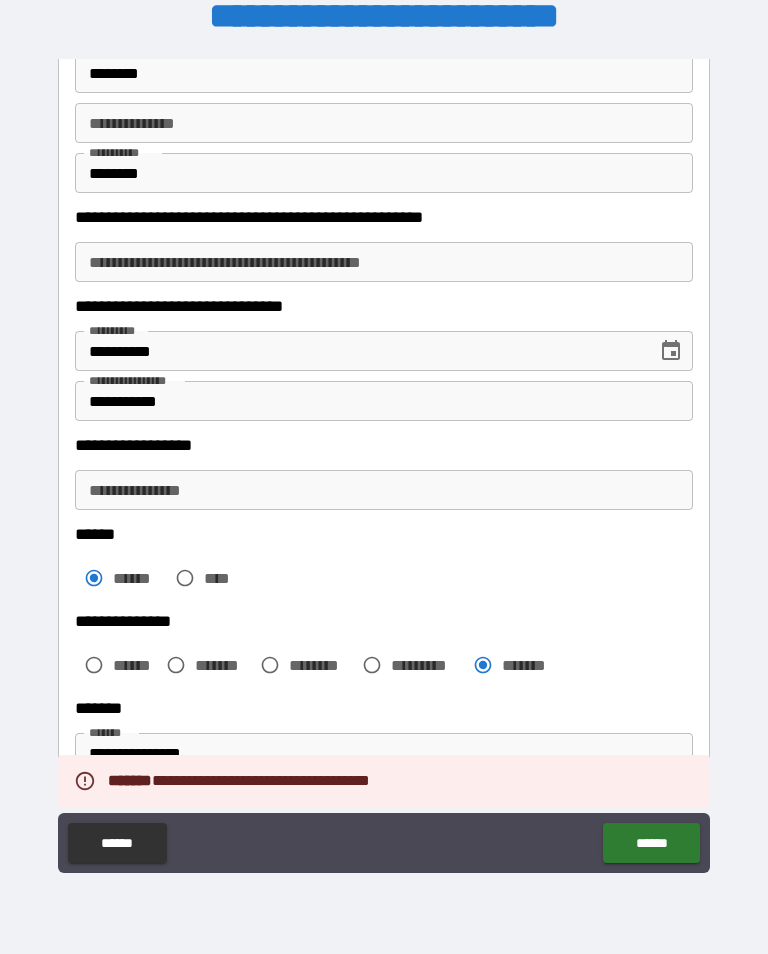 scroll, scrollTop: 91, scrollLeft: 0, axis: vertical 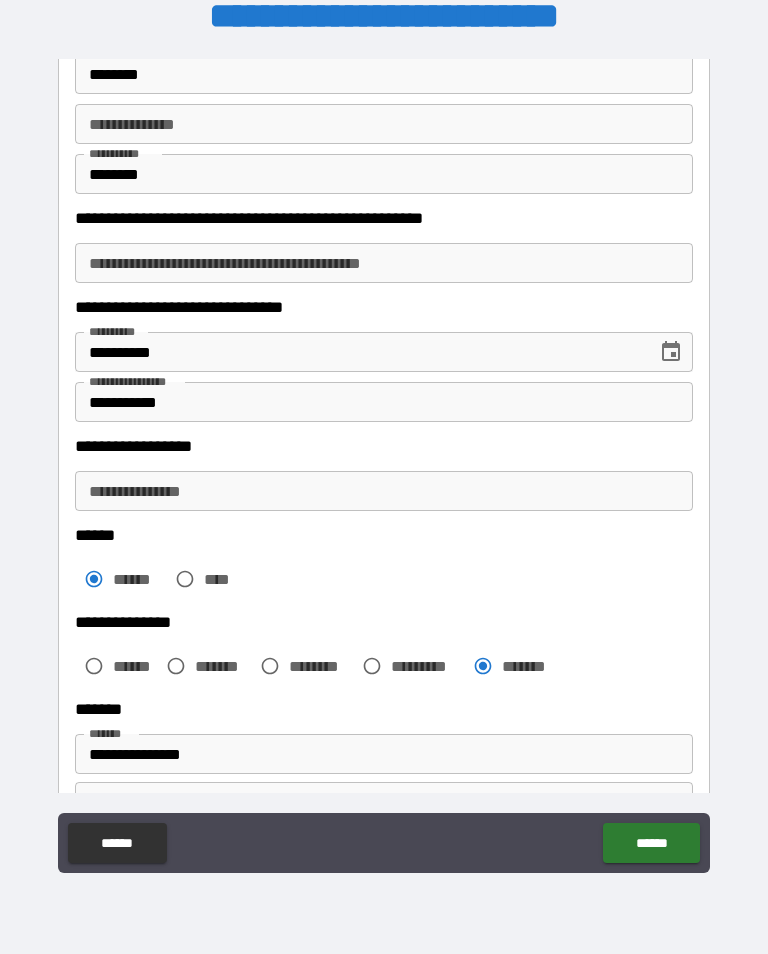 click on "**********" at bounding box center (384, 491) 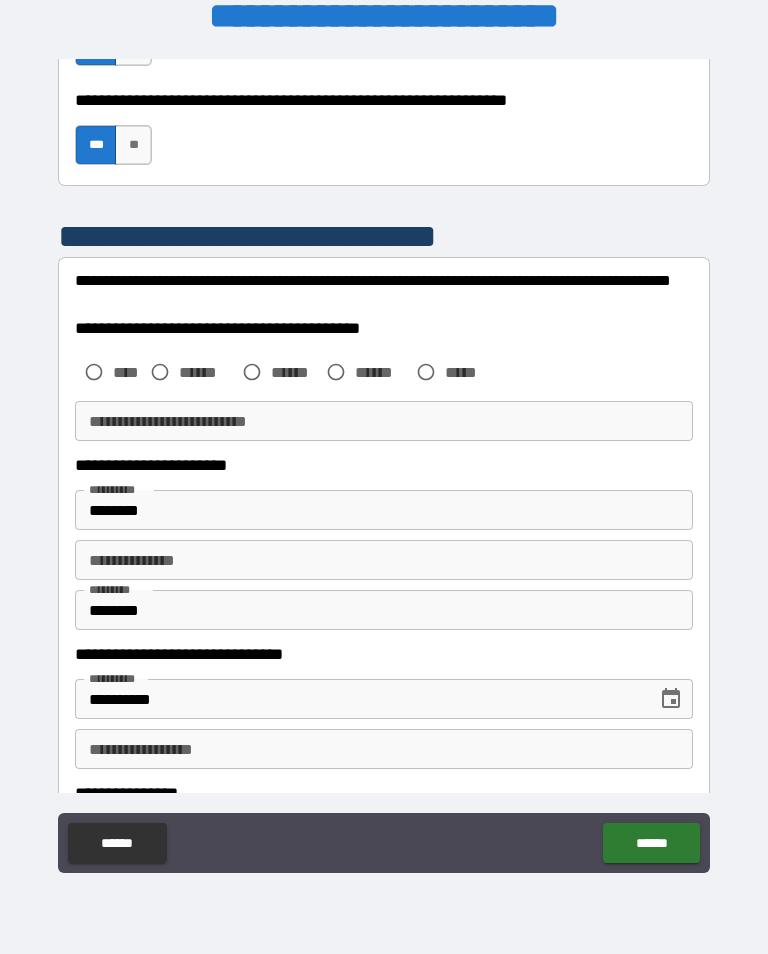 scroll, scrollTop: 1408, scrollLeft: 0, axis: vertical 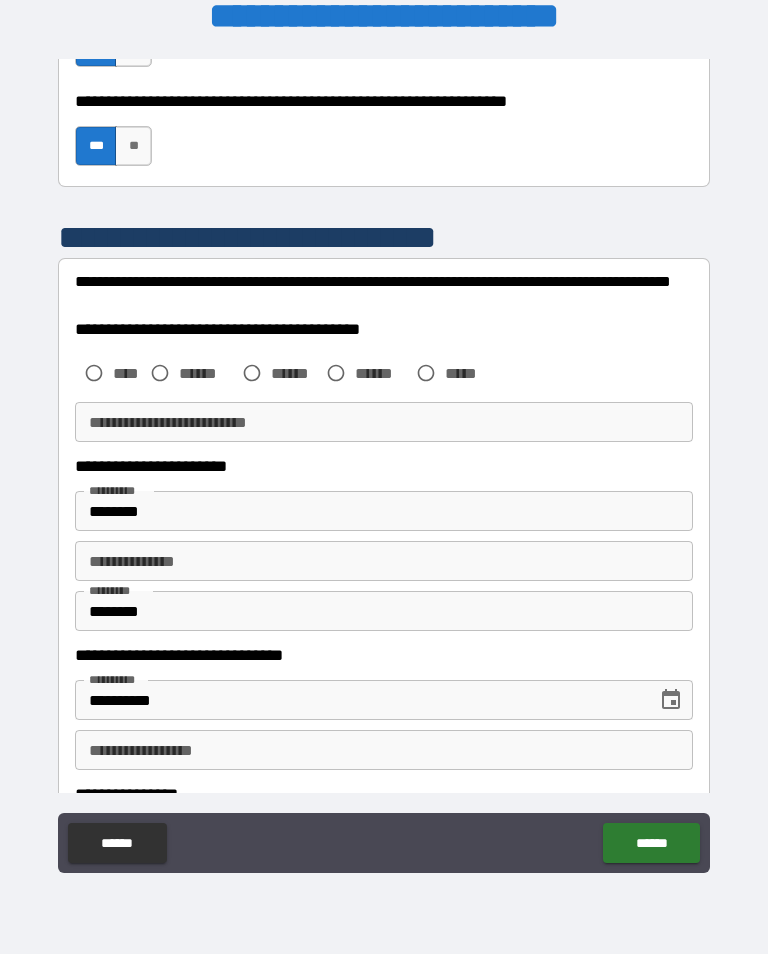 type on "****" 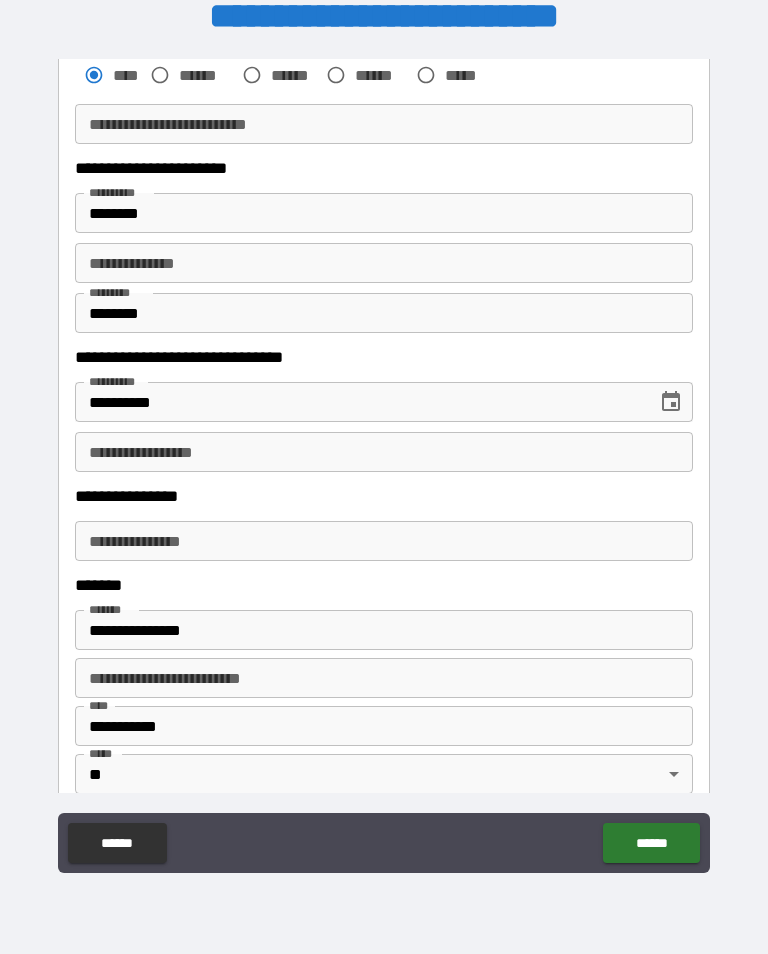 scroll, scrollTop: 1714, scrollLeft: 0, axis: vertical 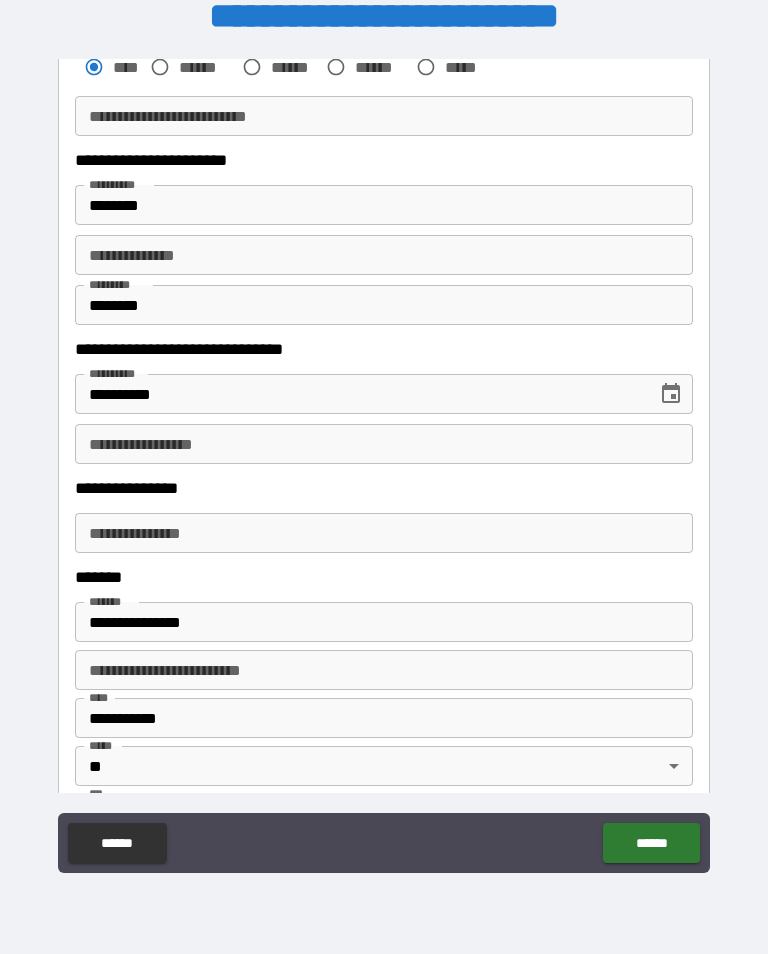 click on "**********" at bounding box center (384, 444) 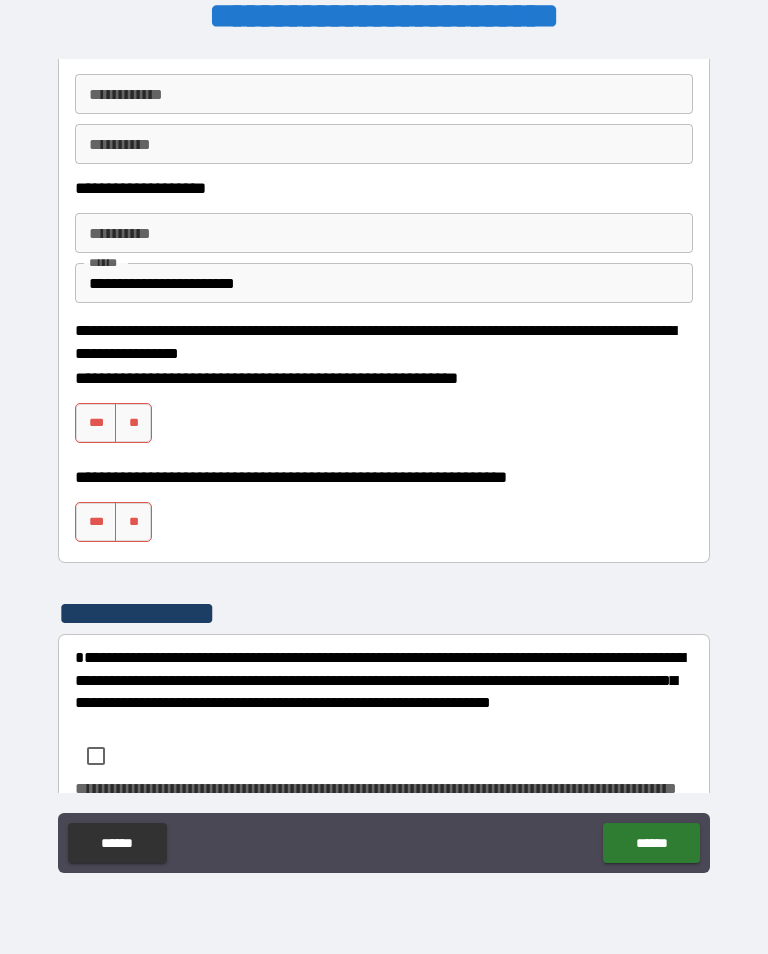 scroll, scrollTop: 2523, scrollLeft: 0, axis: vertical 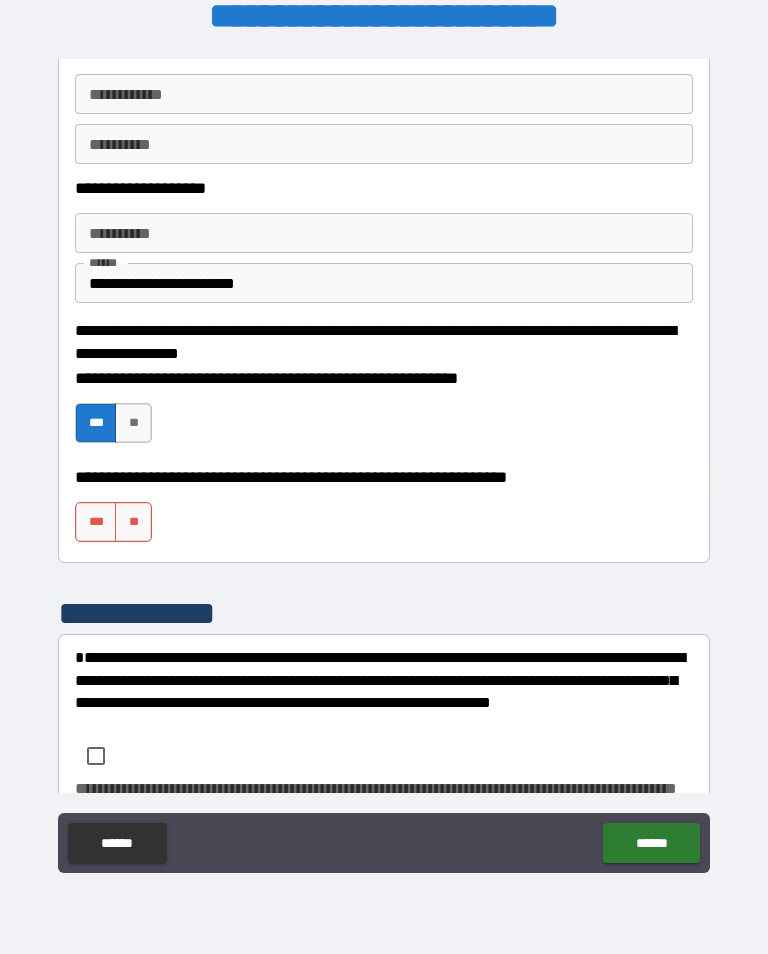 click on "***" at bounding box center [96, 522] 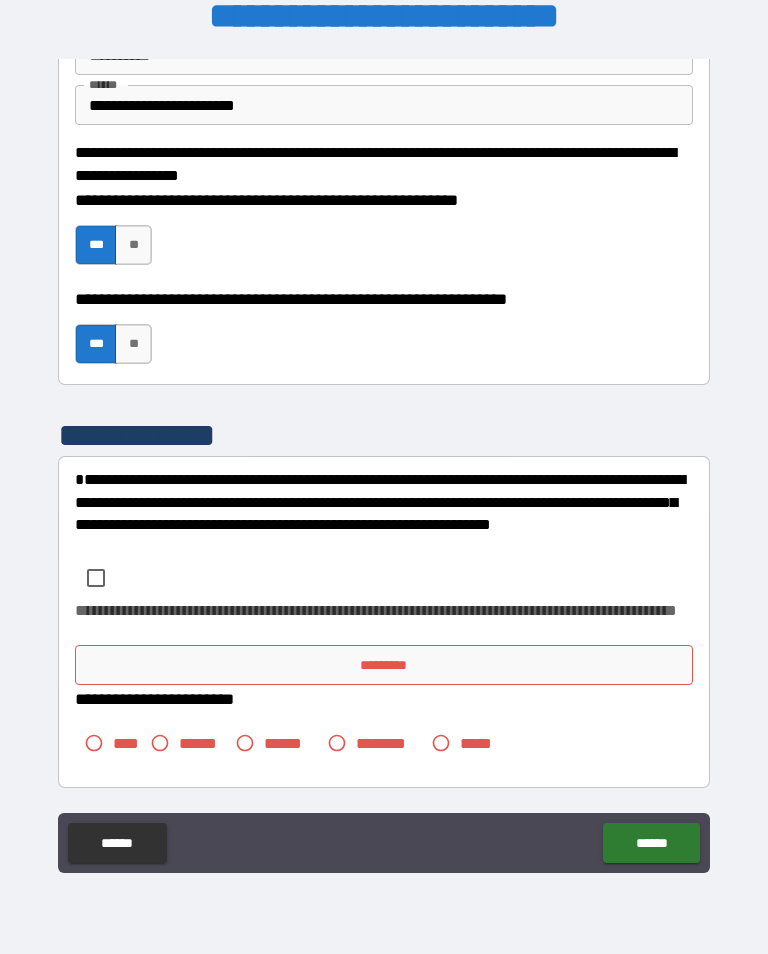 scroll, scrollTop: 2701, scrollLeft: 0, axis: vertical 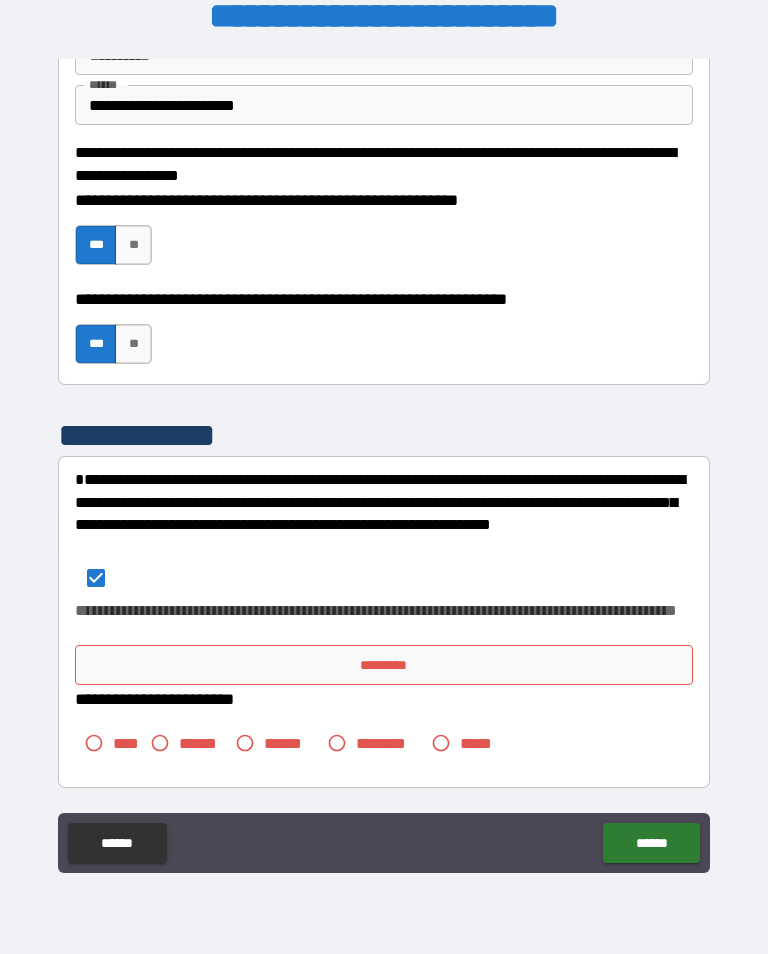 click on "*********" at bounding box center (384, 665) 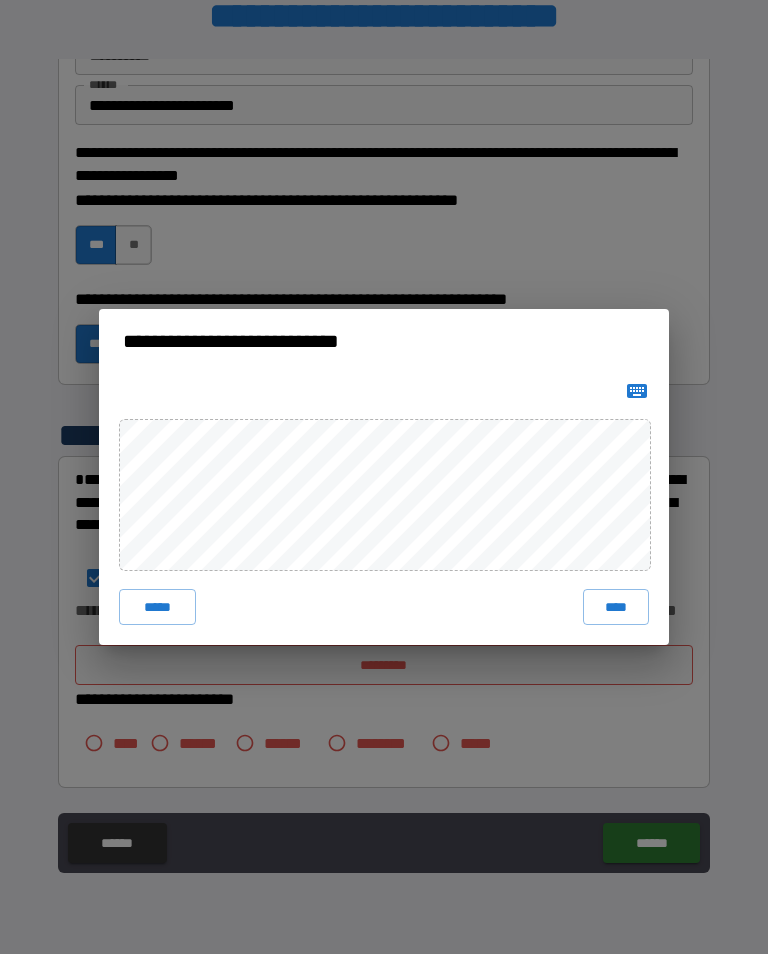 click on "****" at bounding box center (616, 607) 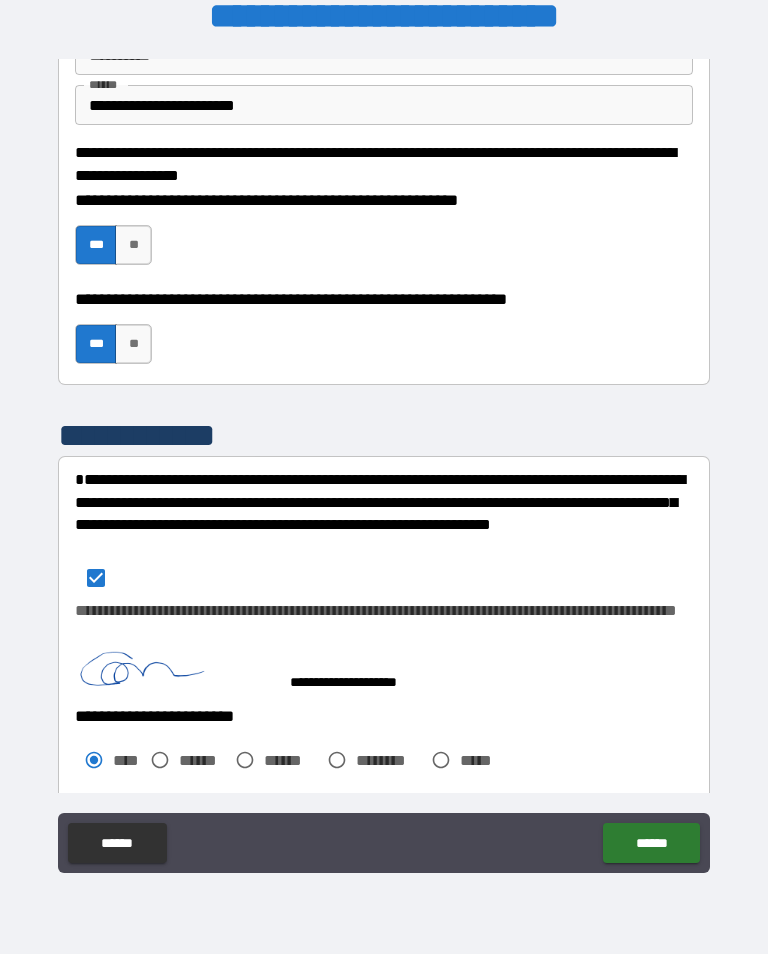 click on "******" at bounding box center (651, 843) 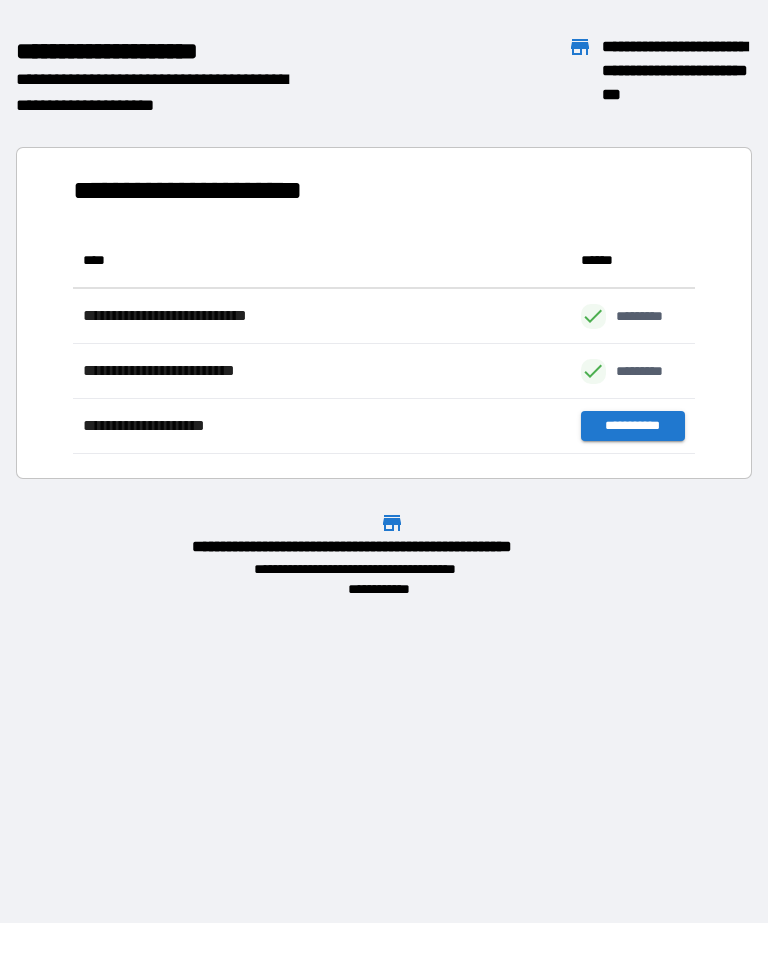 scroll, scrollTop: 1, scrollLeft: 1, axis: both 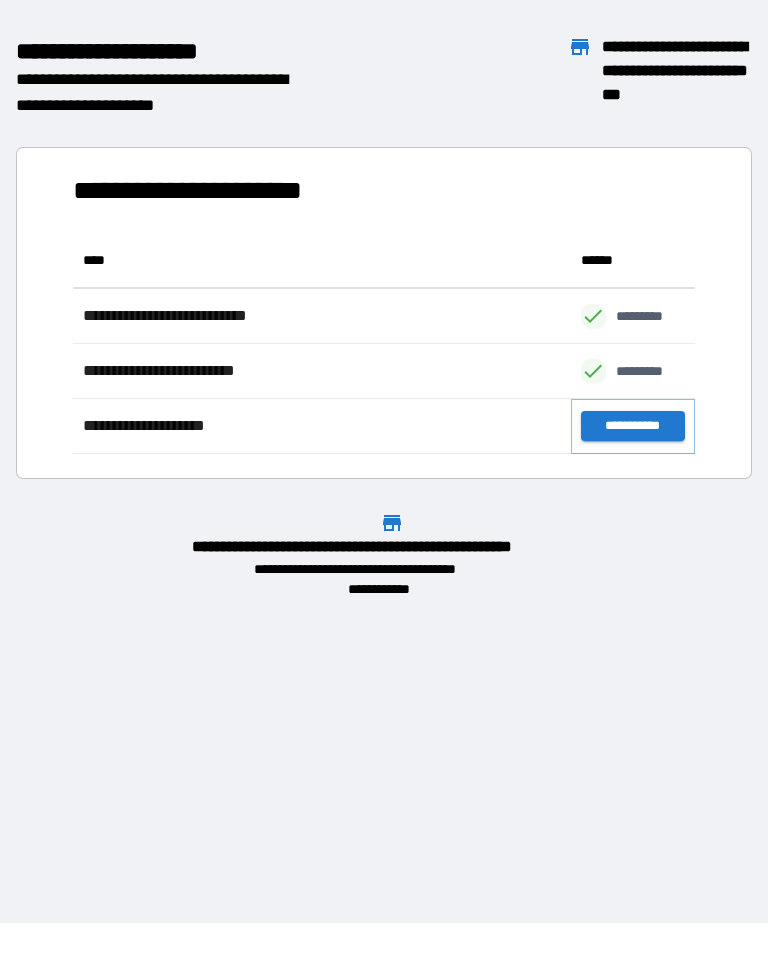 click on "**********" at bounding box center [633, 426] 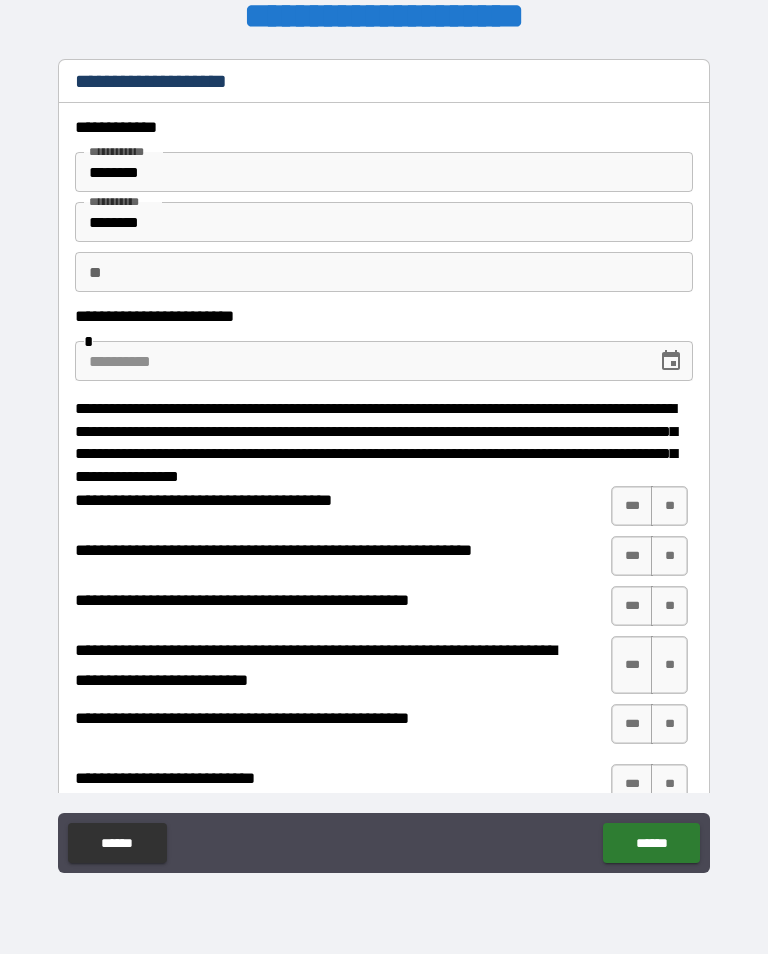 click at bounding box center [359, 361] 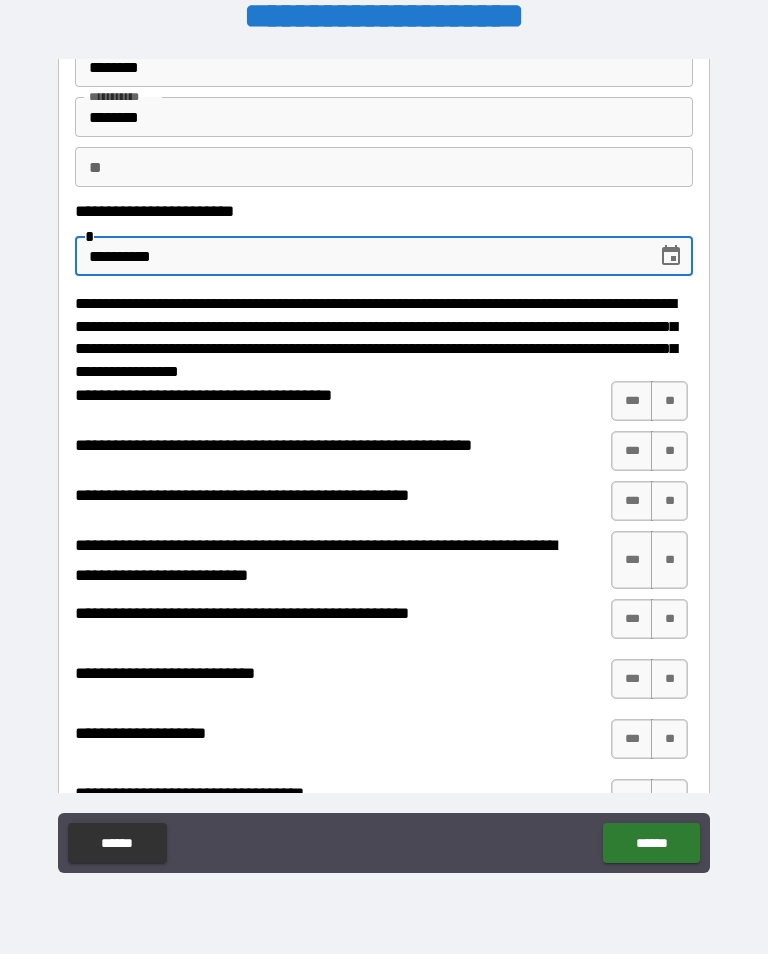 scroll, scrollTop: 106, scrollLeft: 0, axis: vertical 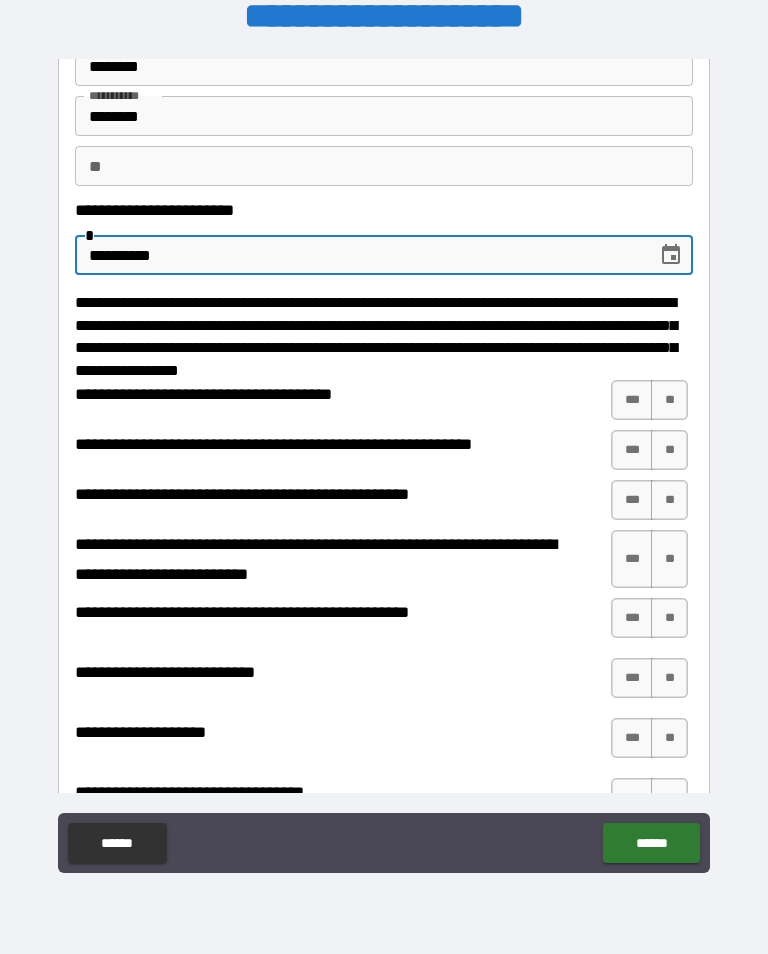 type on "**********" 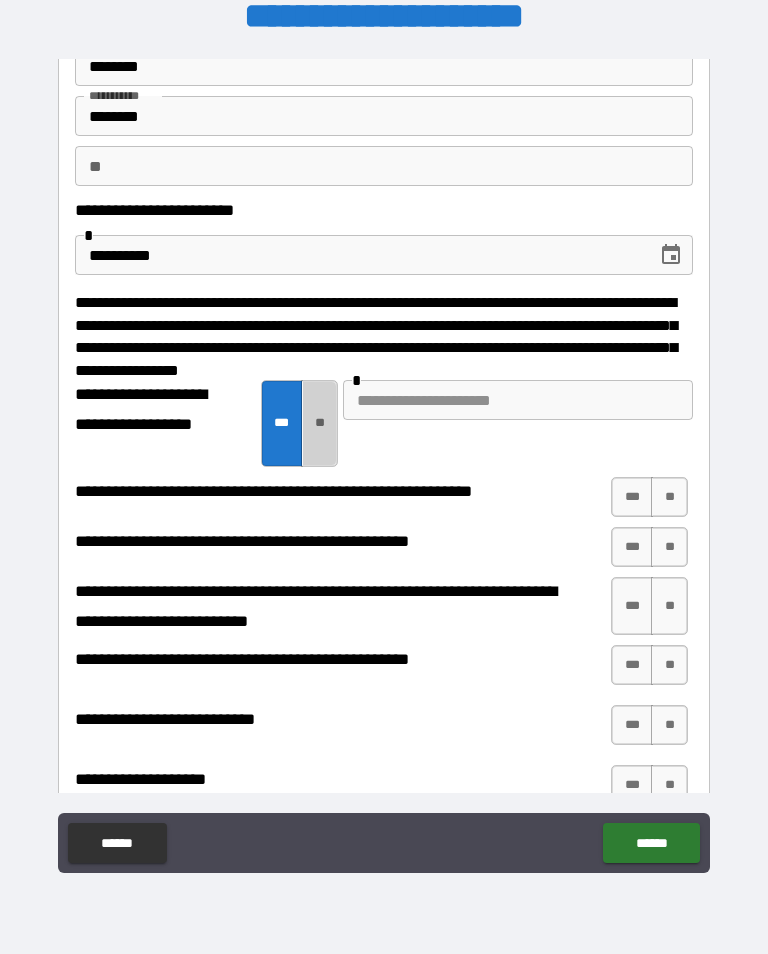 click on "**" at bounding box center [319, 423] 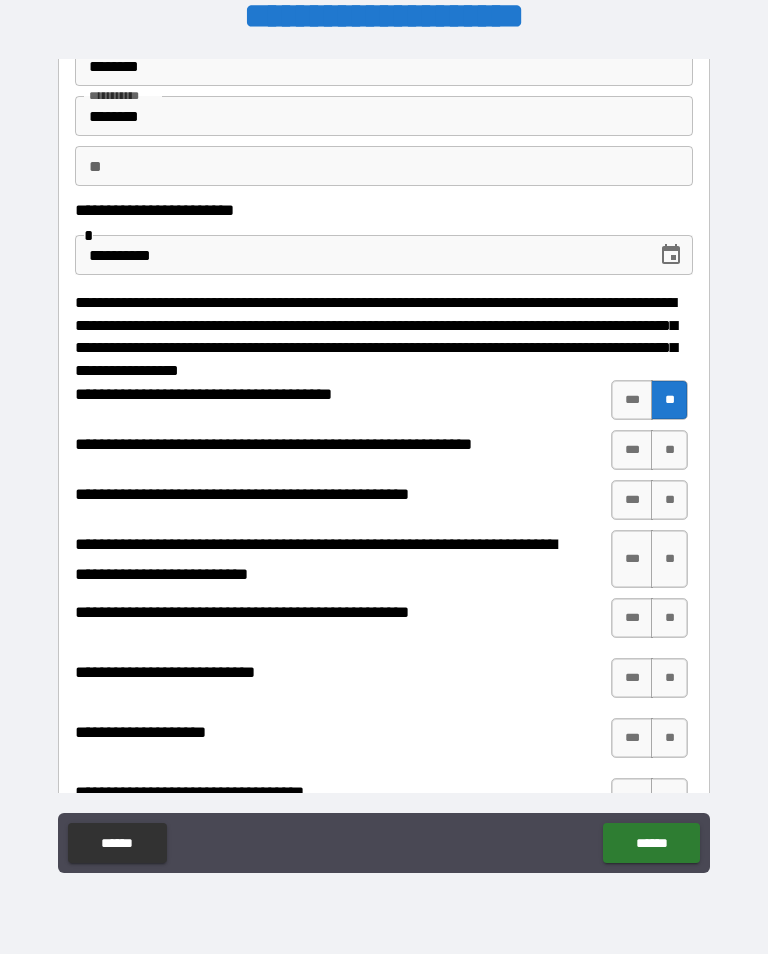 click on "**" at bounding box center (669, 450) 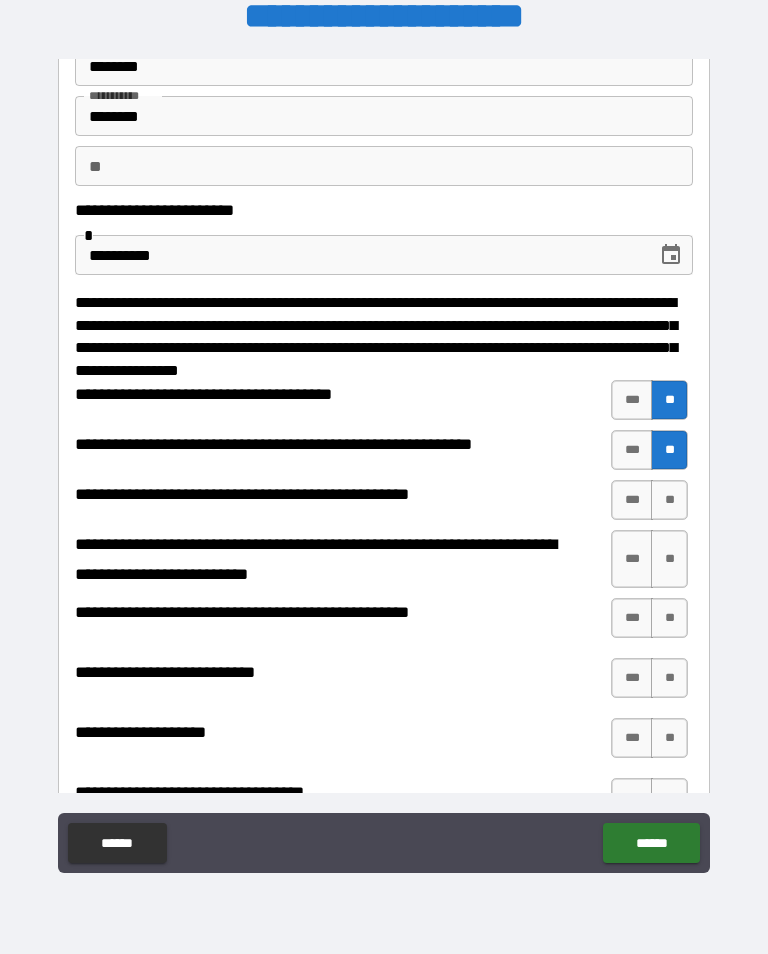 click on "**" at bounding box center (669, 500) 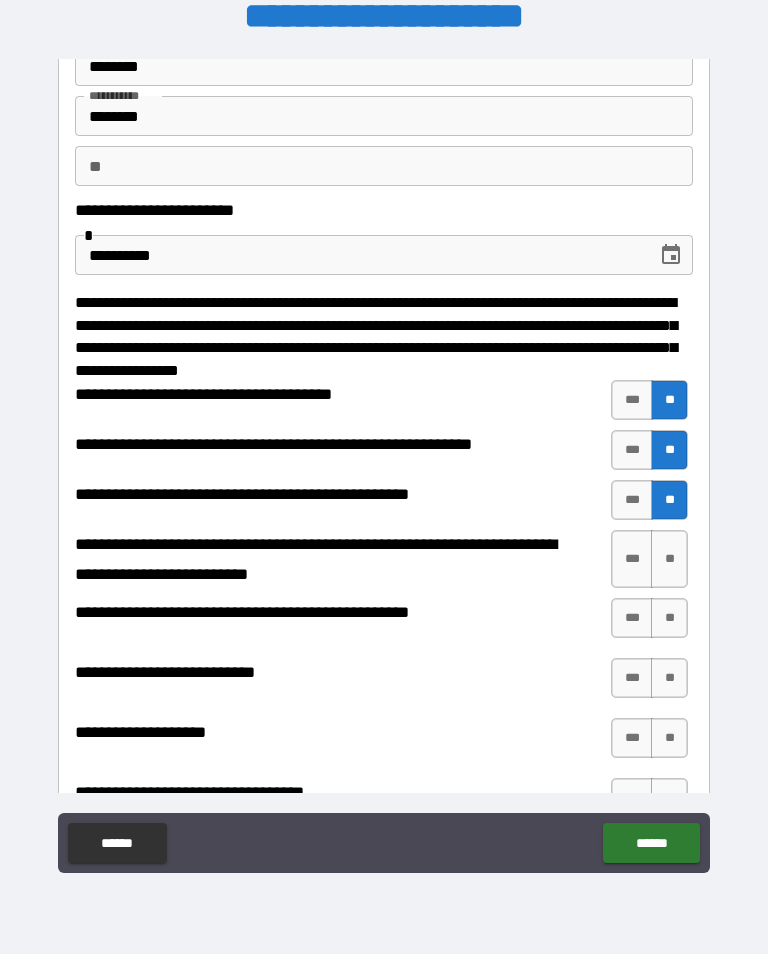 click on "**" at bounding box center [669, 559] 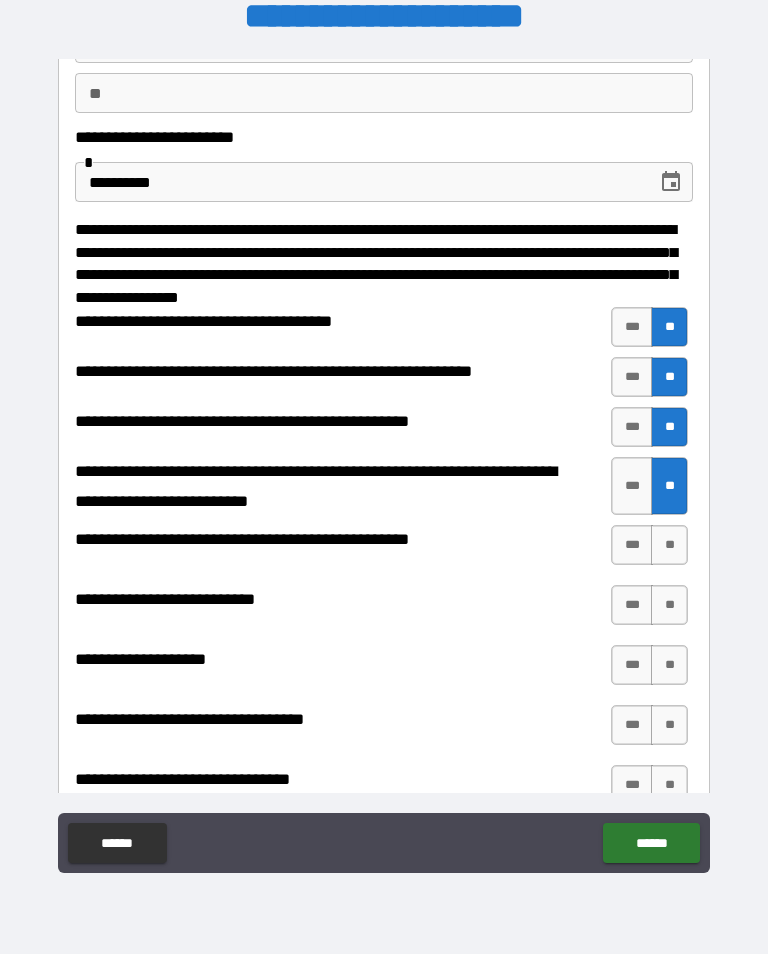 scroll, scrollTop: 184, scrollLeft: 0, axis: vertical 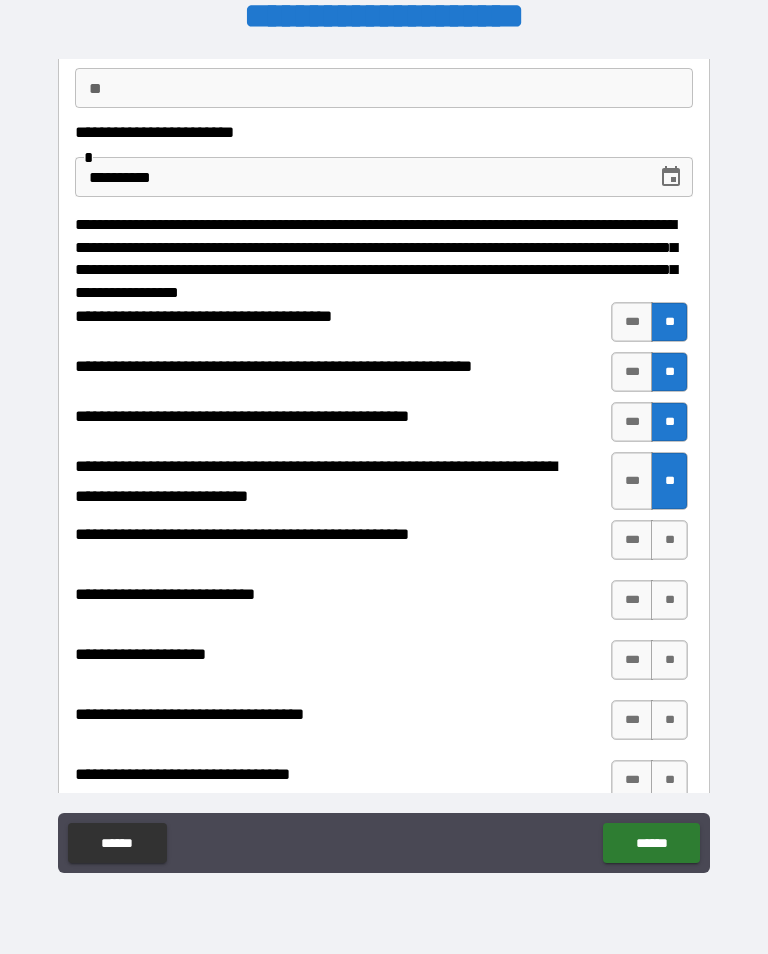click on "**" at bounding box center [669, 540] 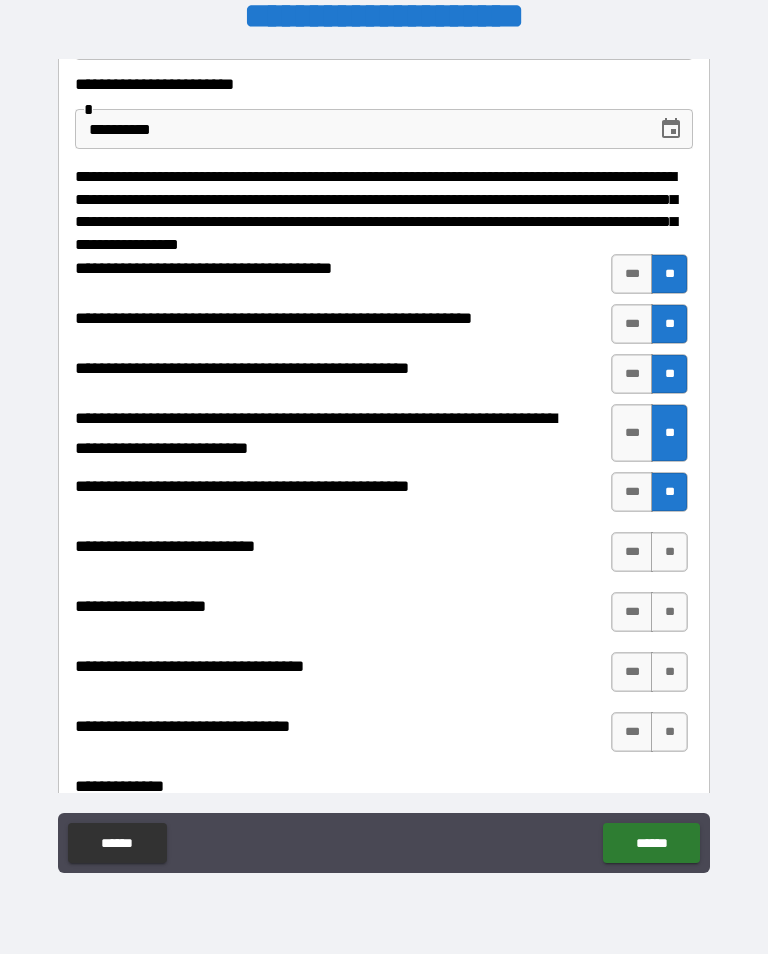 scroll, scrollTop: 233, scrollLeft: 0, axis: vertical 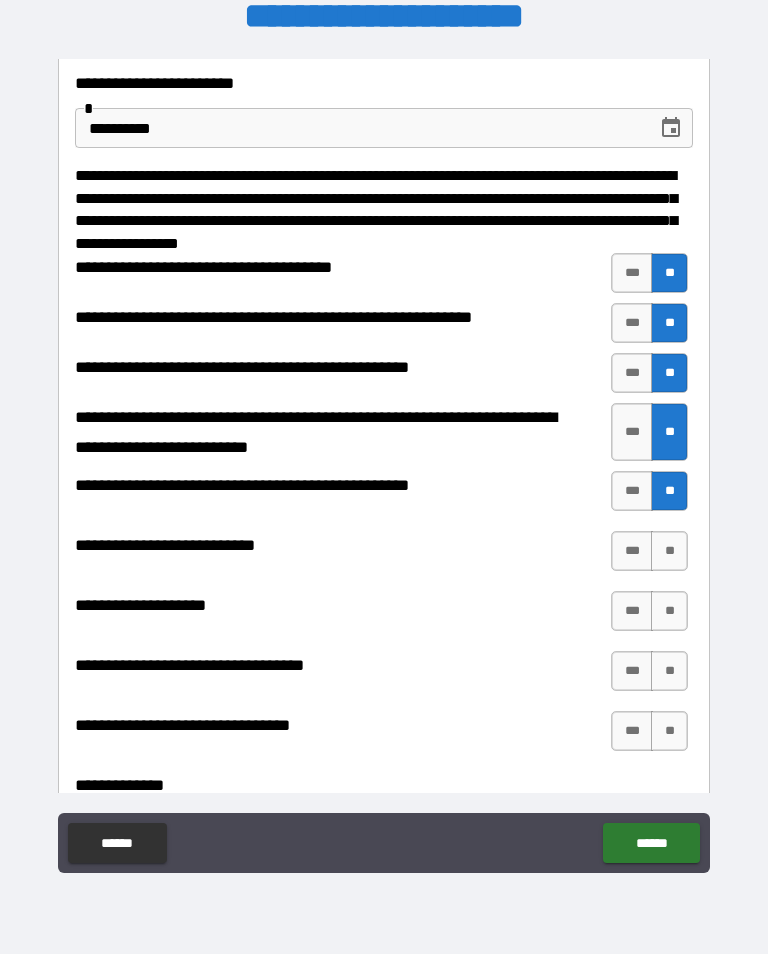 click on "**" at bounding box center (669, 551) 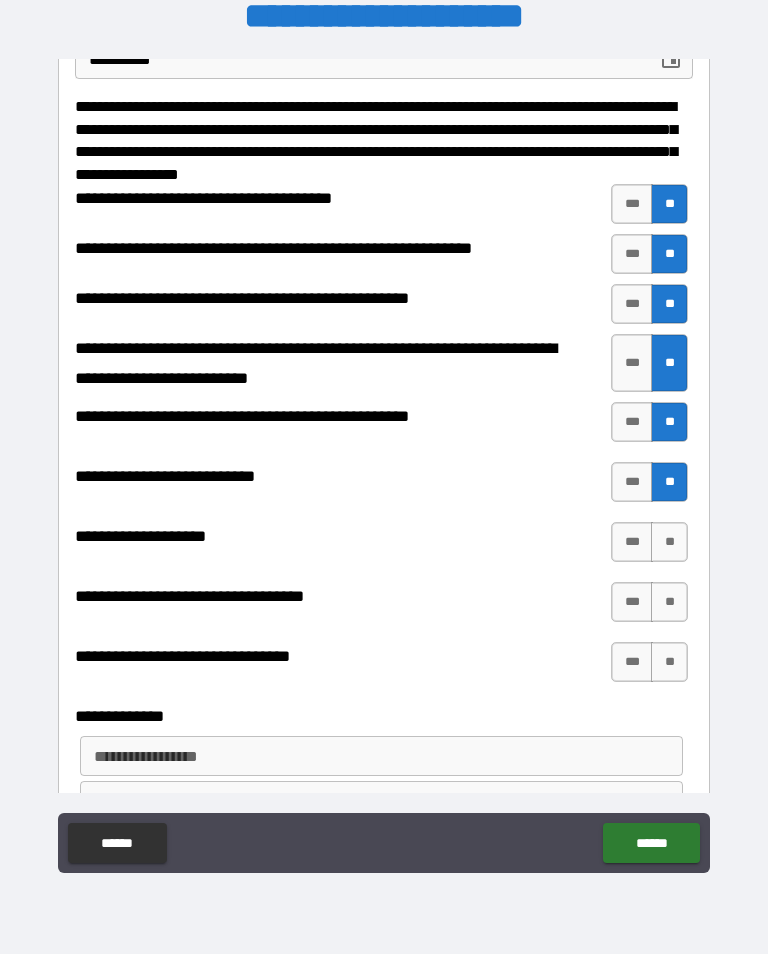 scroll, scrollTop: 305, scrollLeft: 0, axis: vertical 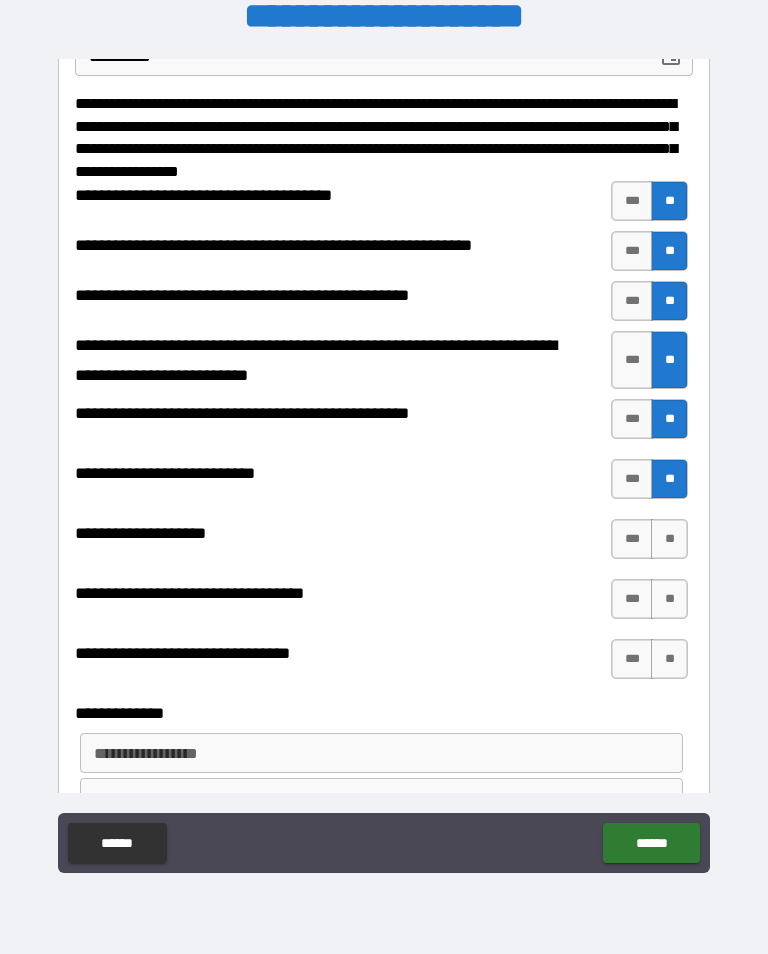 click on "**" at bounding box center [669, 539] 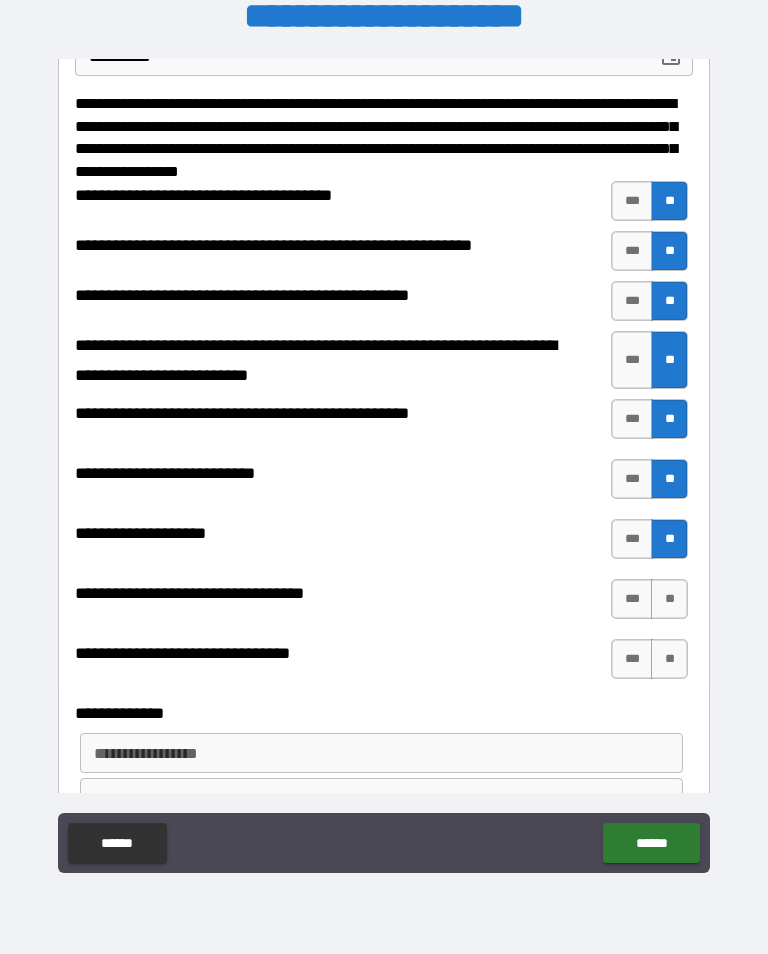 click on "**" at bounding box center [669, 599] 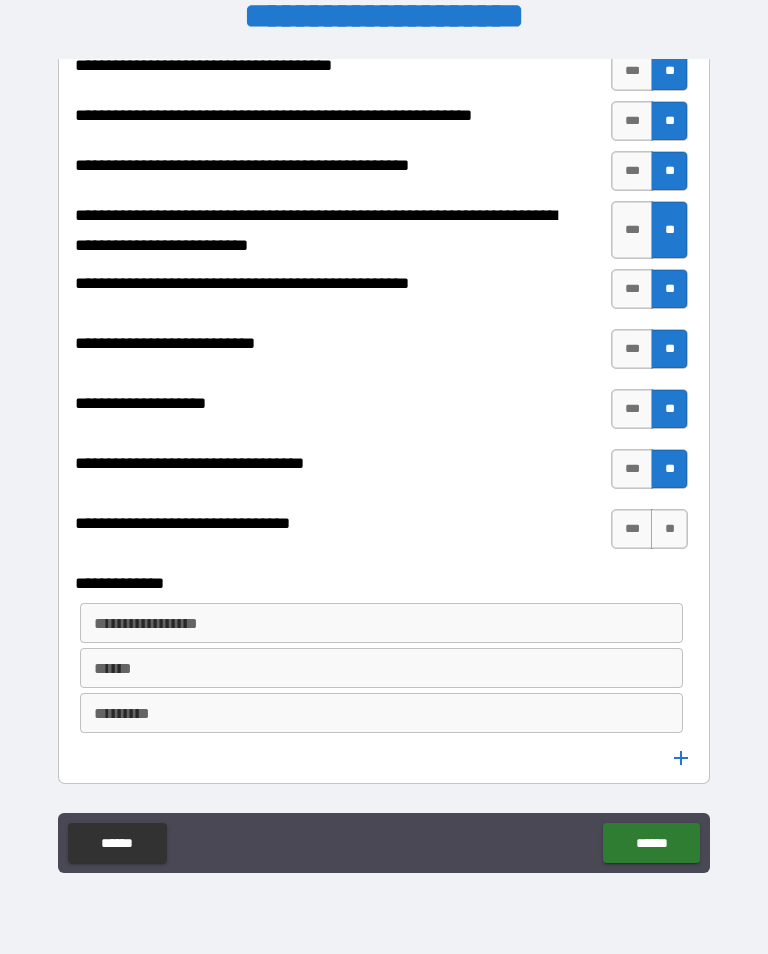 scroll, scrollTop: 437, scrollLeft: 0, axis: vertical 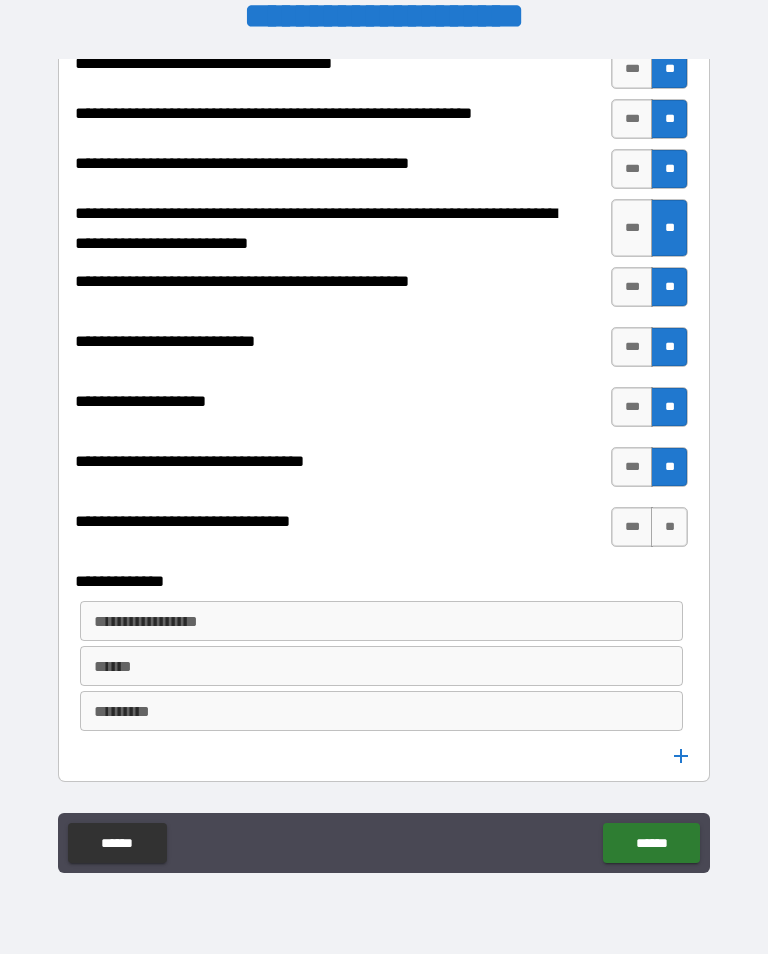 click on "***" at bounding box center [632, 527] 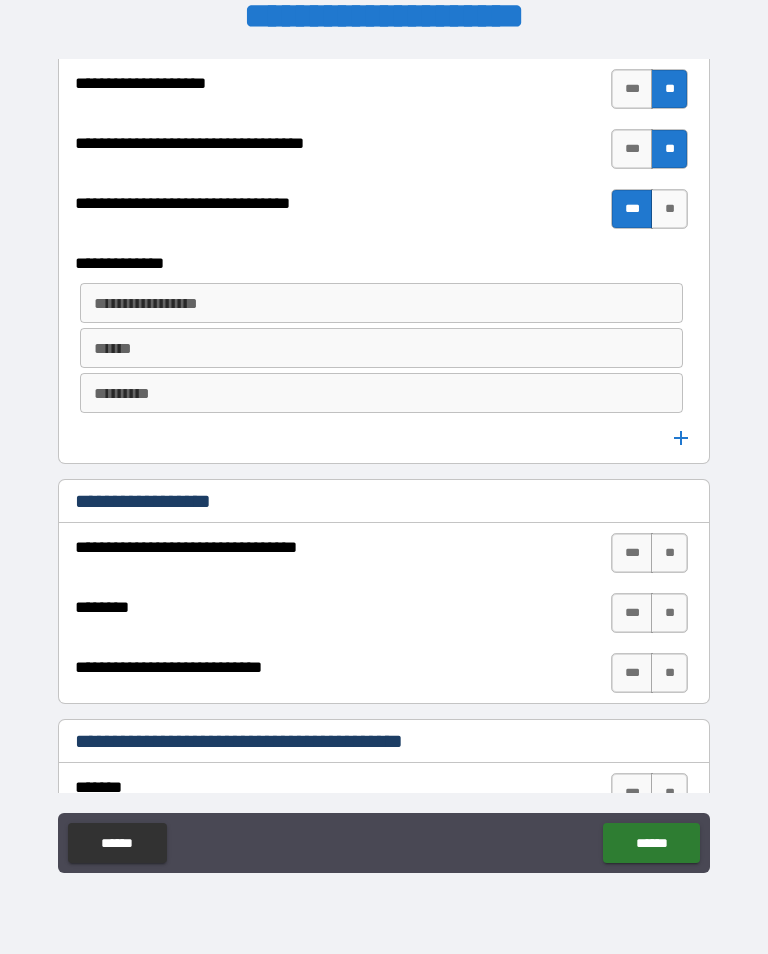 scroll, scrollTop: 757, scrollLeft: 0, axis: vertical 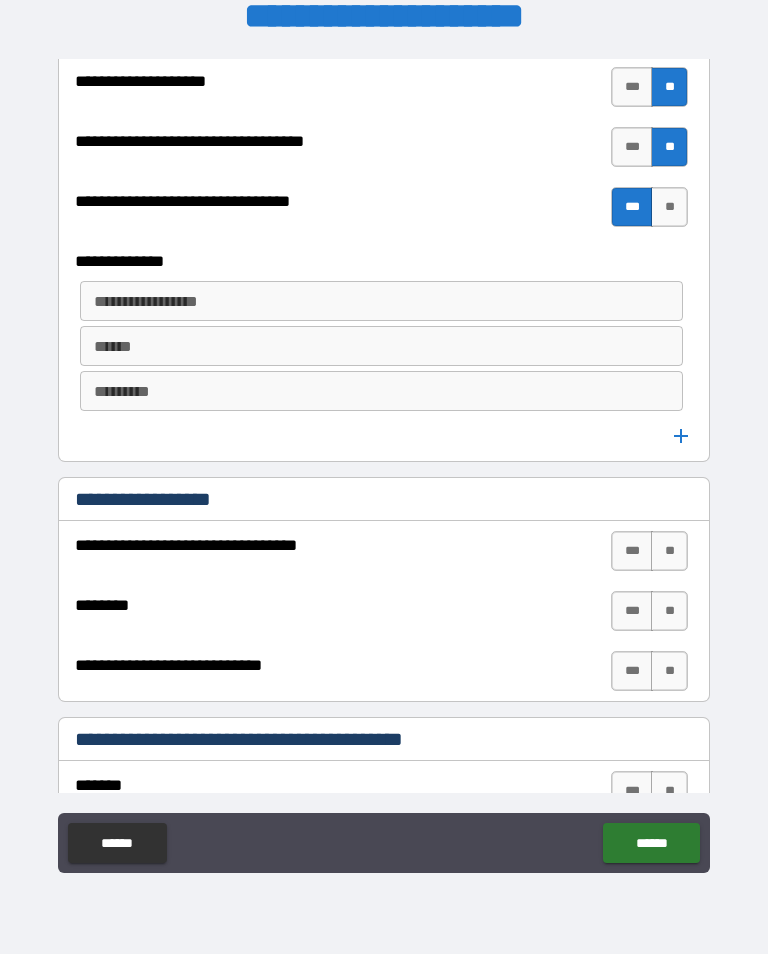 click on "**" at bounding box center (669, 551) 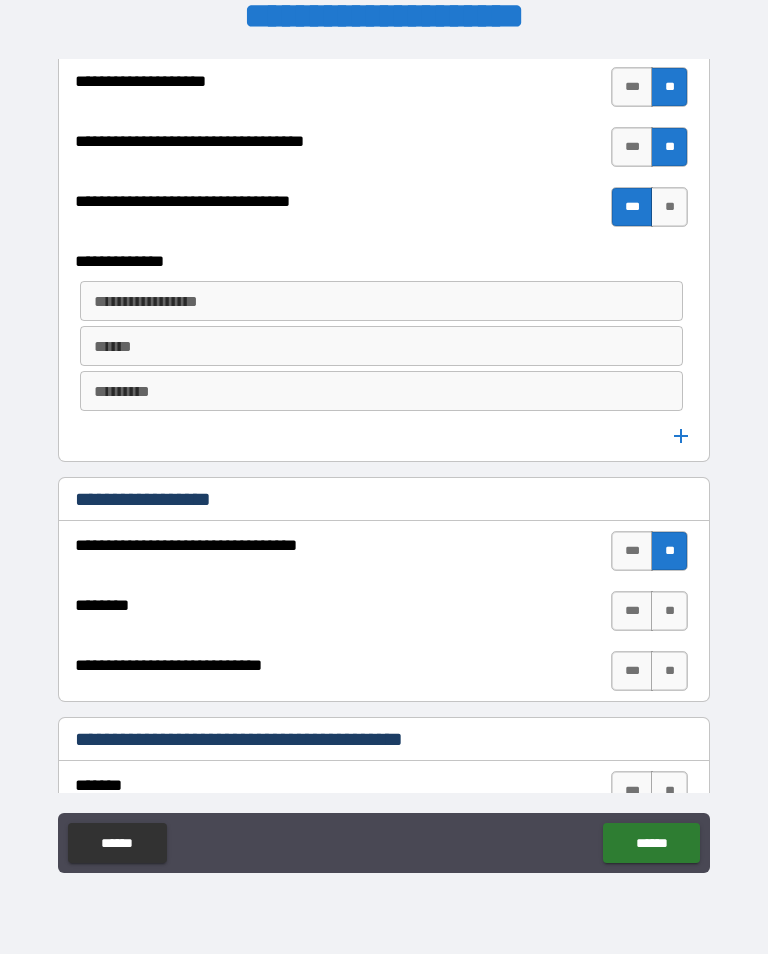 click on "**" at bounding box center (669, 611) 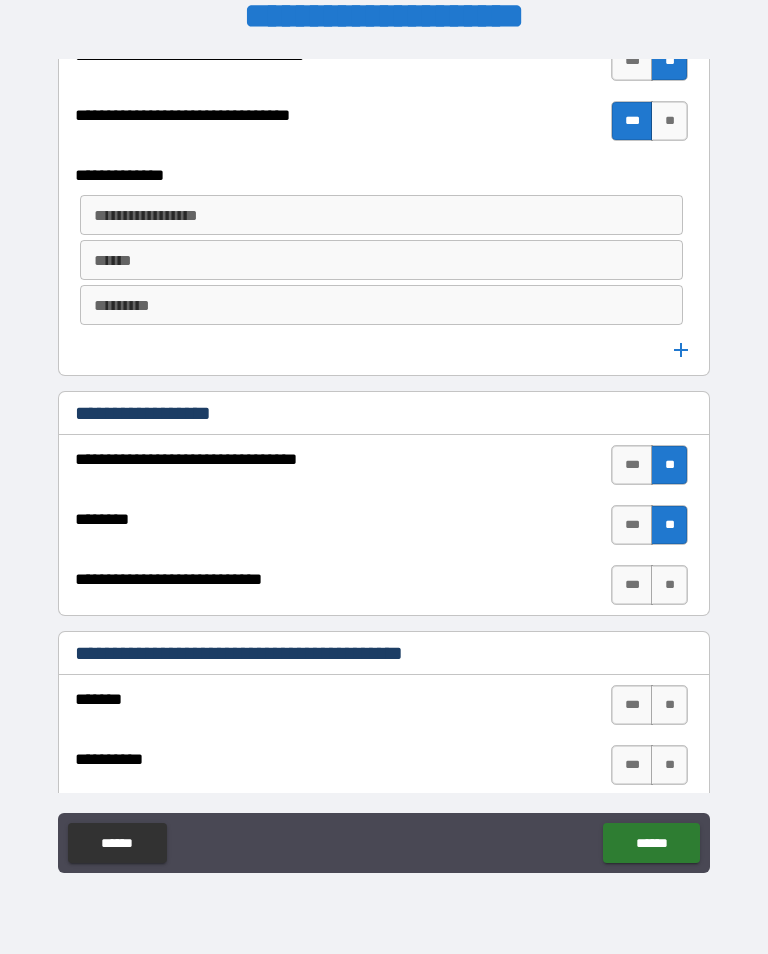 scroll, scrollTop: 849, scrollLeft: 0, axis: vertical 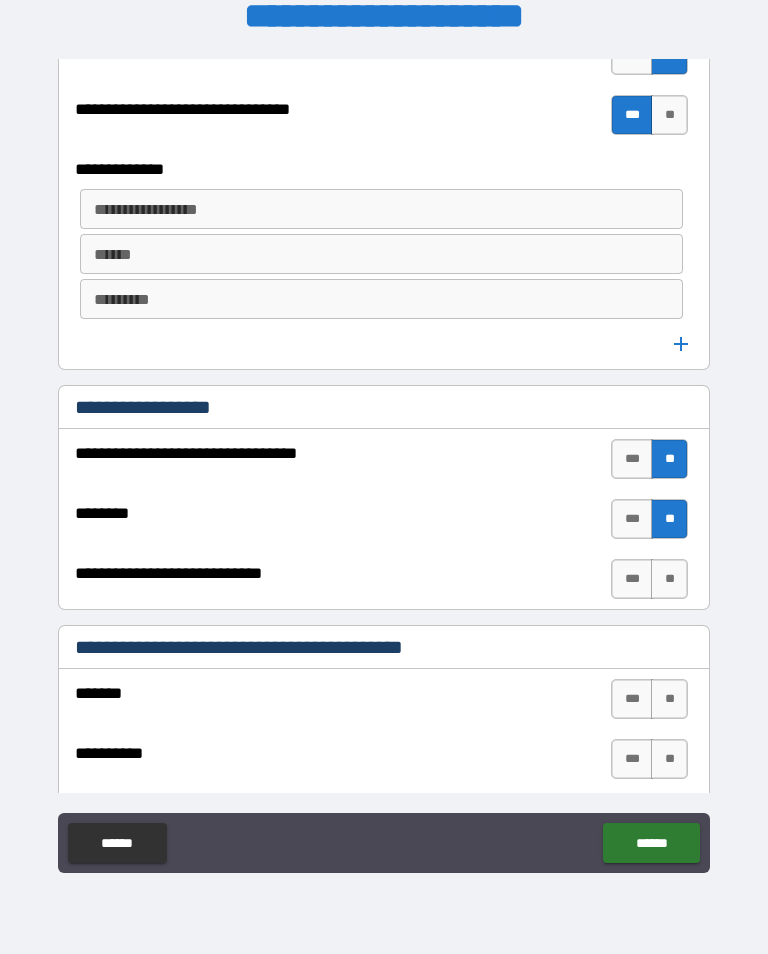 click on "**" at bounding box center (669, 579) 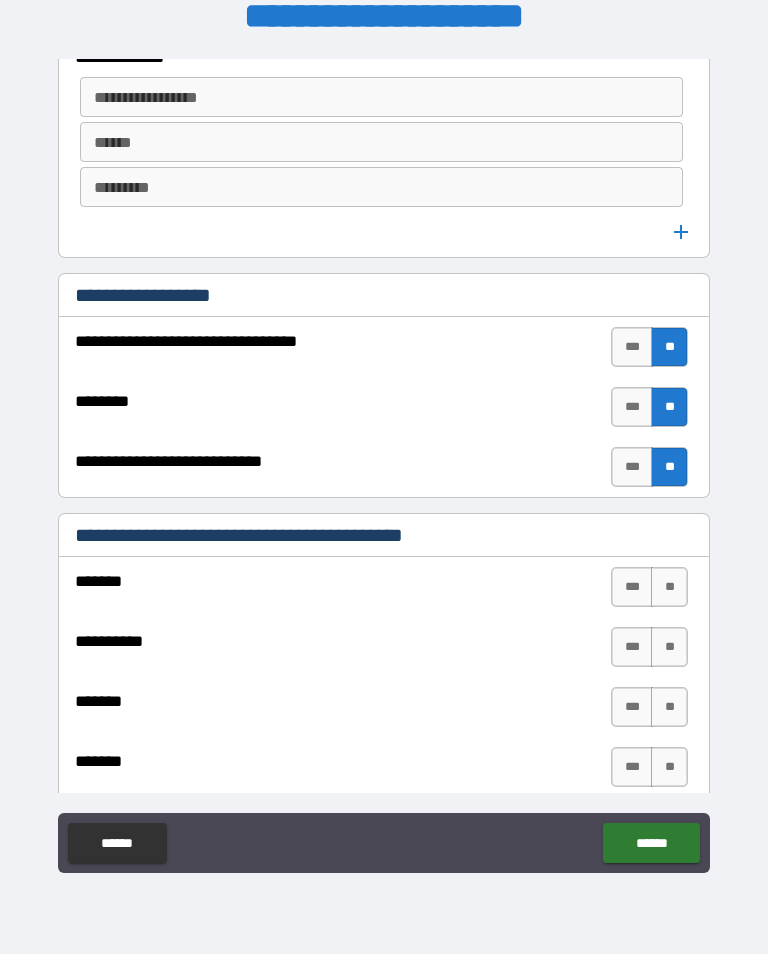 scroll, scrollTop: 964, scrollLeft: 0, axis: vertical 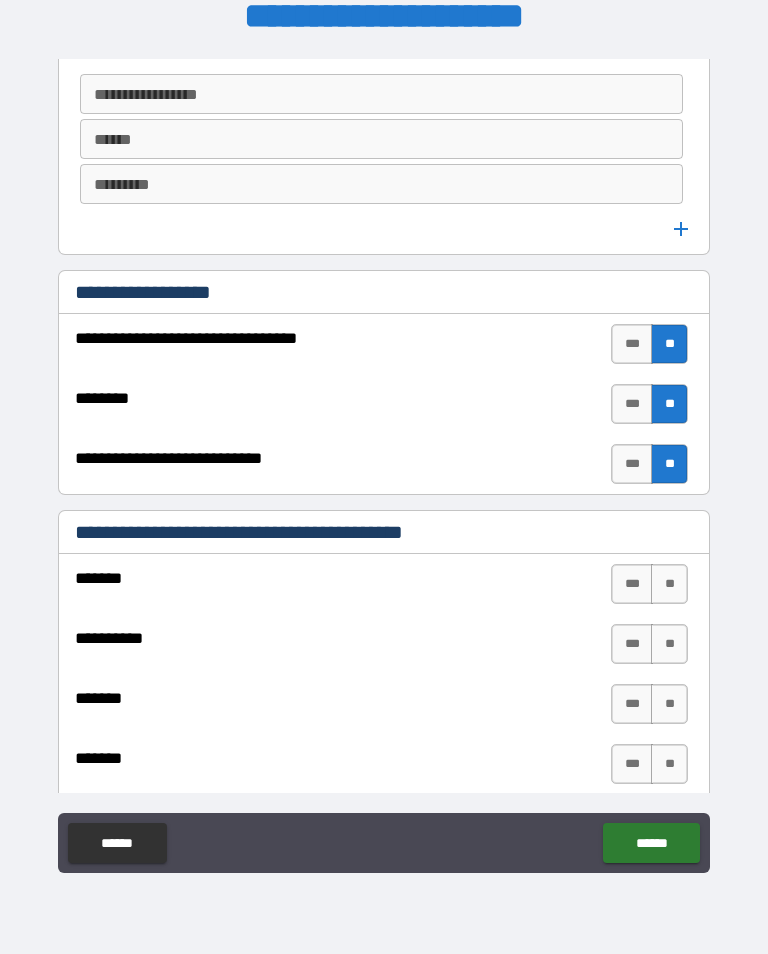 click on "***" at bounding box center (632, 584) 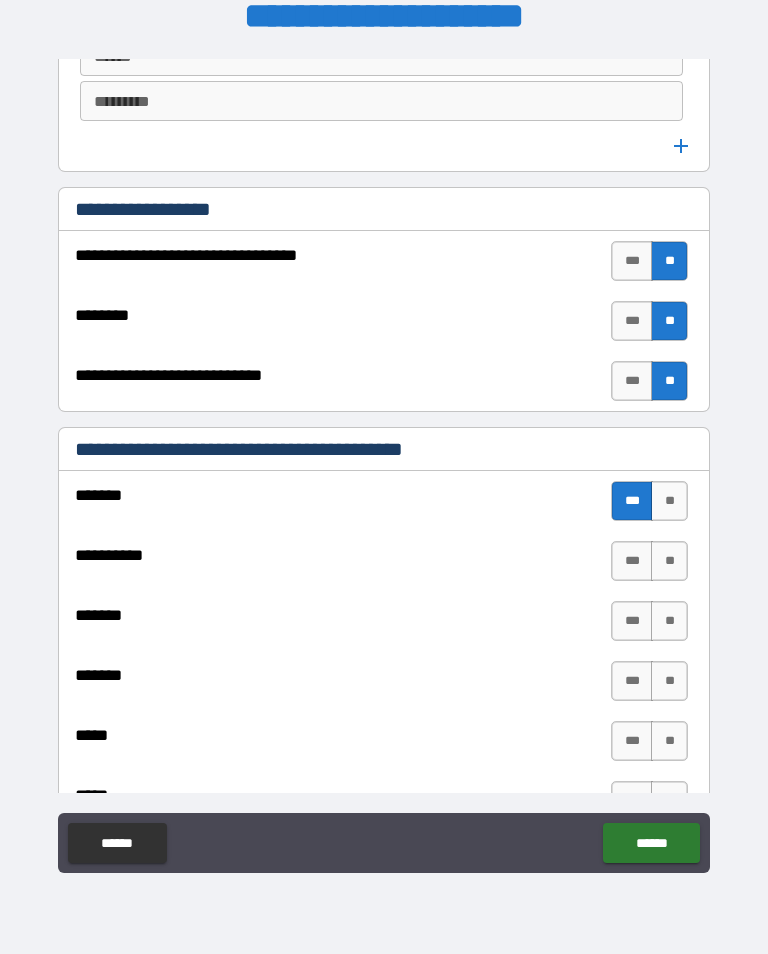 scroll, scrollTop: 1052, scrollLeft: 0, axis: vertical 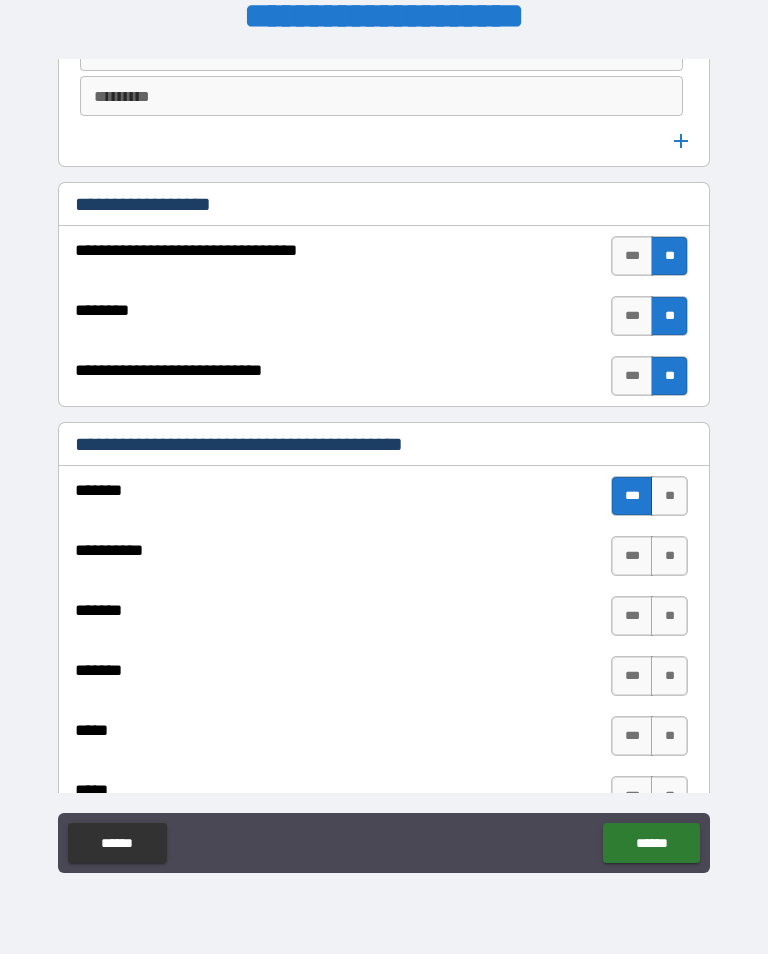click on "**" at bounding box center [669, 556] 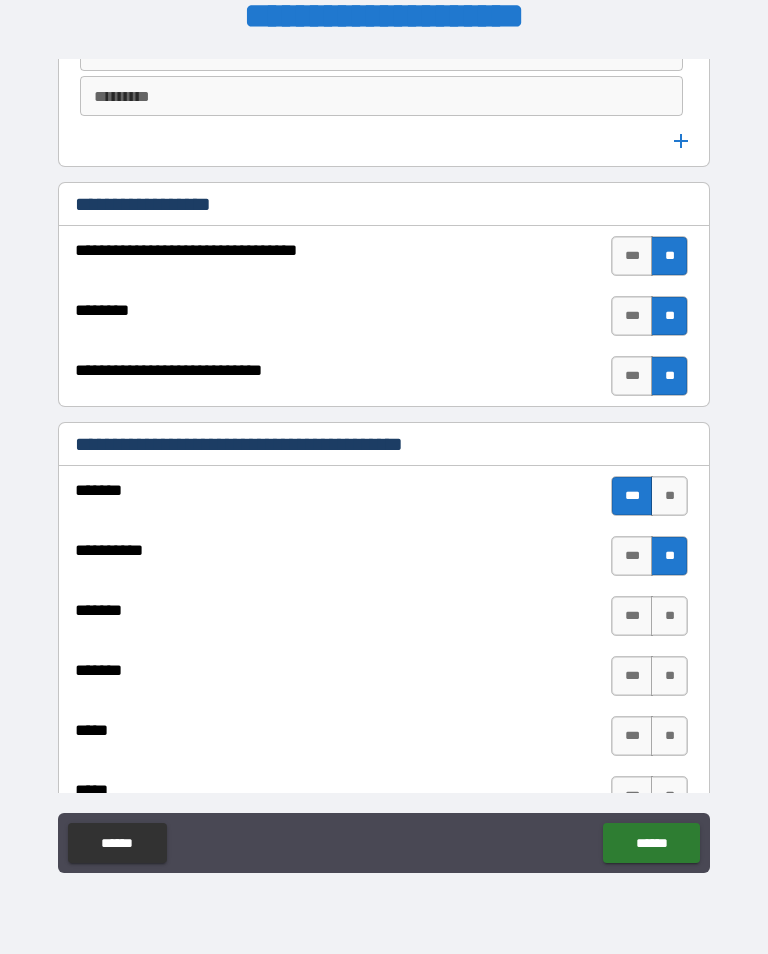 click on "**" at bounding box center [669, 616] 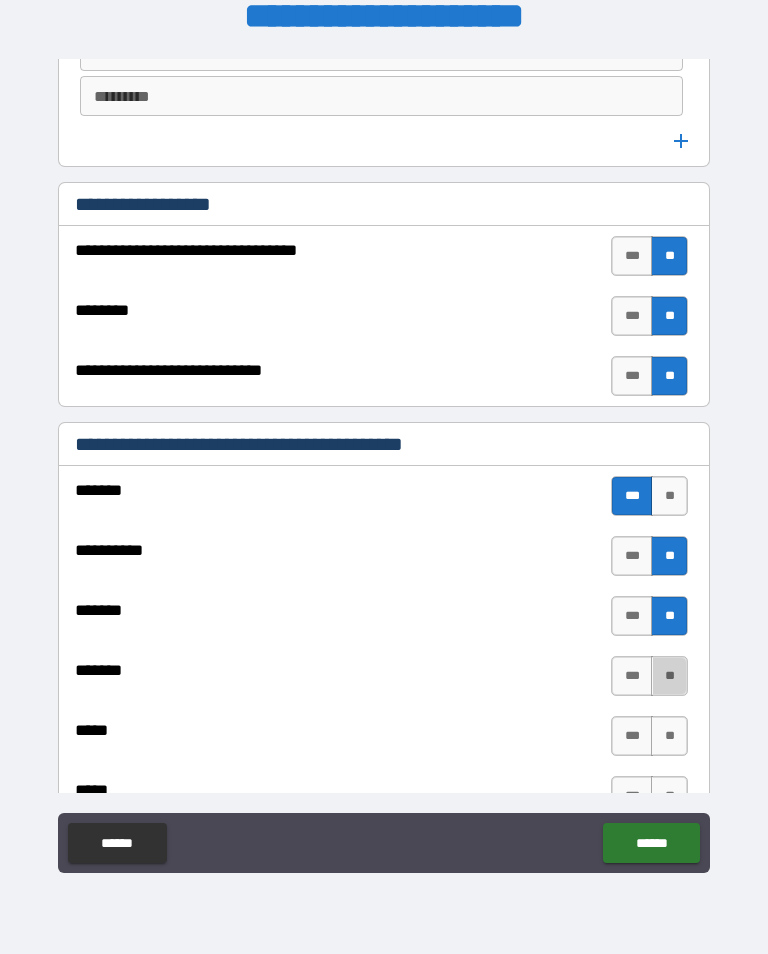 click on "**" at bounding box center (669, 676) 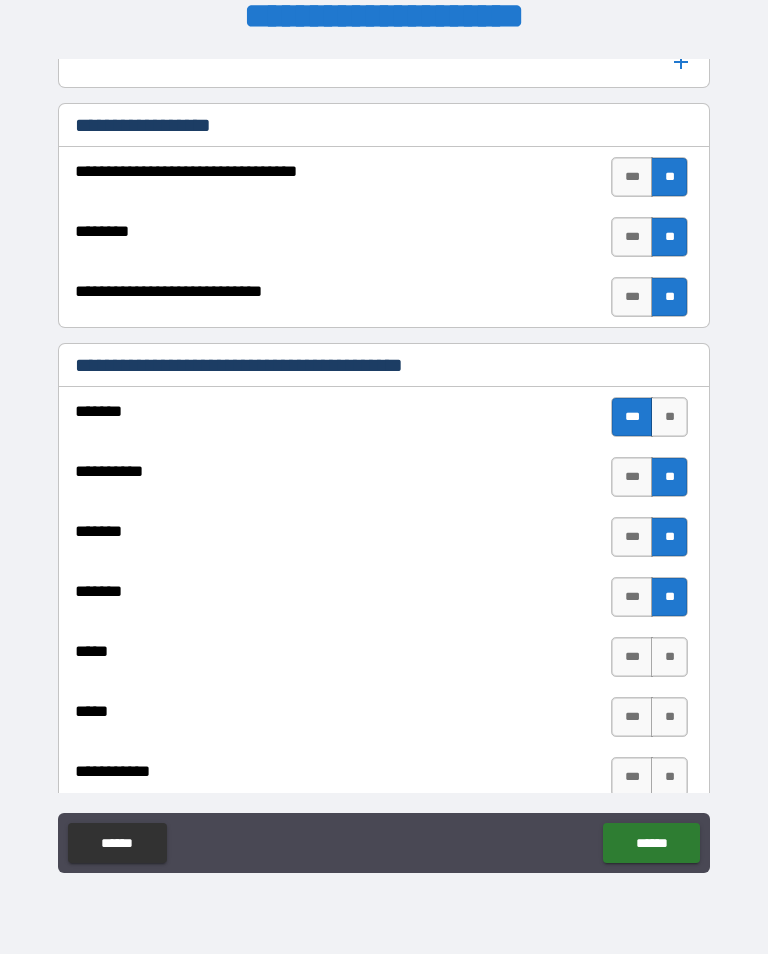 scroll, scrollTop: 1174, scrollLeft: 0, axis: vertical 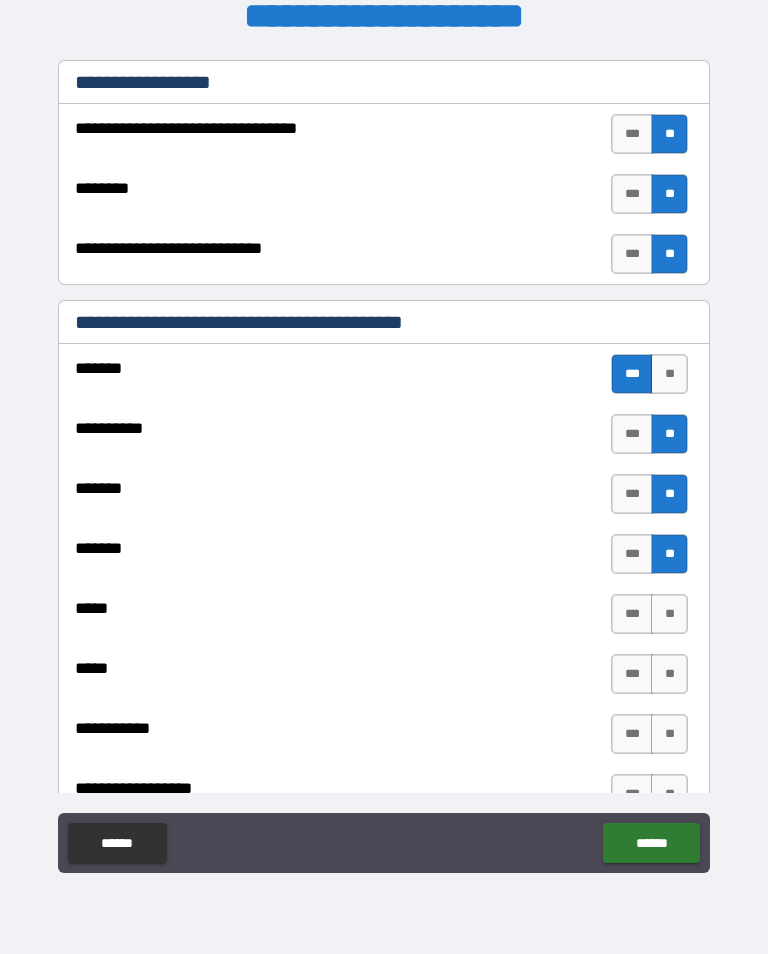click on "**" at bounding box center (669, 614) 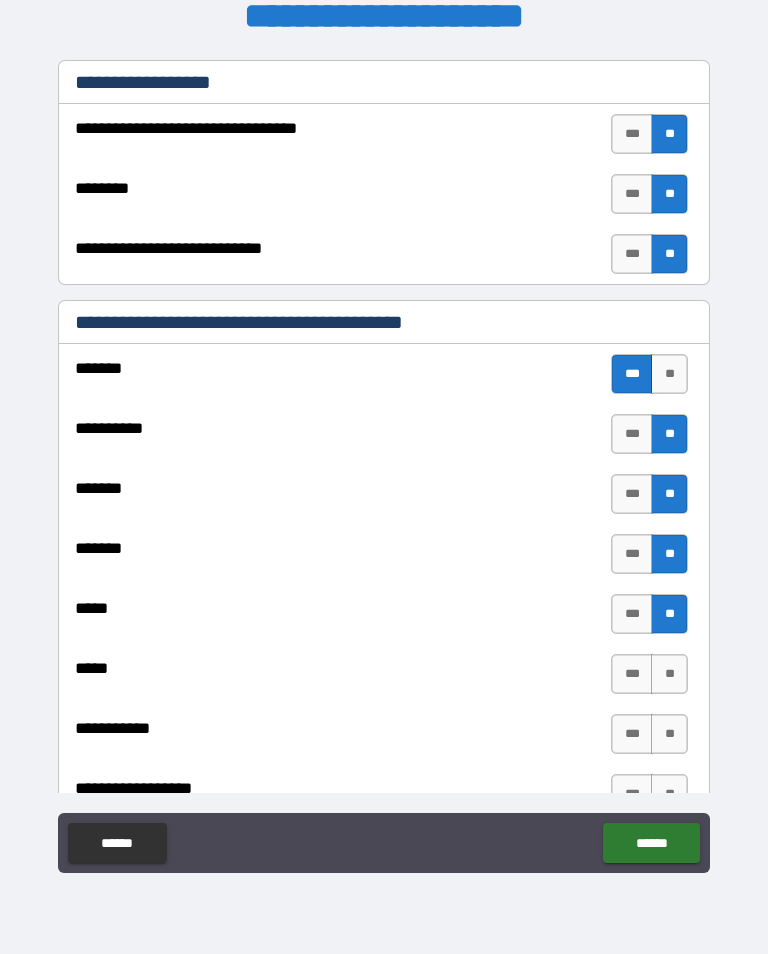 click on "**" at bounding box center [669, 674] 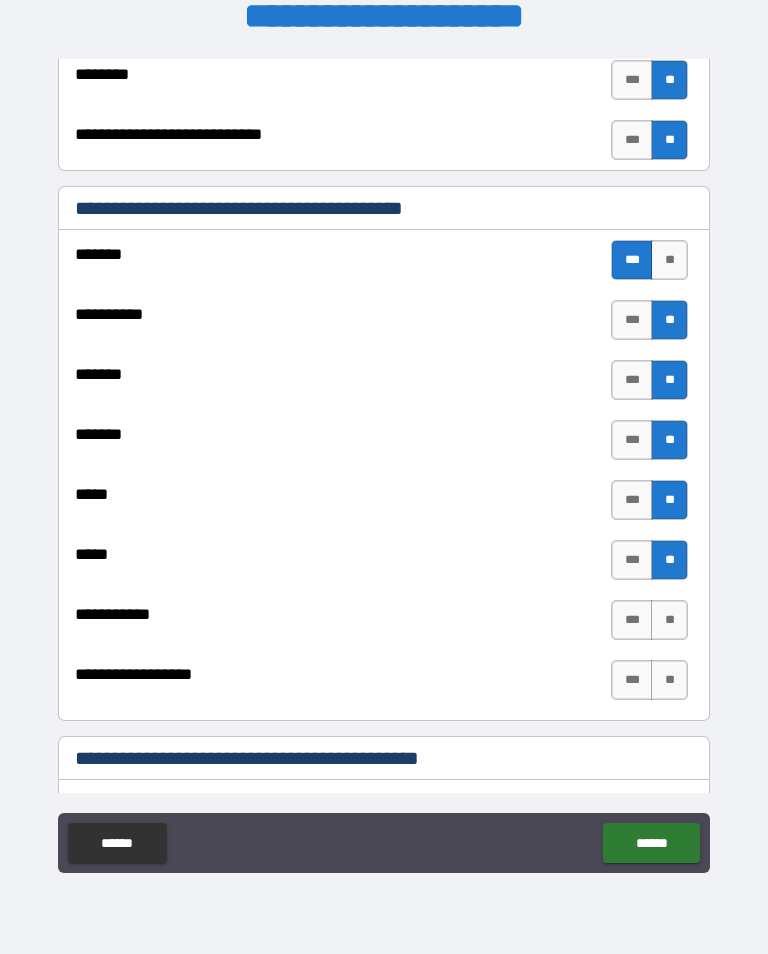 scroll, scrollTop: 1288, scrollLeft: 0, axis: vertical 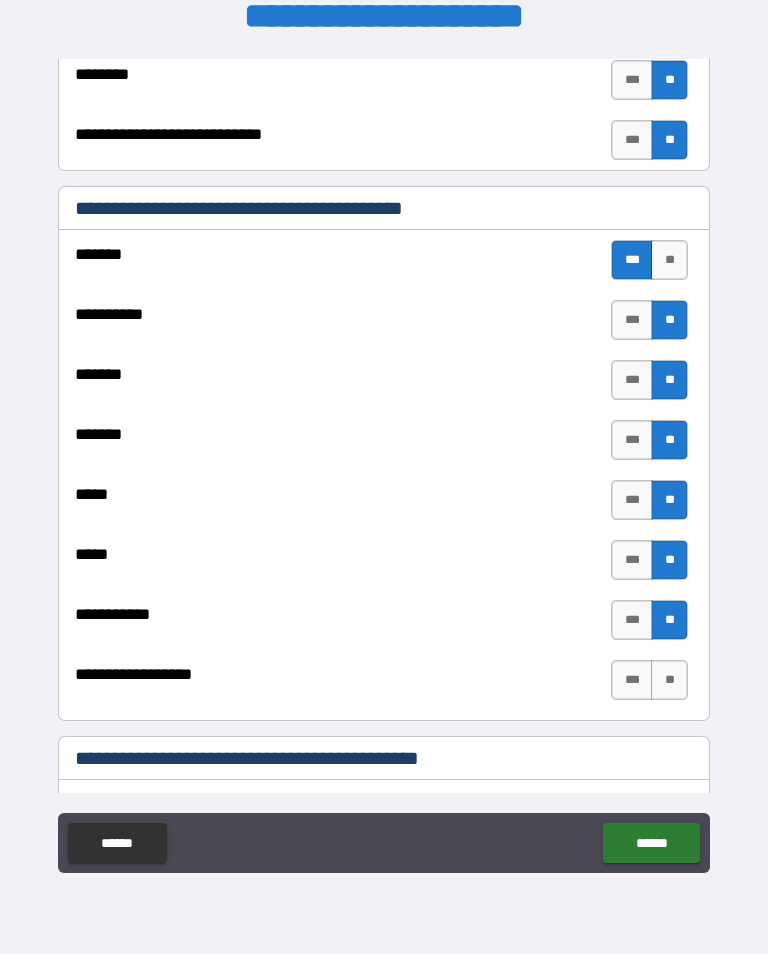 click on "**" at bounding box center (669, 680) 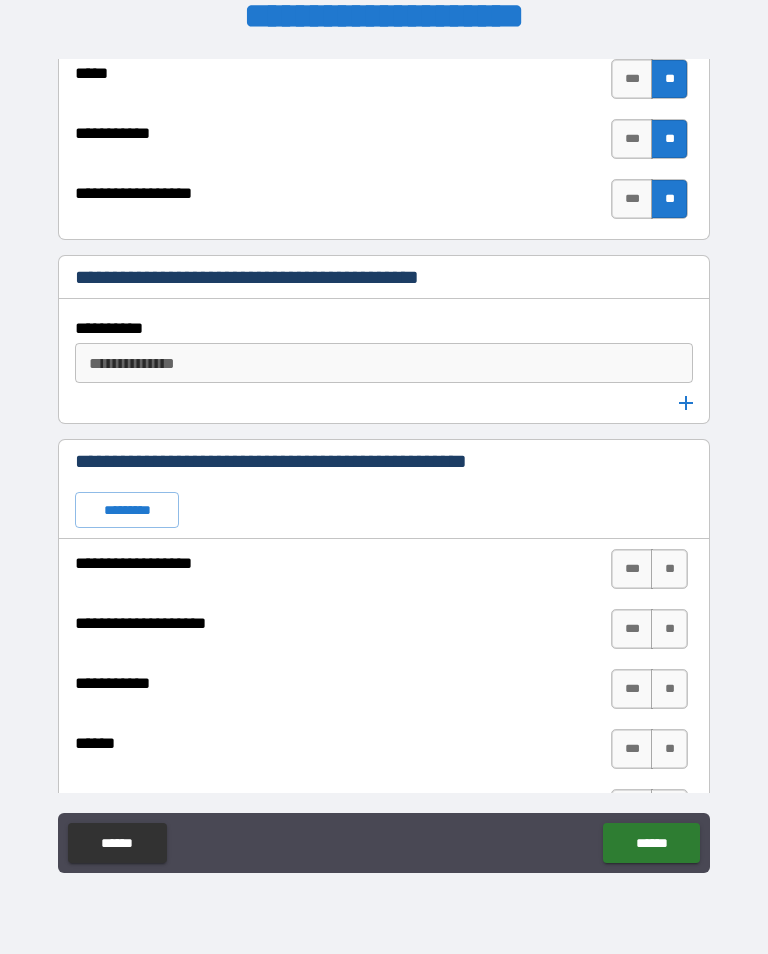 scroll, scrollTop: 1771, scrollLeft: 0, axis: vertical 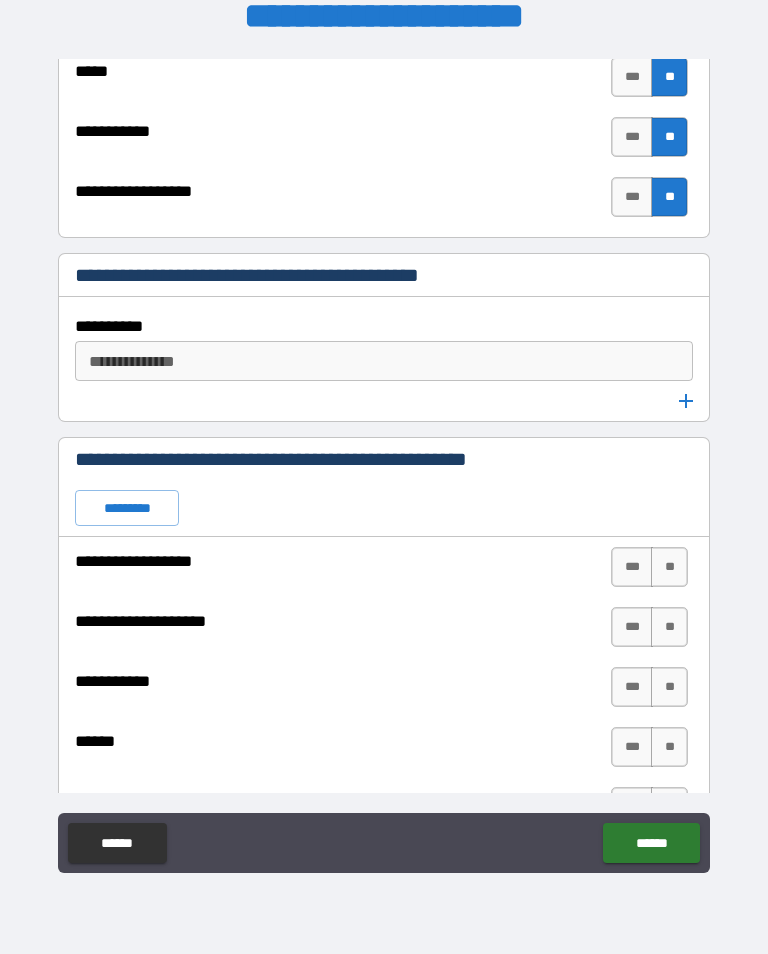 click on "**" at bounding box center [669, 567] 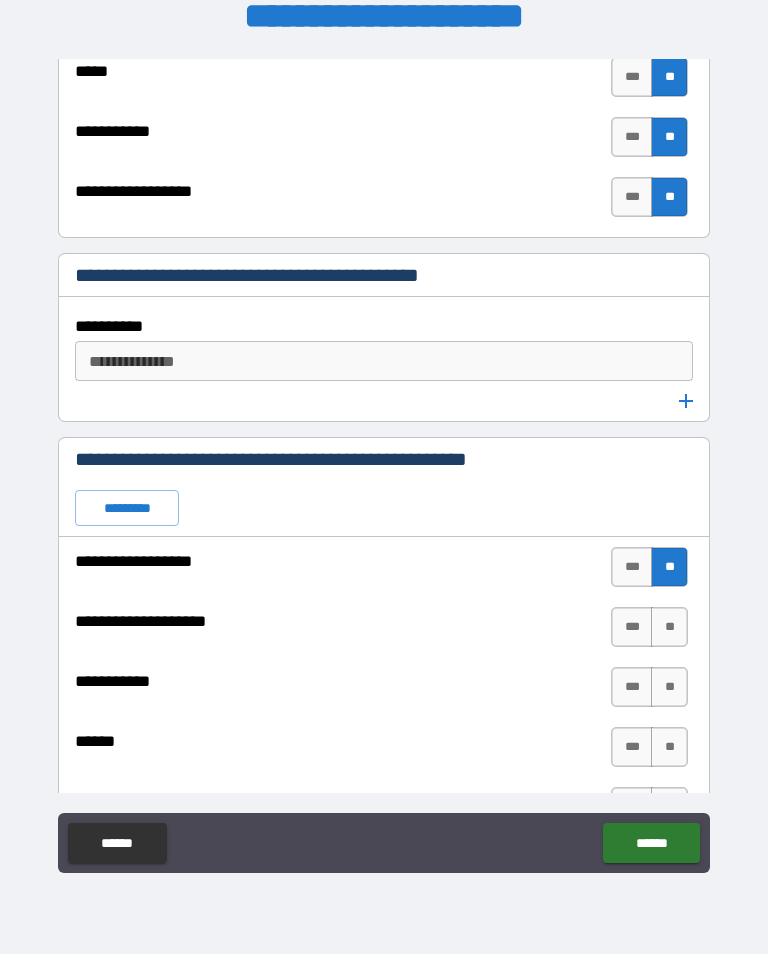 click on "**" at bounding box center [669, 627] 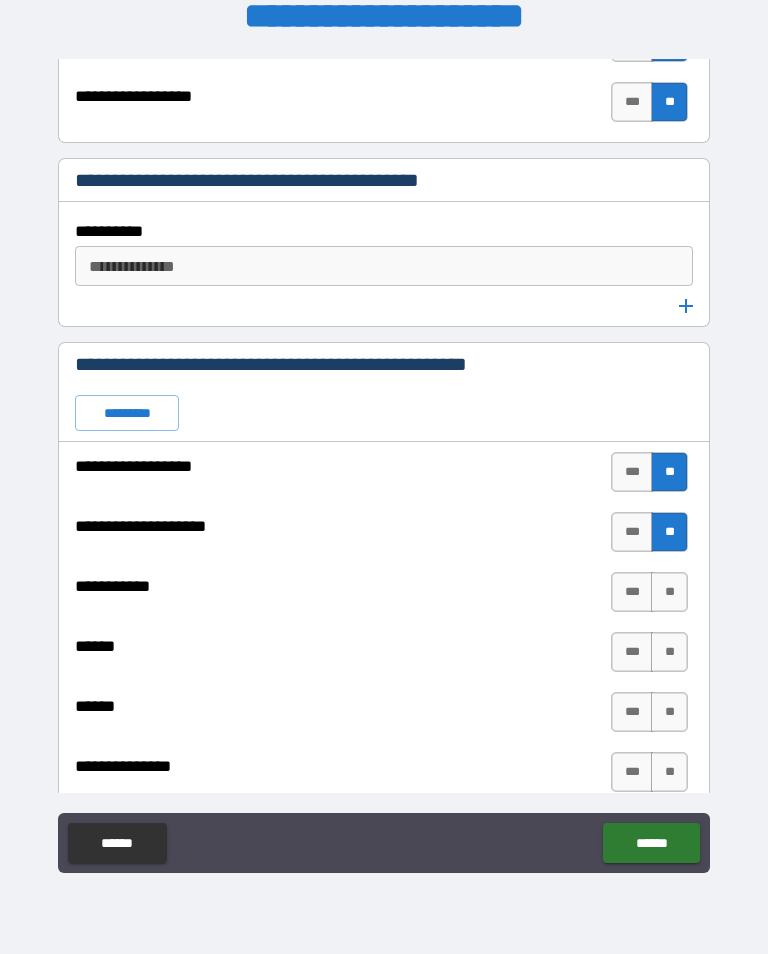 scroll, scrollTop: 1871, scrollLeft: 0, axis: vertical 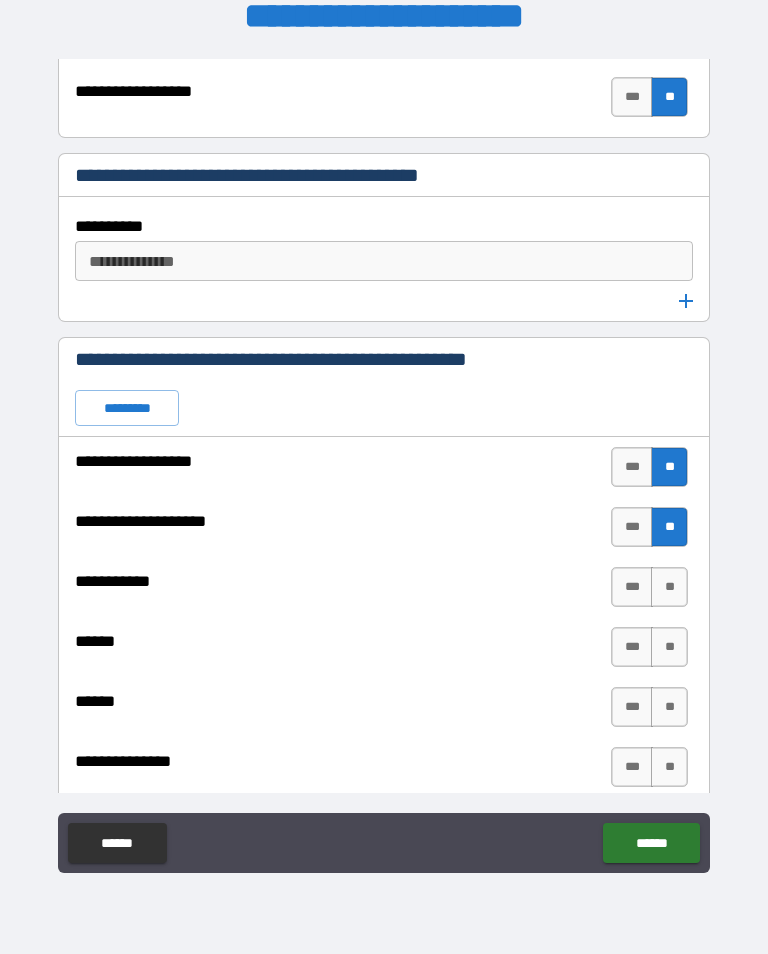 click on "**" at bounding box center [669, 587] 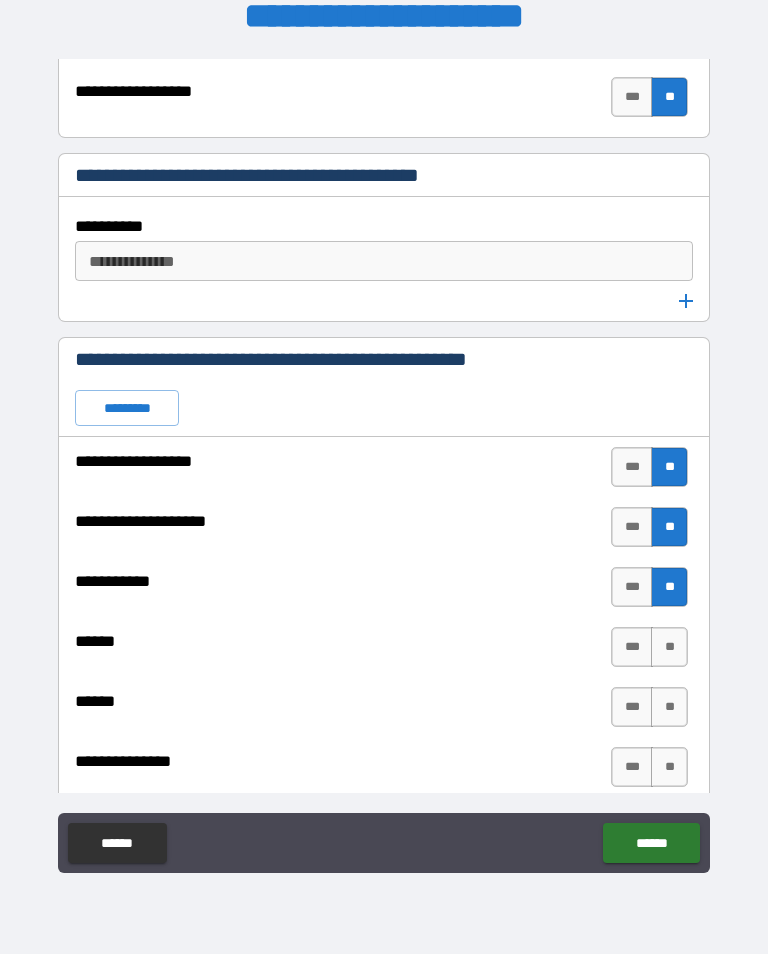 click on "**" at bounding box center [669, 647] 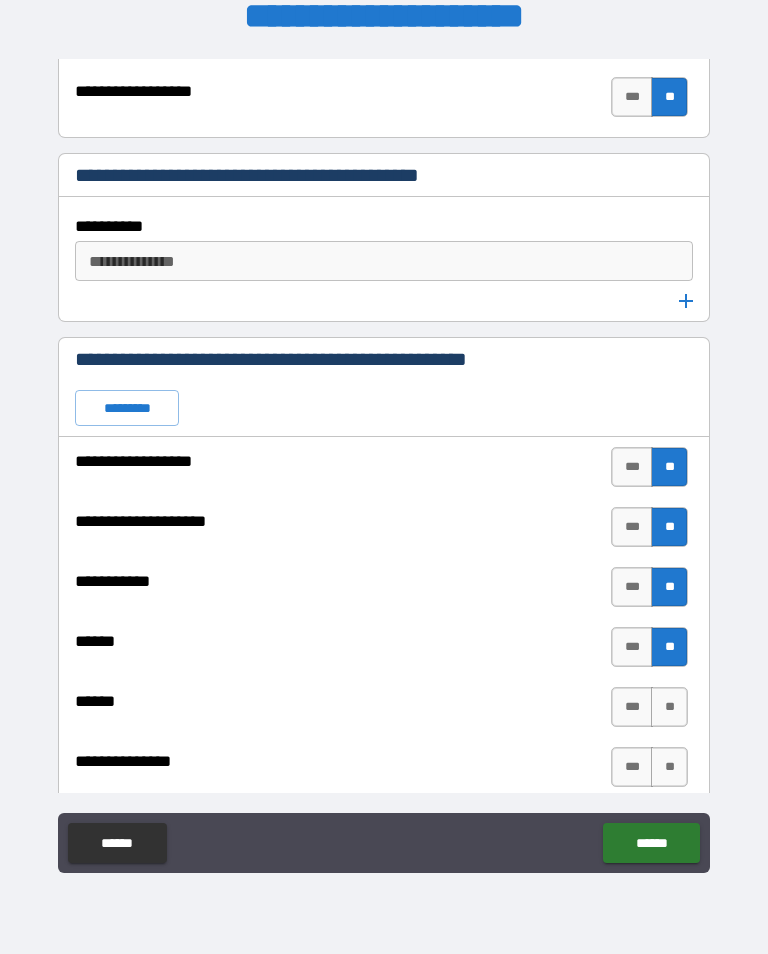 click on "**" at bounding box center (669, 707) 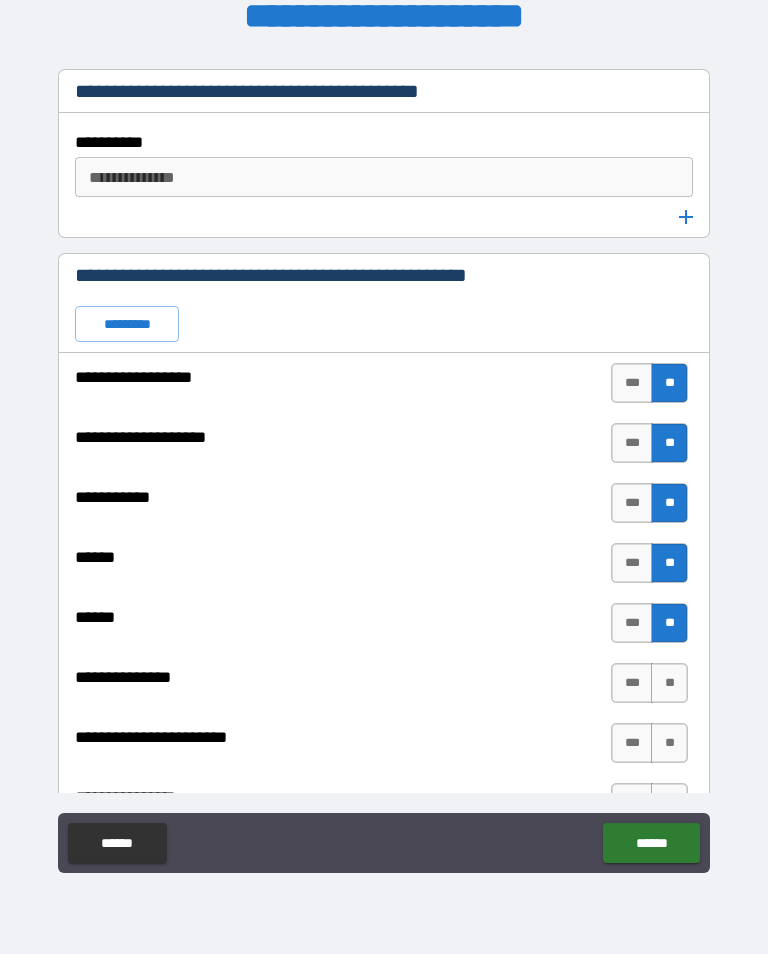 scroll, scrollTop: 1990, scrollLeft: 0, axis: vertical 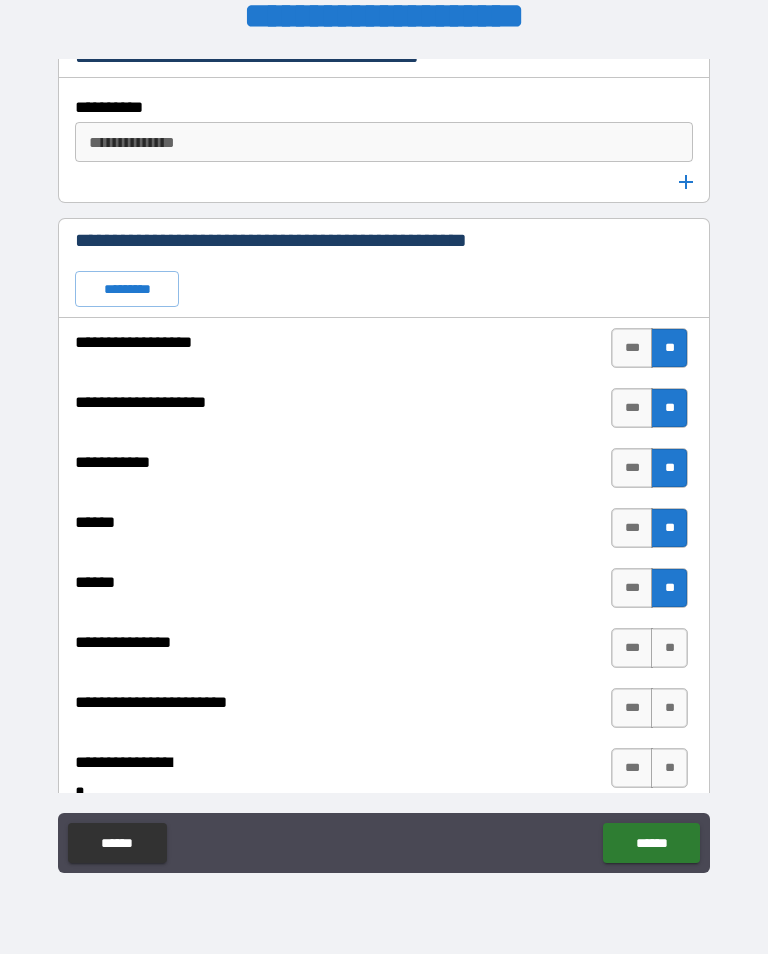 click on "**" at bounding box center (669, 648) 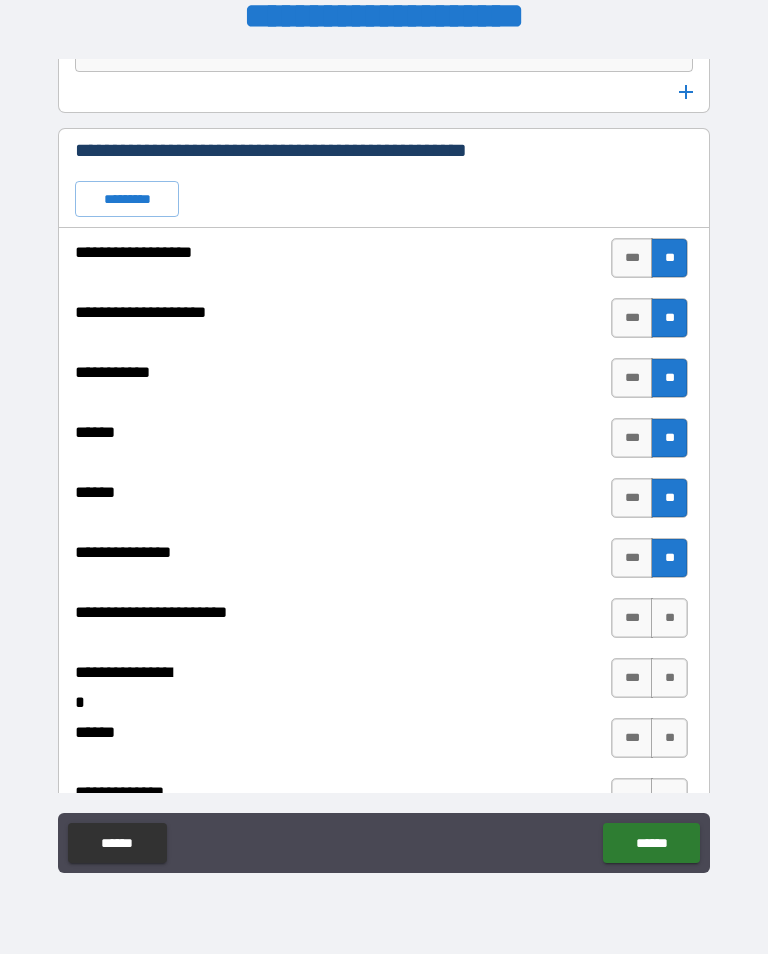 scroll, scrollTop: 2085, scrollLeft: 0, axis: vertical 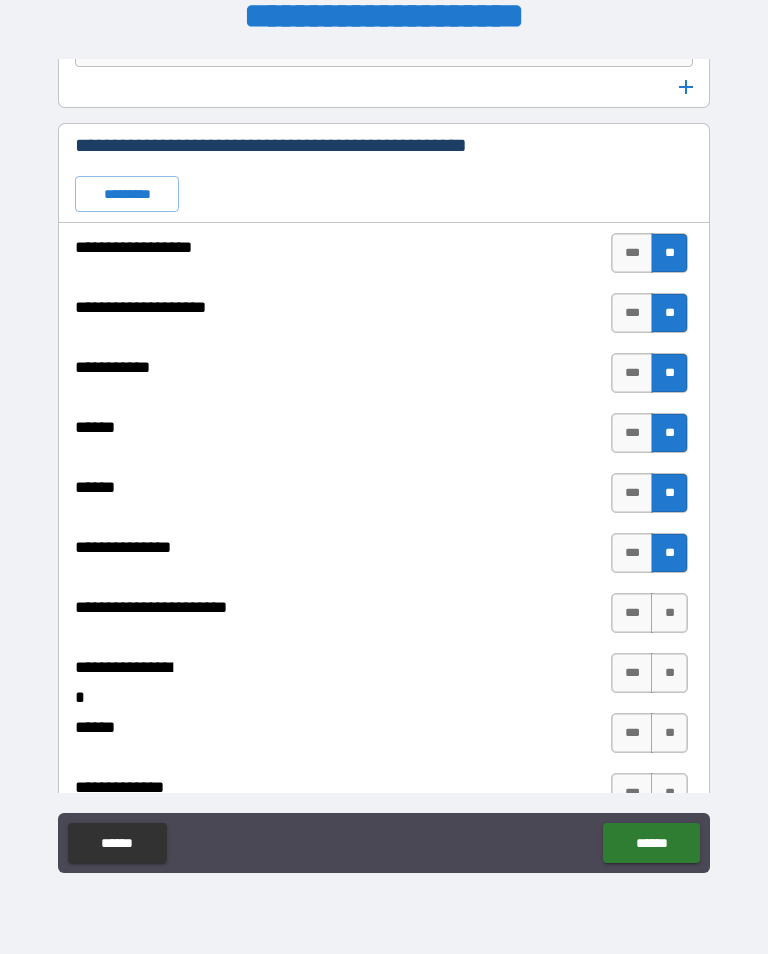 click on "**" at bounding box center (669, 613) 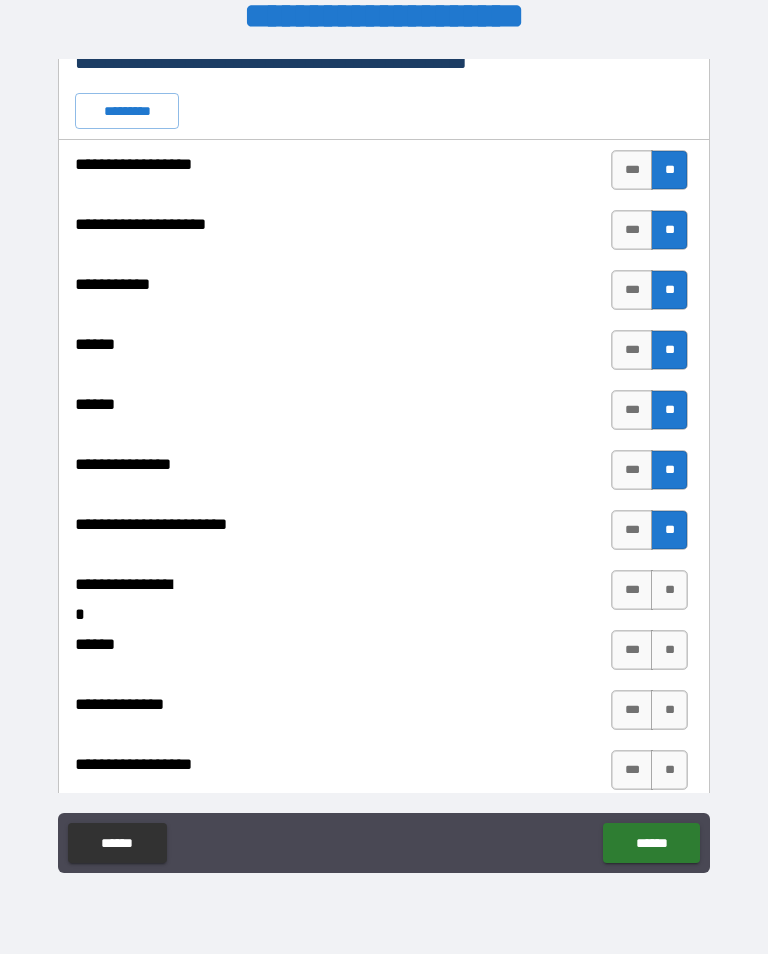 scroll, scrollTop: 2170, scrollLeft: 0, axis: vertical 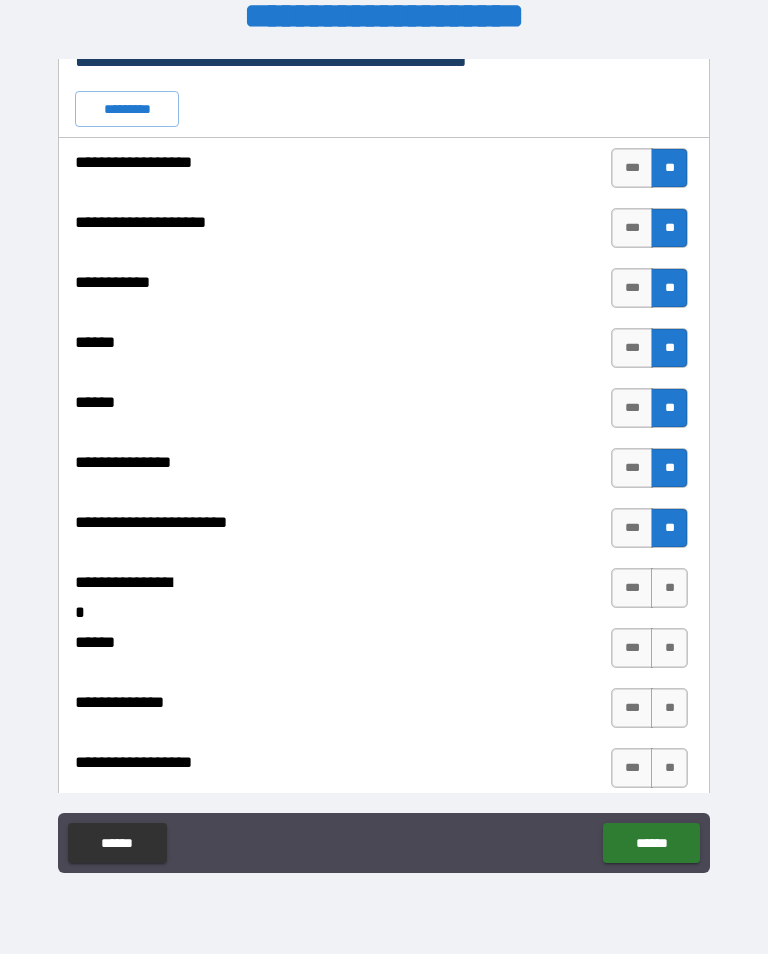 click on "***" at bounding box center [632, 588] 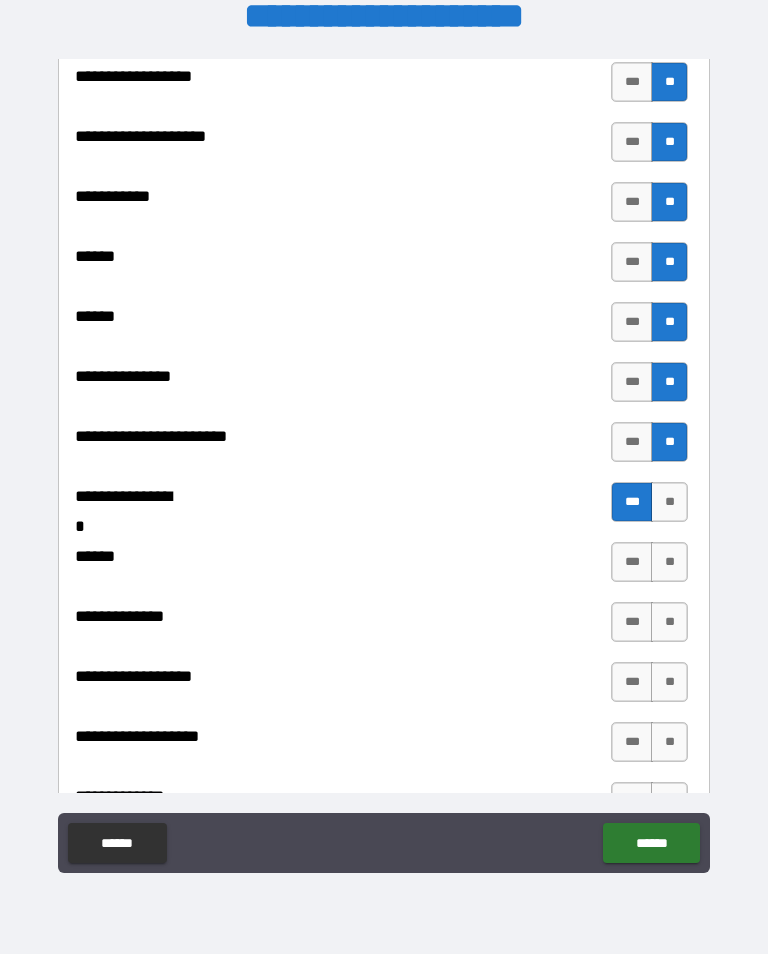 scroll, scrollTop: 2261, scrollLeft: 0, axis: vertical 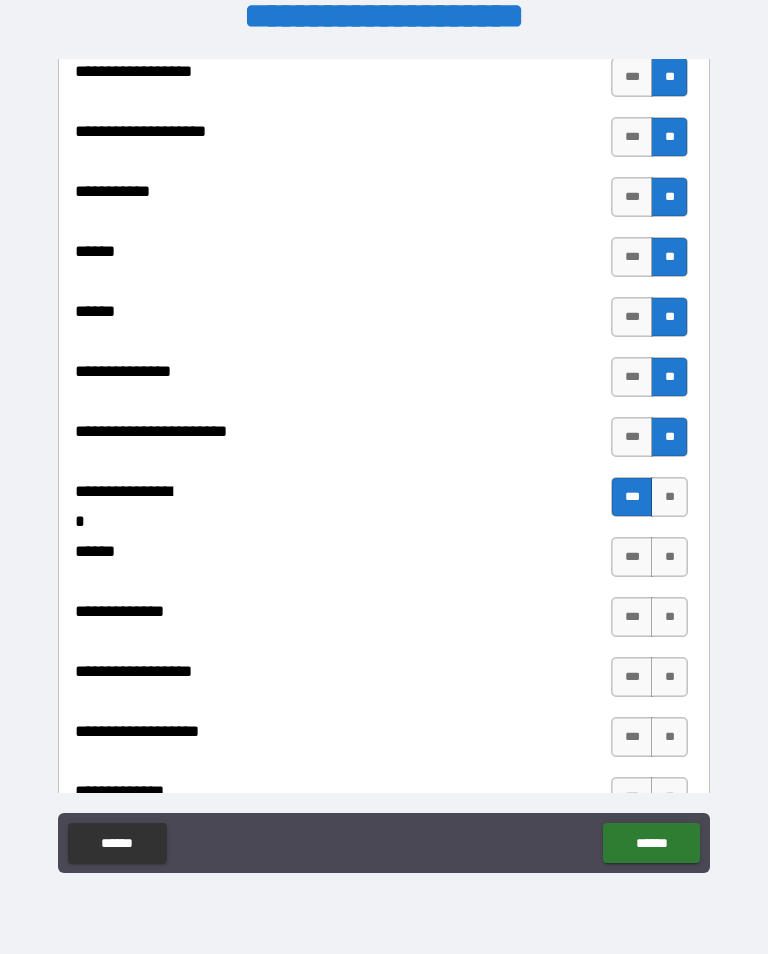 click on "**" at bounding box center (669, 557) 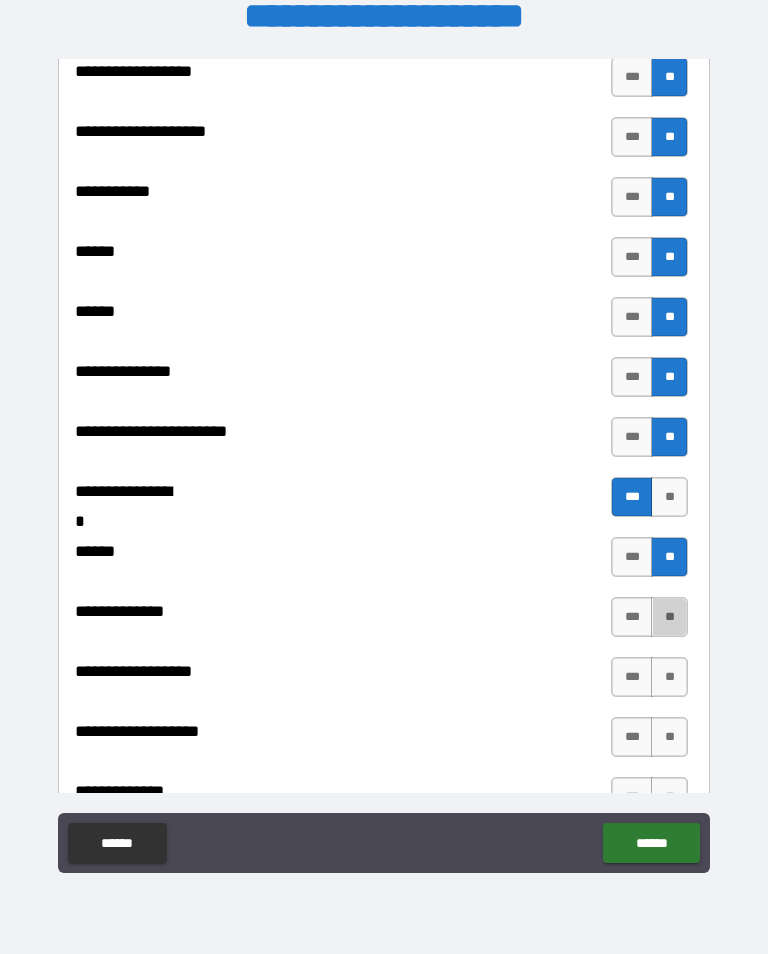 click on "**" at bounding box center [669, 617] 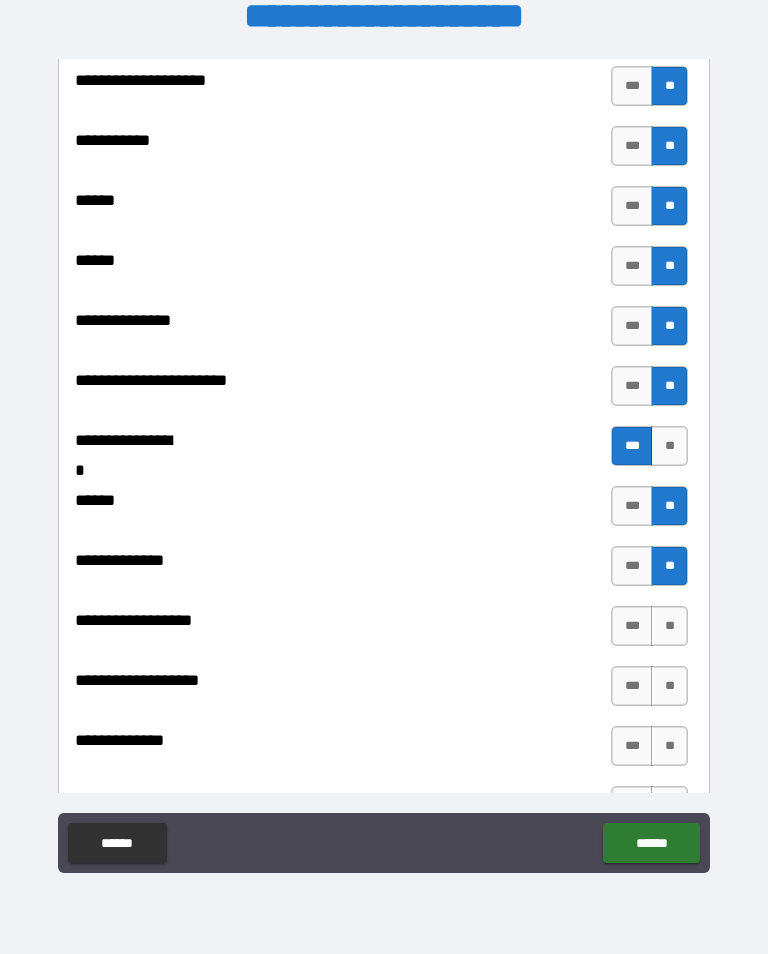 scroll, scrollTop: 2326, scrollLeft: 0, axis: vertical 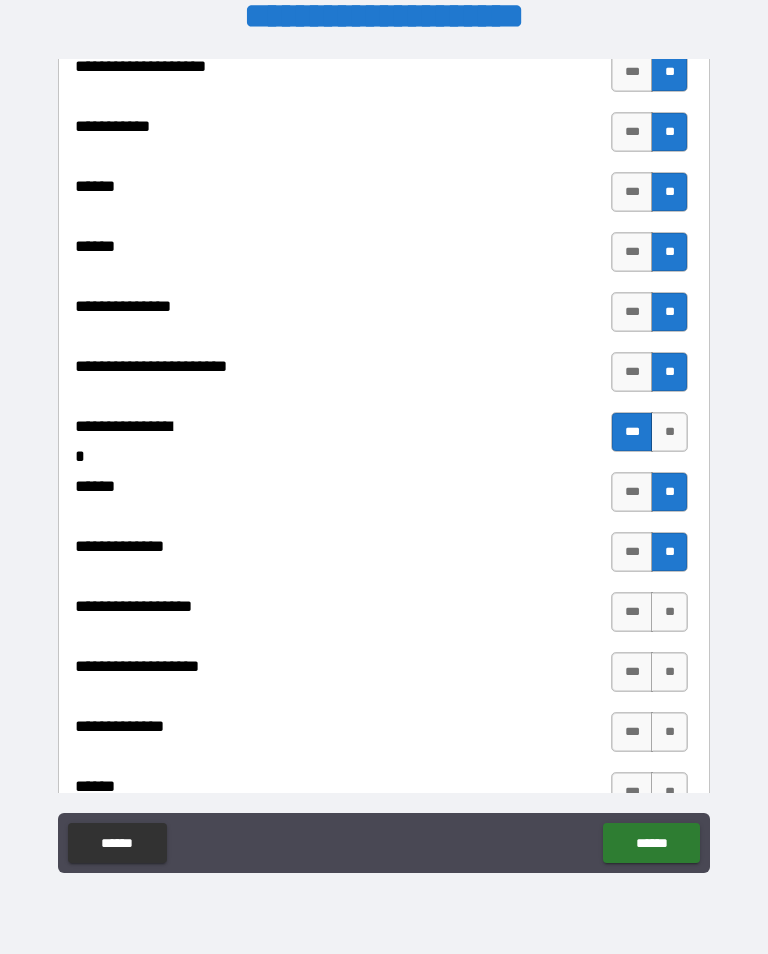 click on "**" at bounding box center [669, 612] 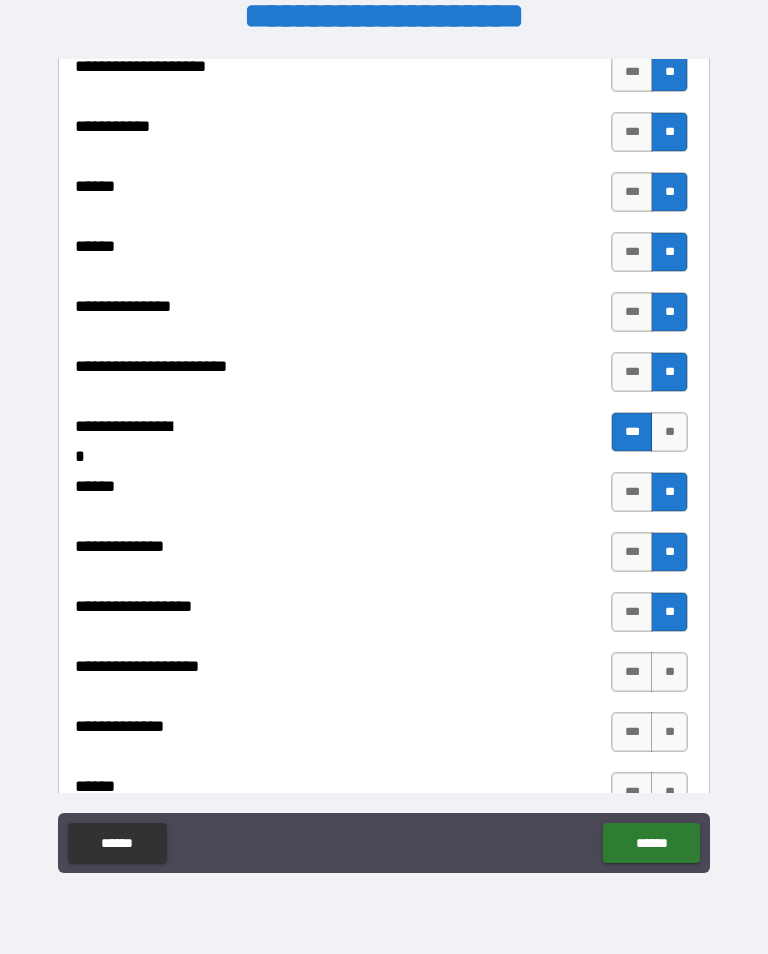 click on "**" at bounding box center [669, 672] 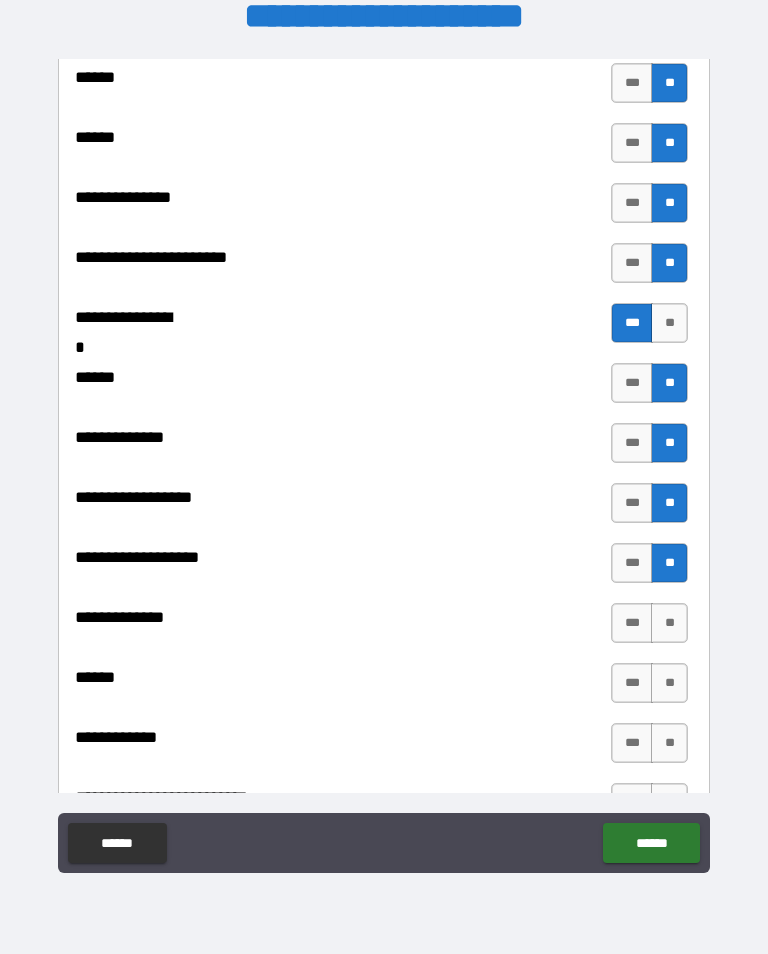 scroll, scrollTop: 2437, scrollLeft: 0, axis: vertical 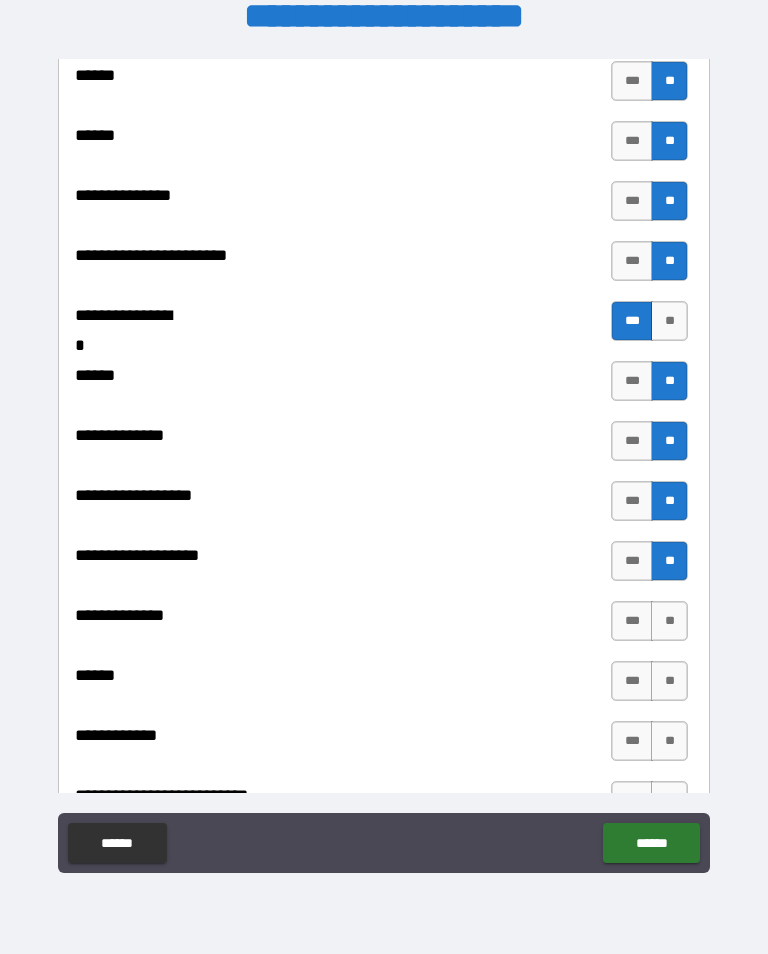 click on "**" at bounding box center [669, 621] 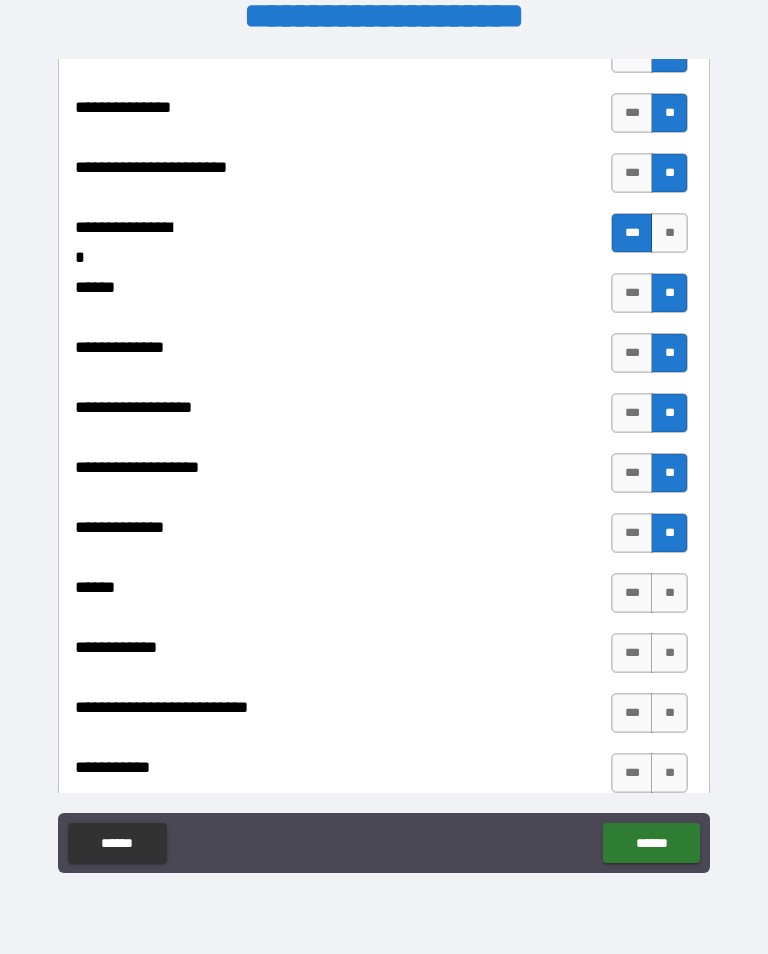 scroll, scrollTop: 2527, scrollLeft: 0, axis: vertical 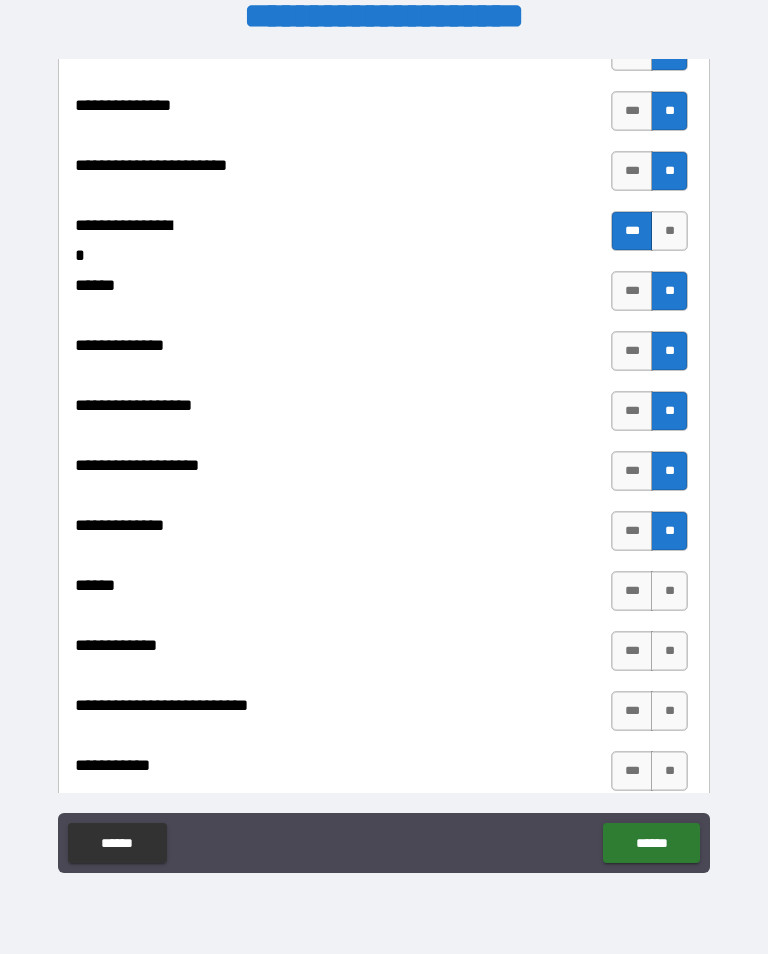 click on "**" at bounding box center [669, 591] 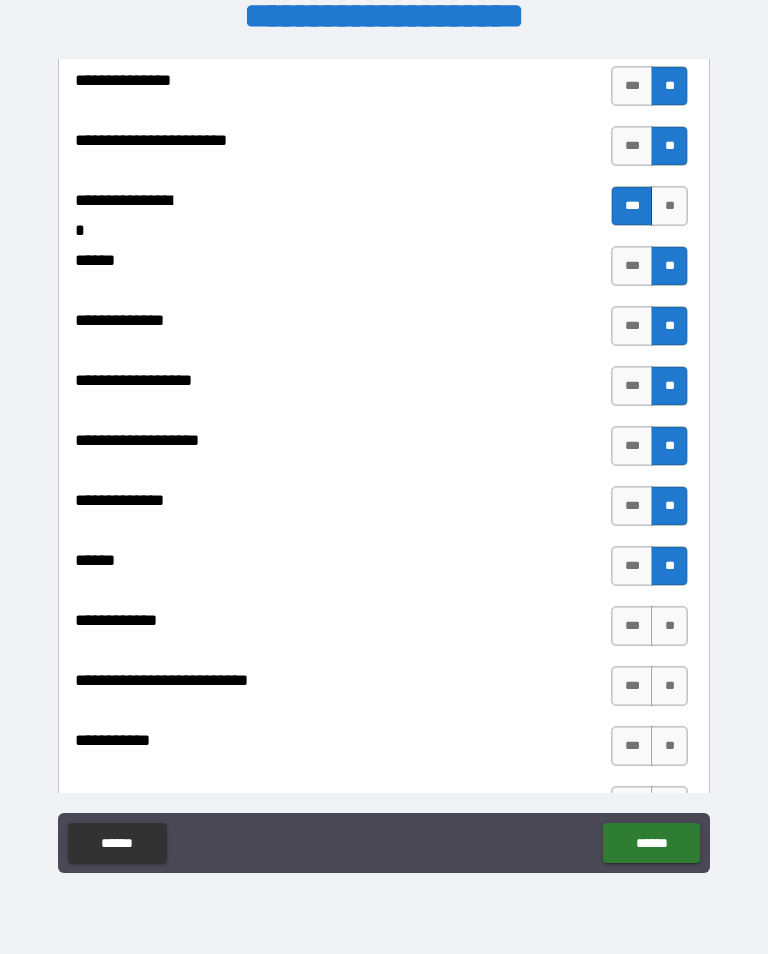 scroll, scrollTop: 2556, scrollLeft: 0, axis: vertical 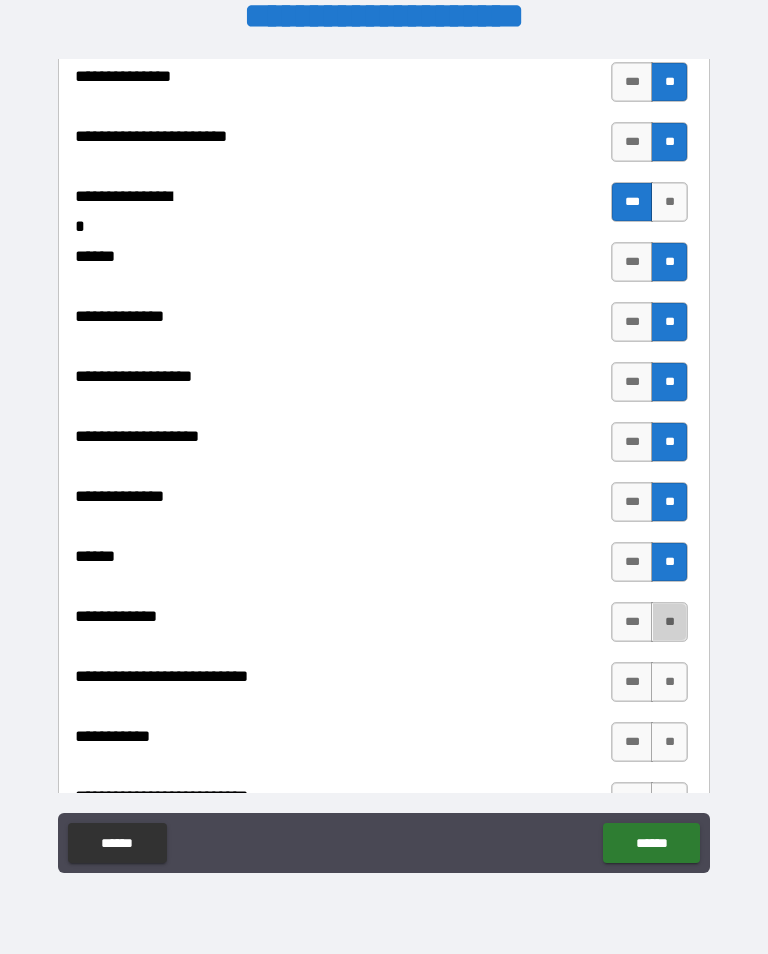 click on "**" at bounding box center [669, 622] 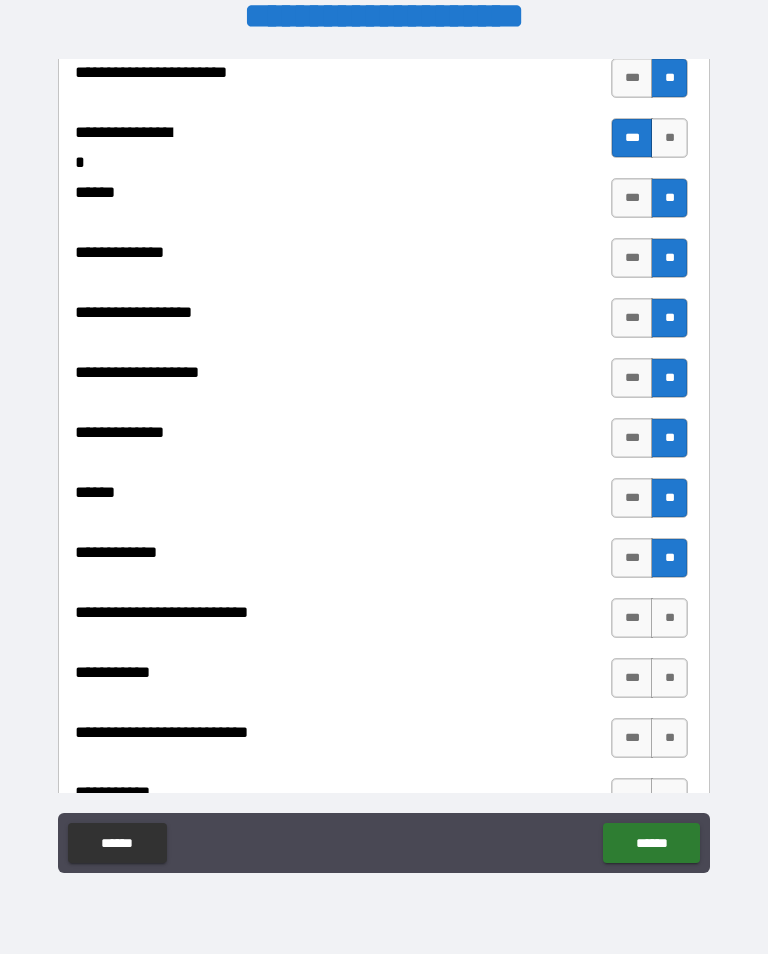 scroll, scrollTop: 2626, scrollLeft: 0, axis: vertical 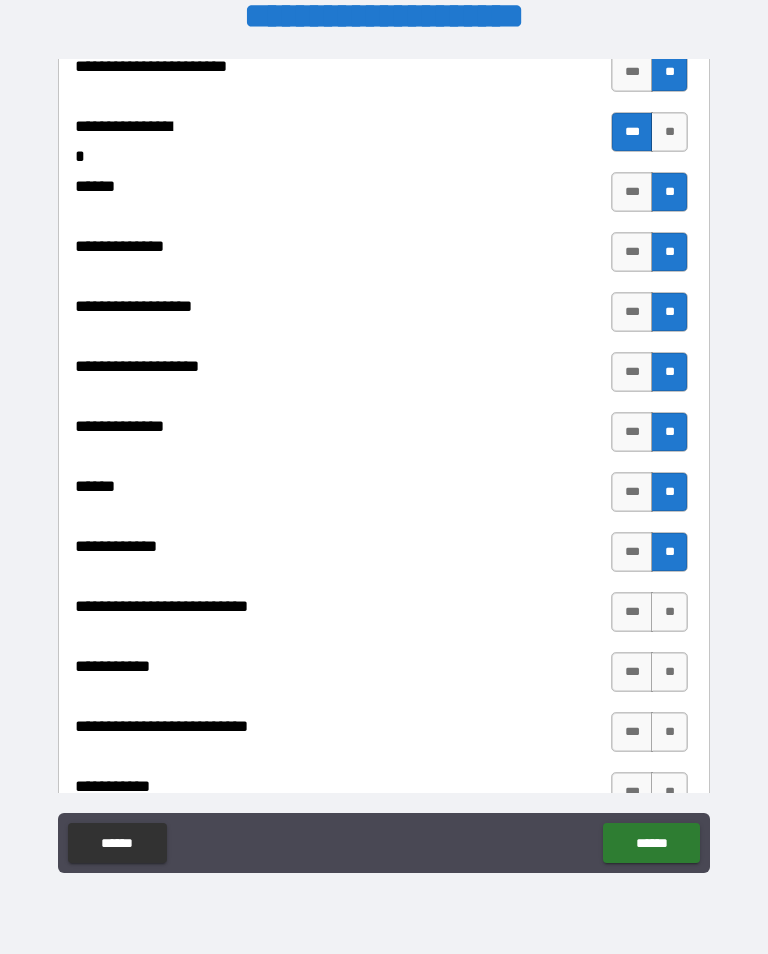 click on "**" at bounding box center [669, 612] 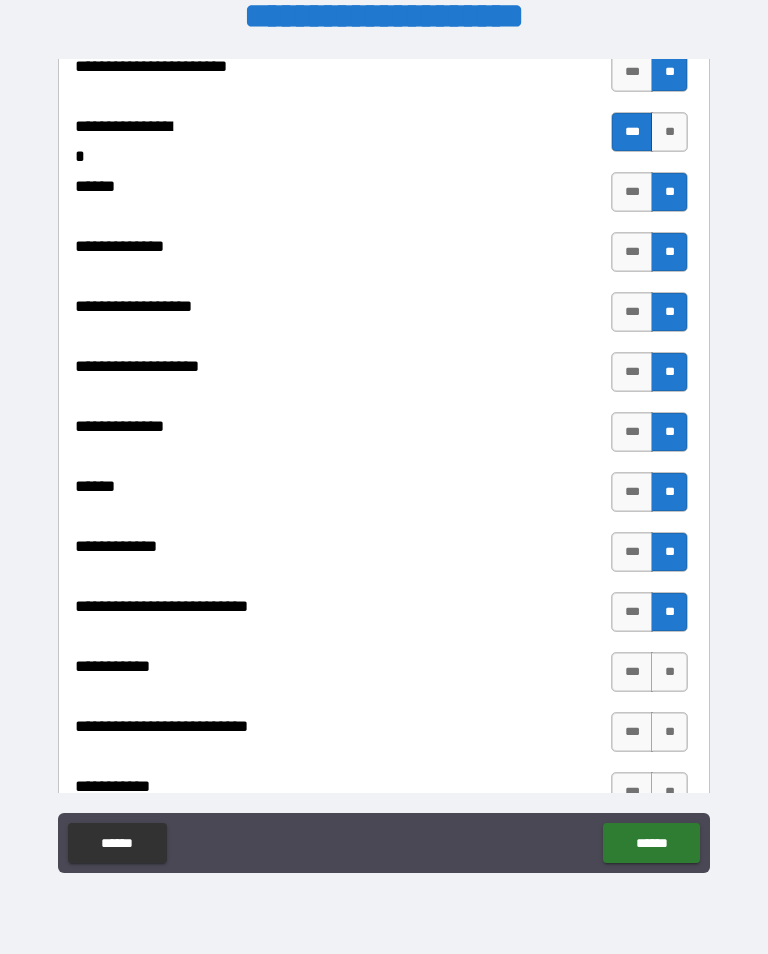 scroll, scrollTop: 2673, scrollLeft: 0, axis: vertical 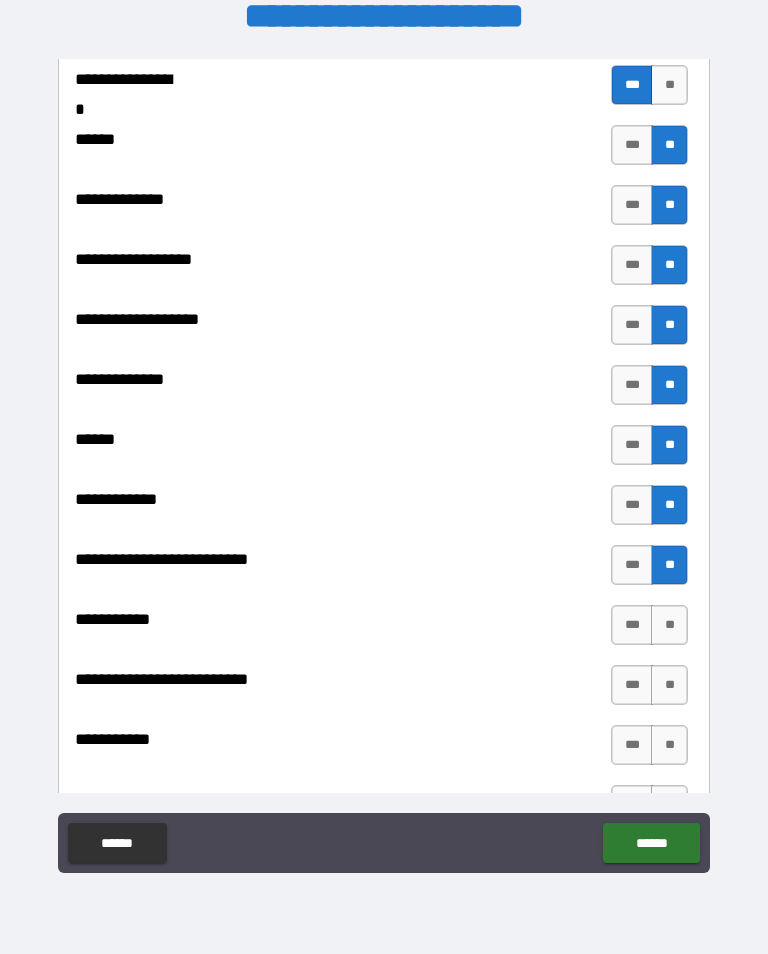 click on "**" at bounding box center [669, 625] 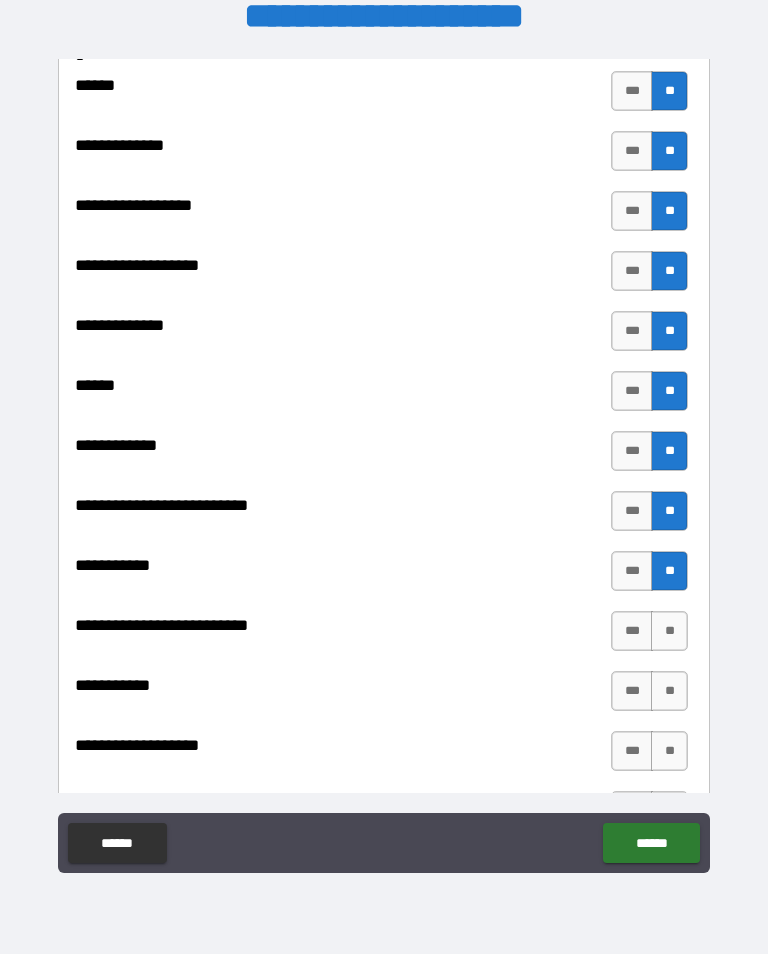 scroll, scrollTop: 2740, scrollLeft: 0, axis: vertical 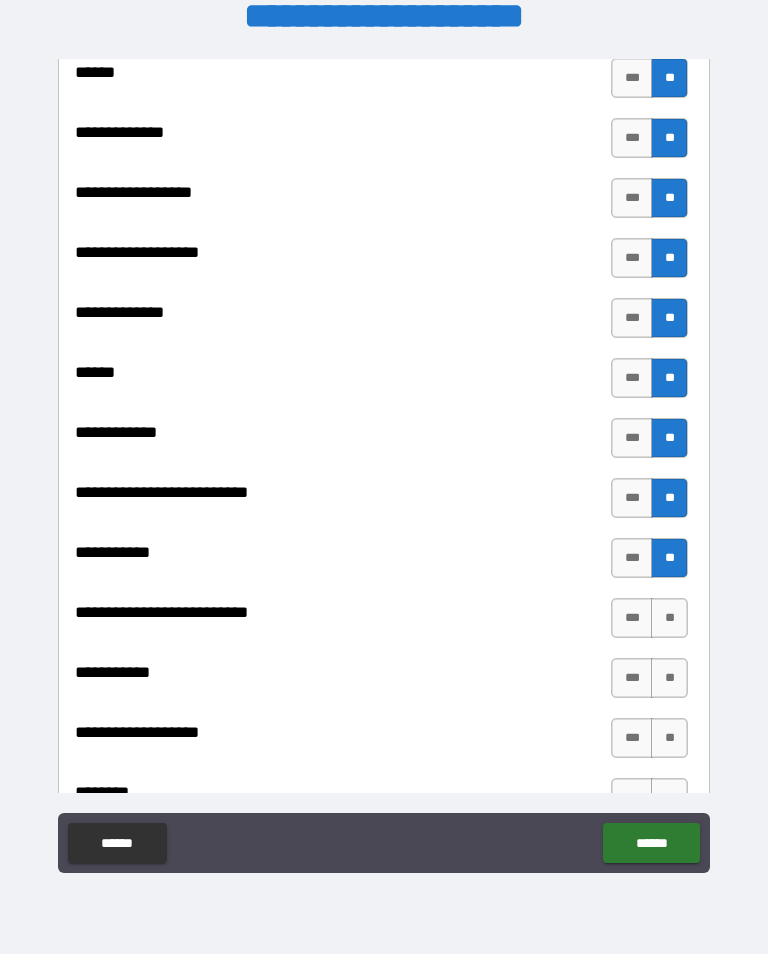 click on "**" at bounding box center [669, 618] 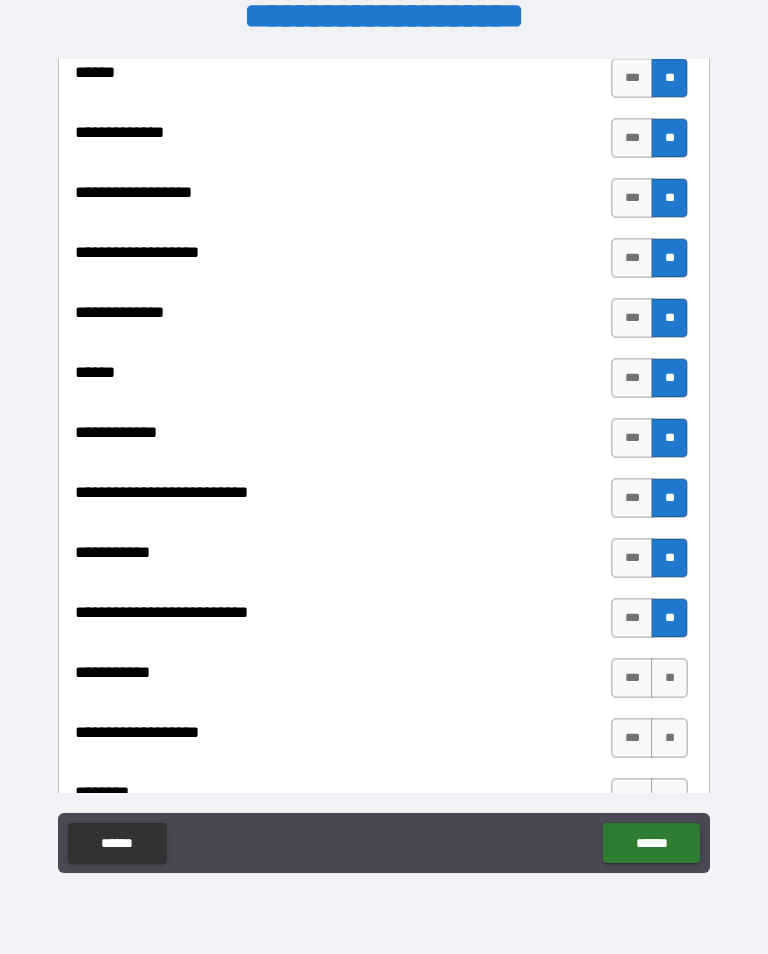 click on "**" at bounding box center (669, 678) 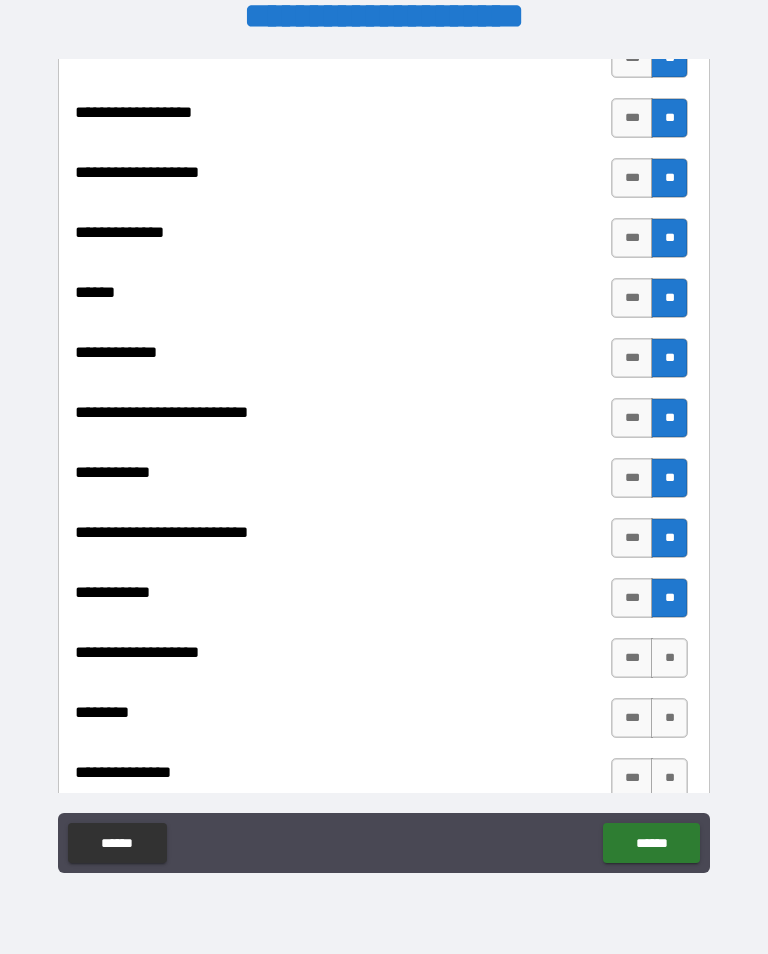 scroll, scrollTop: 2824, scrollLeft: 0, axis: vertical 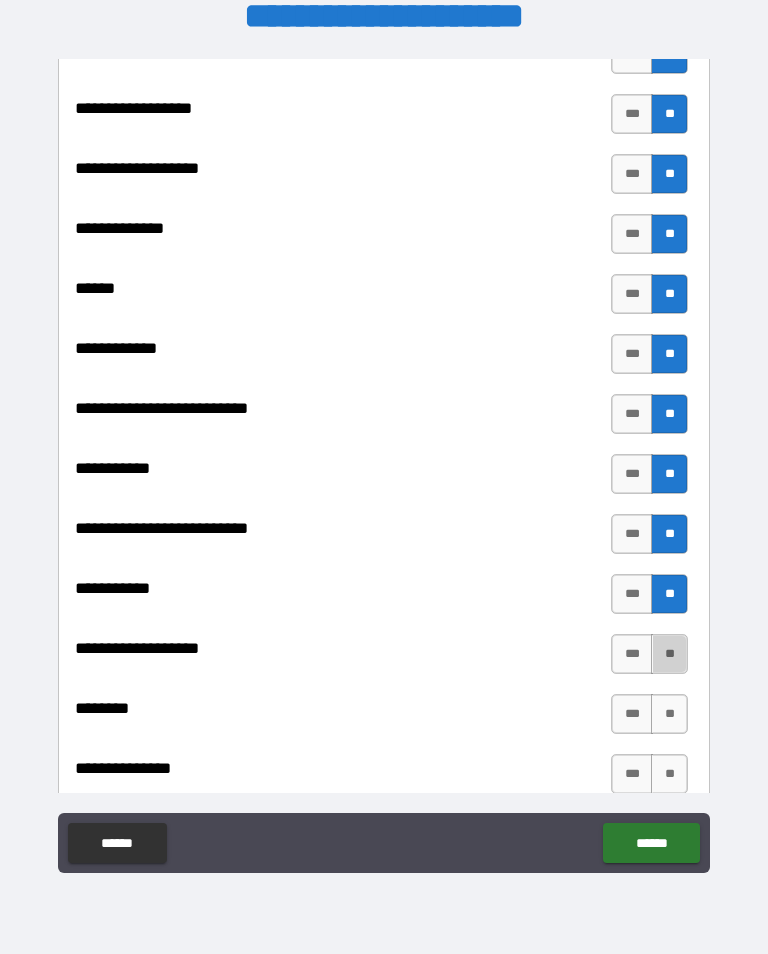 click on "**" at bounding box center (669, 654) 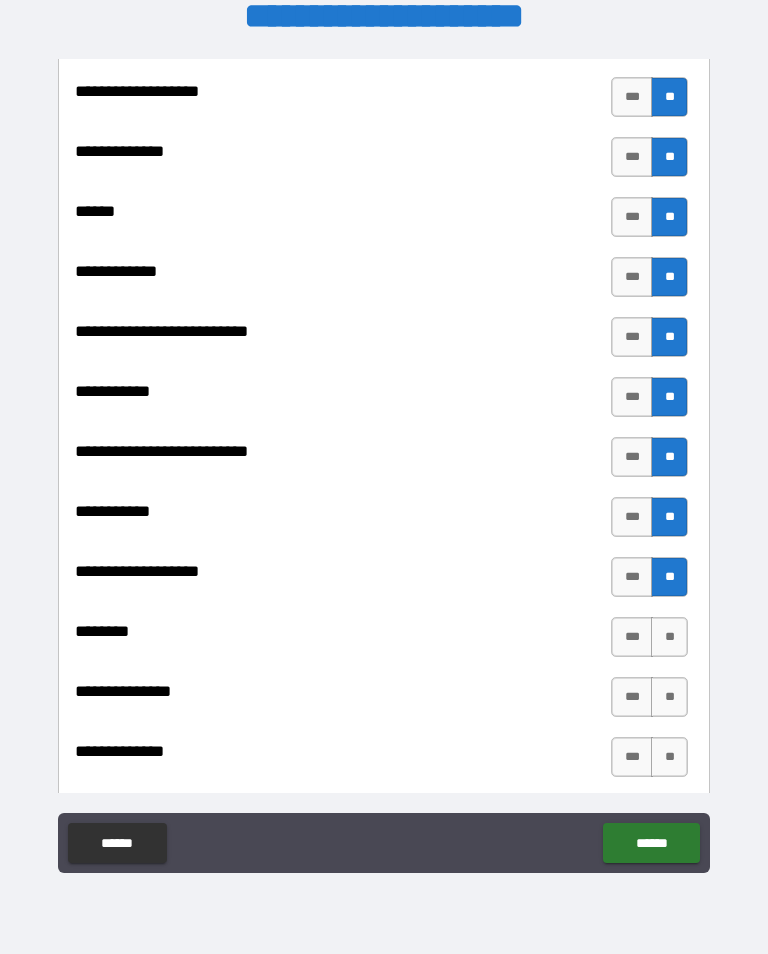 click on "**" at bounding box center (669, 637) 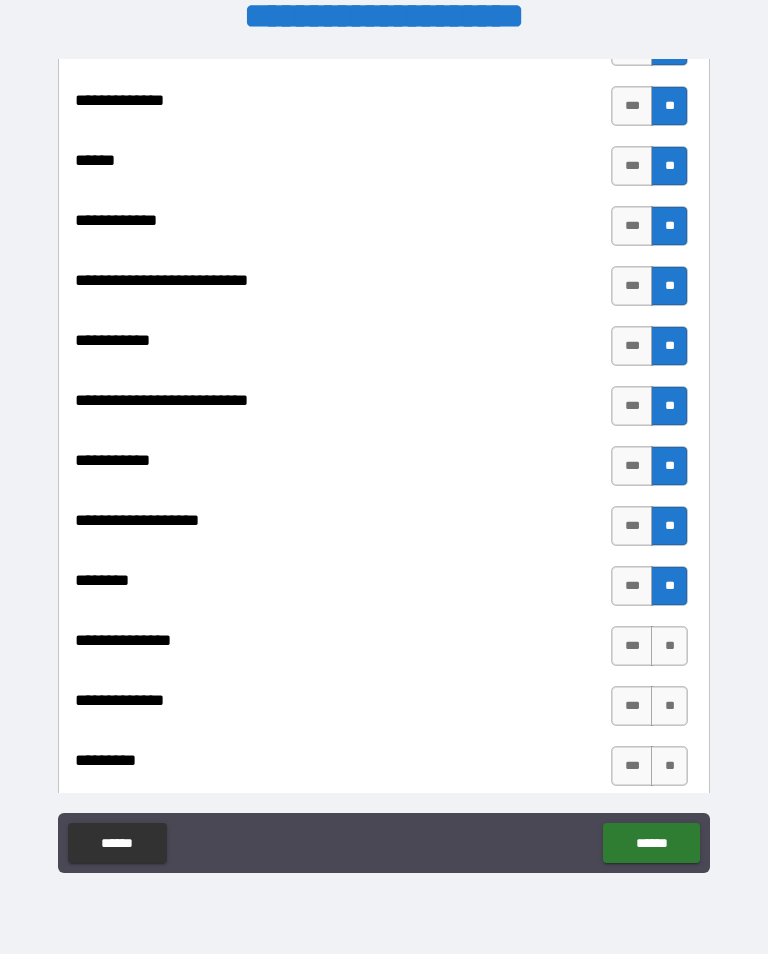 scroll, scrollTop: 2961, scrollLeft: 0, axis: vertical 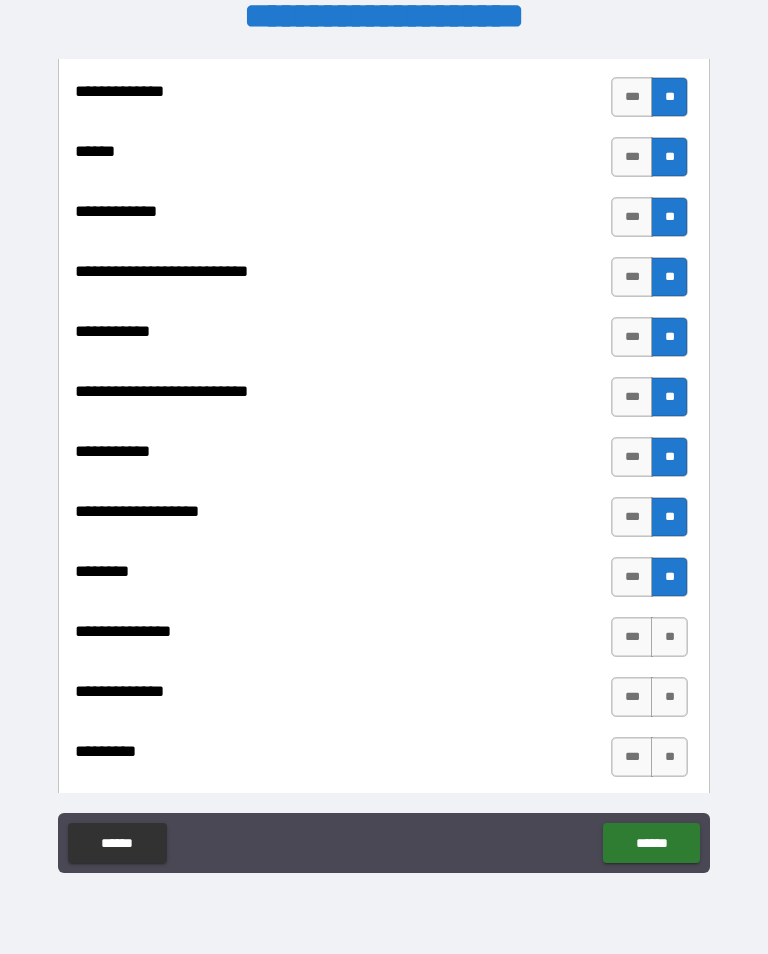 click on "**" at bounding box center (669, 637) 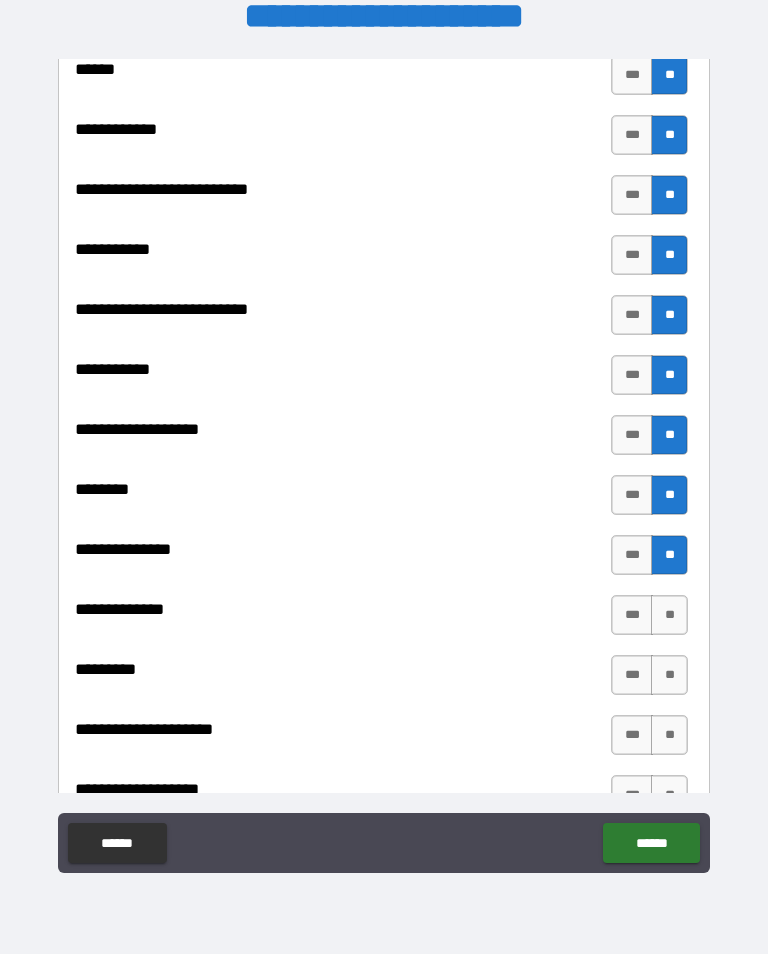 scroll, scrollTop: 3043, scrollLeft: 0, axis: vertical 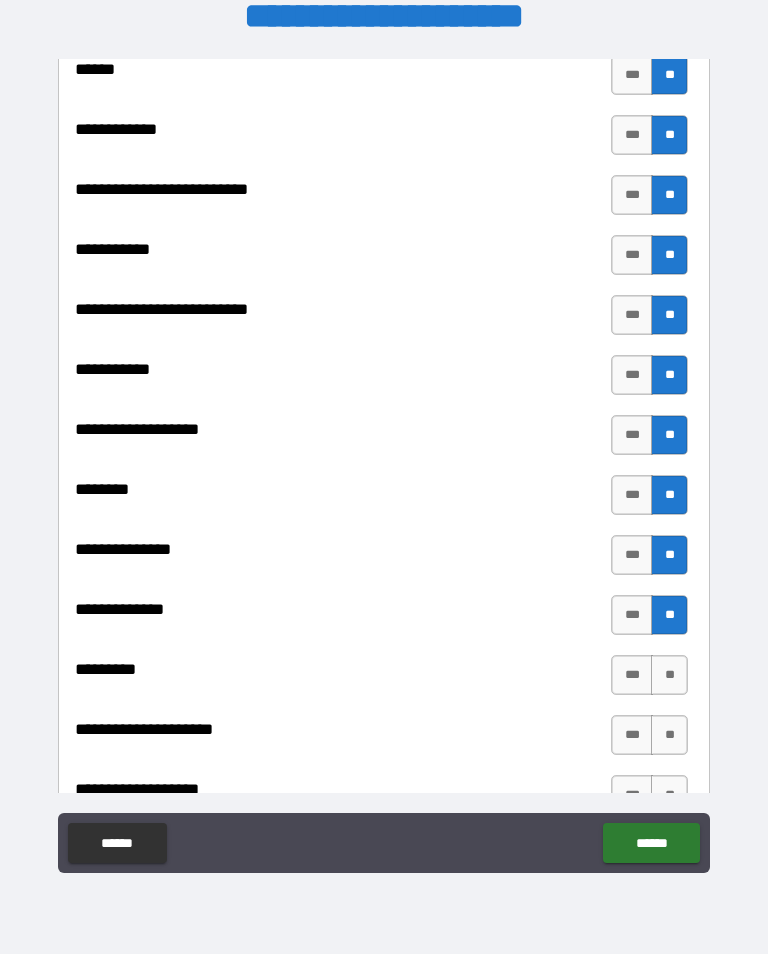 click on "**" at bounding box center (669, 615) 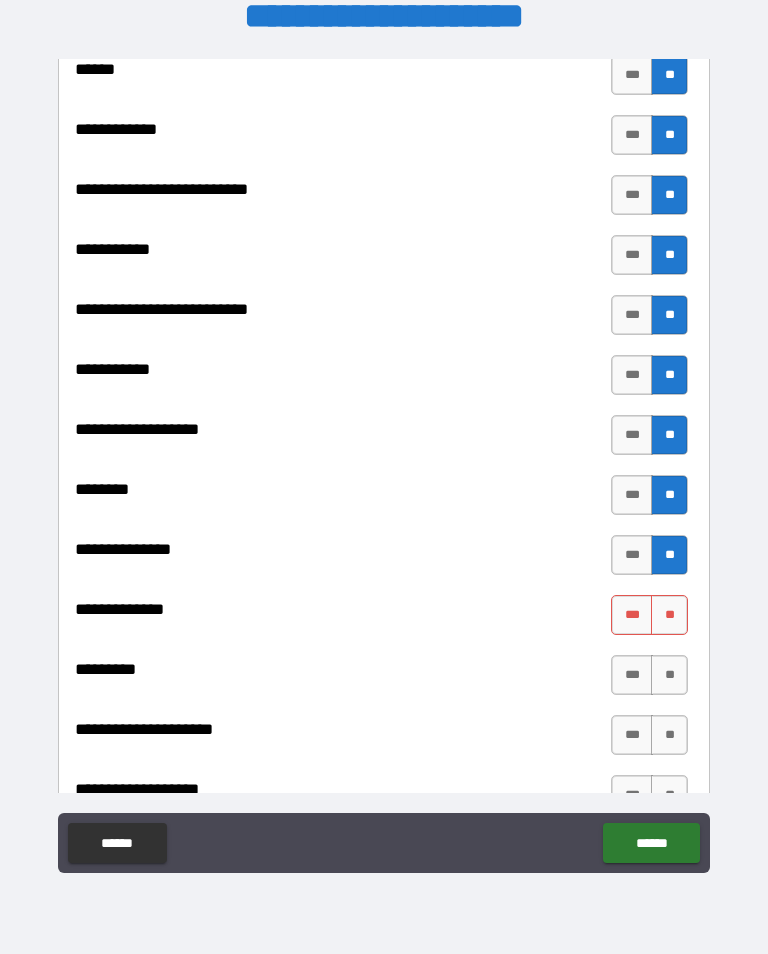 click on "**" at bounding box center [669, 615] 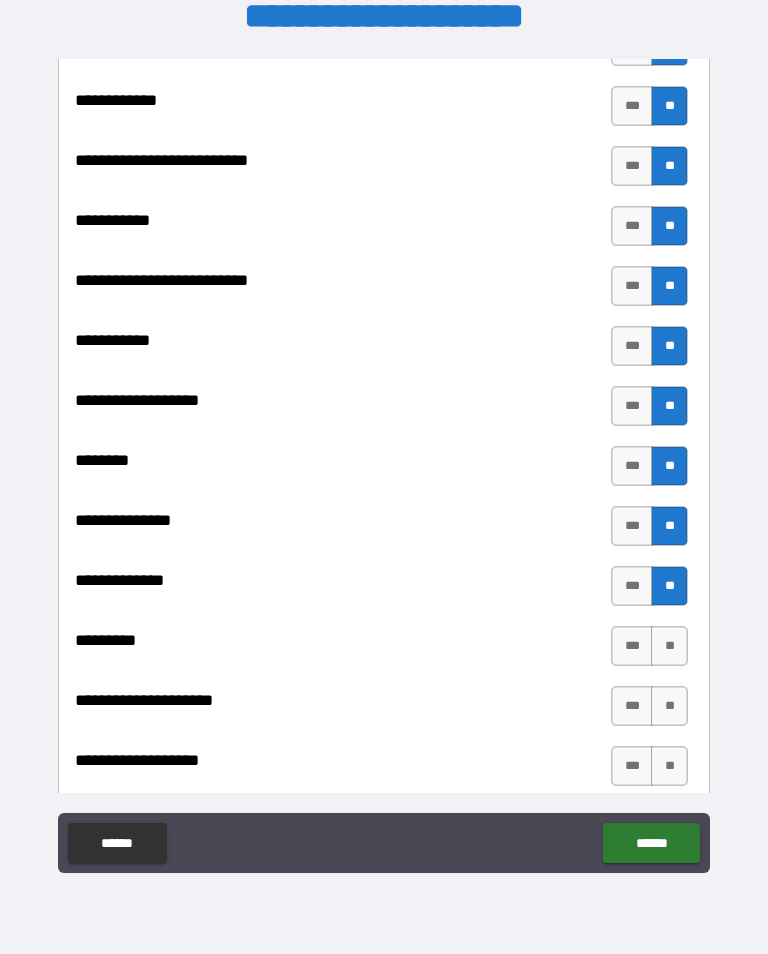 scroll, scrollTop: 3073, scrollLeft: 0, axis: vertical 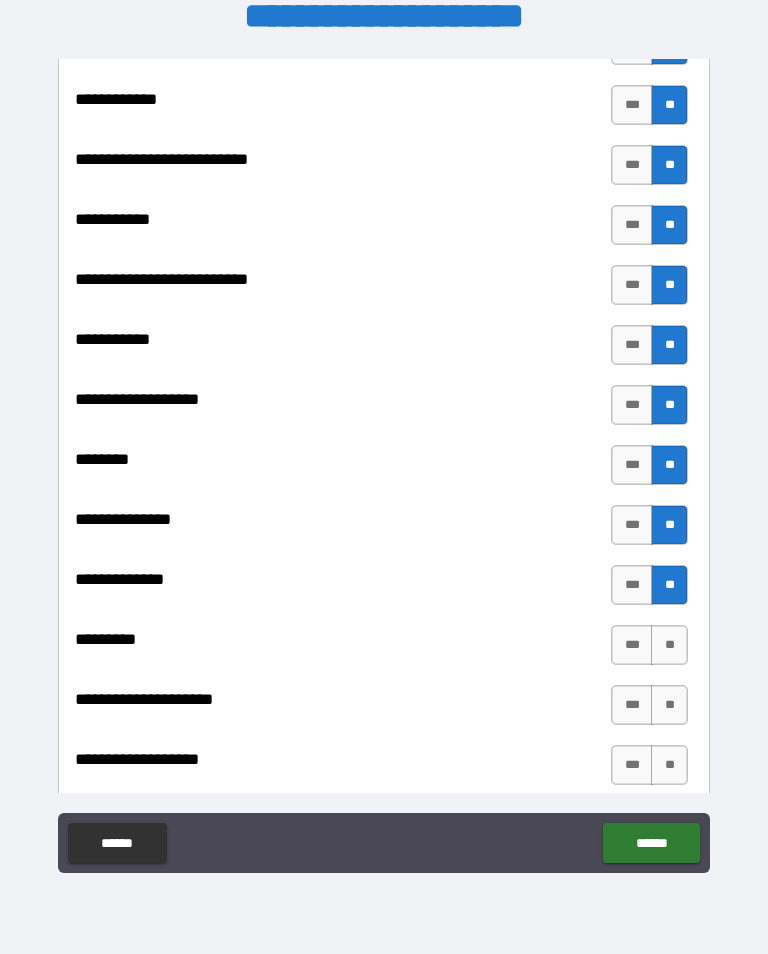 click on "**" at bounding box center [669, 645] 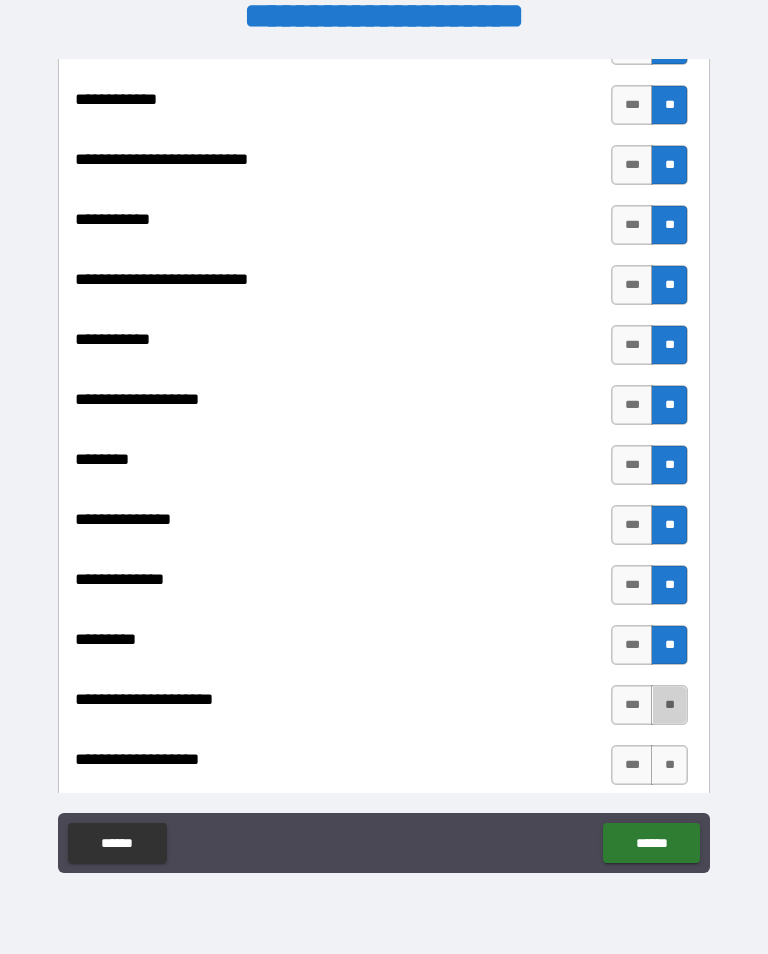 click on "**" at bounding box center (669, 705) 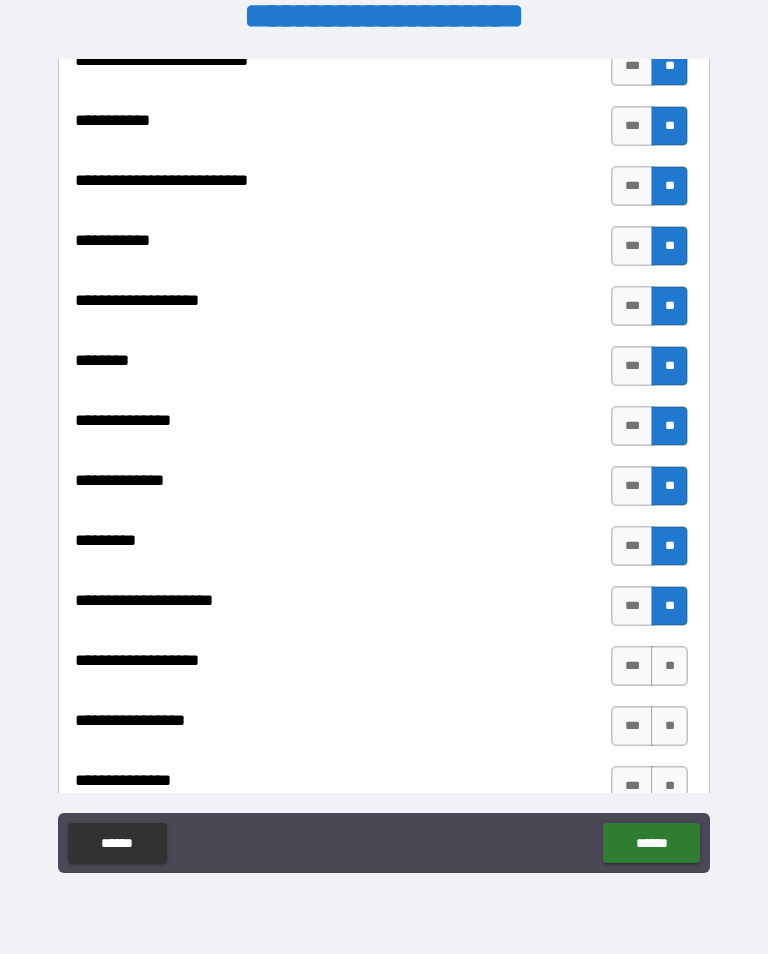 scroll, scrollTop: 3179, scrollLeft: 0, axis: vertical 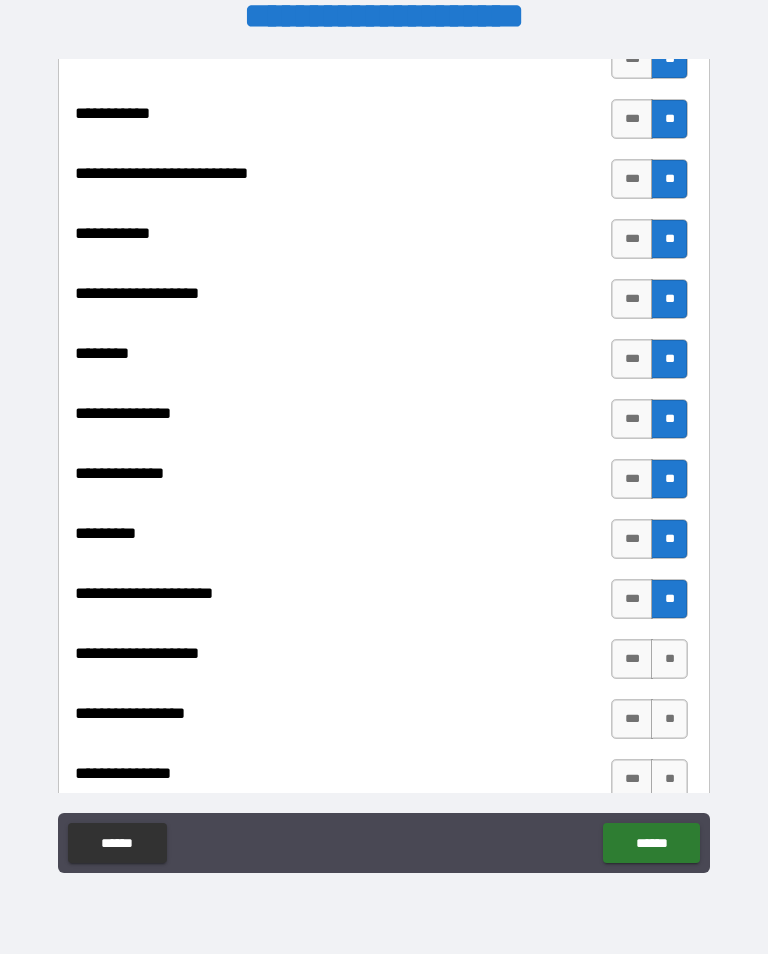 click on "**" at bounding box center [669, 659] 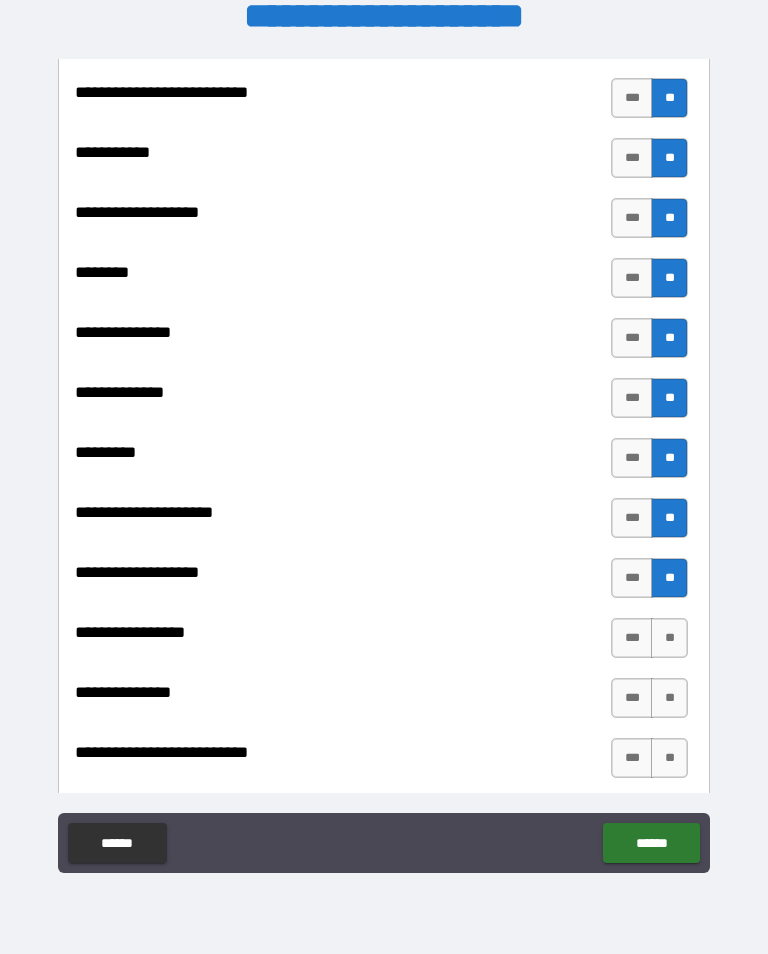 scroll, scrollTop: 3260, scrollLeft: 0, axis: vertical 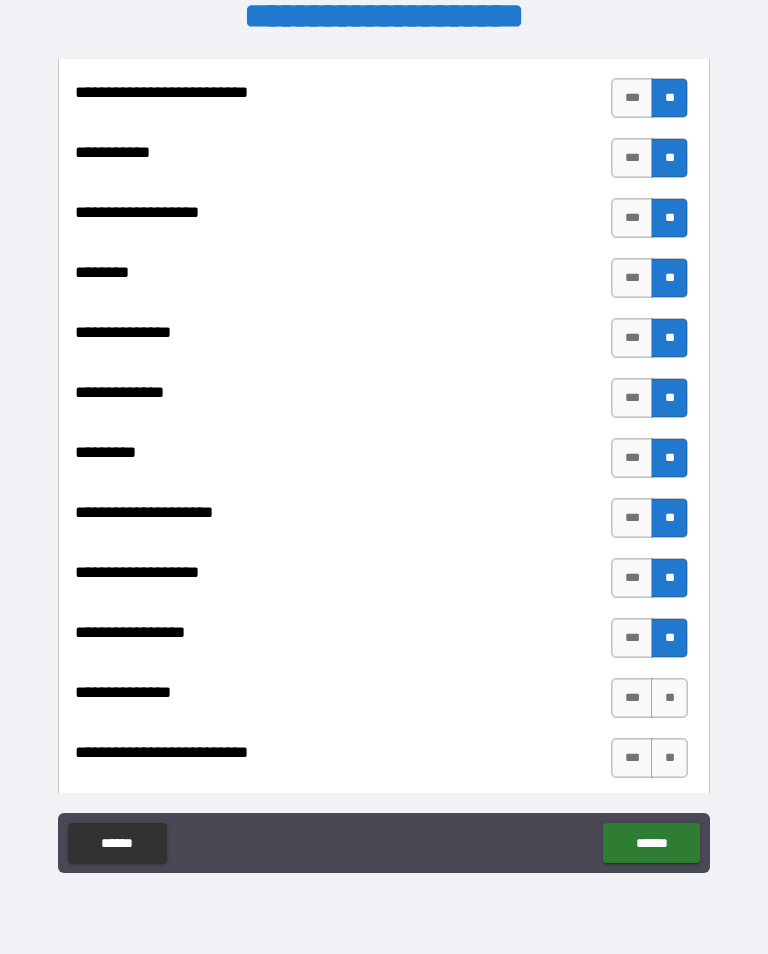 click on "**" at bounding box center [669, 698] 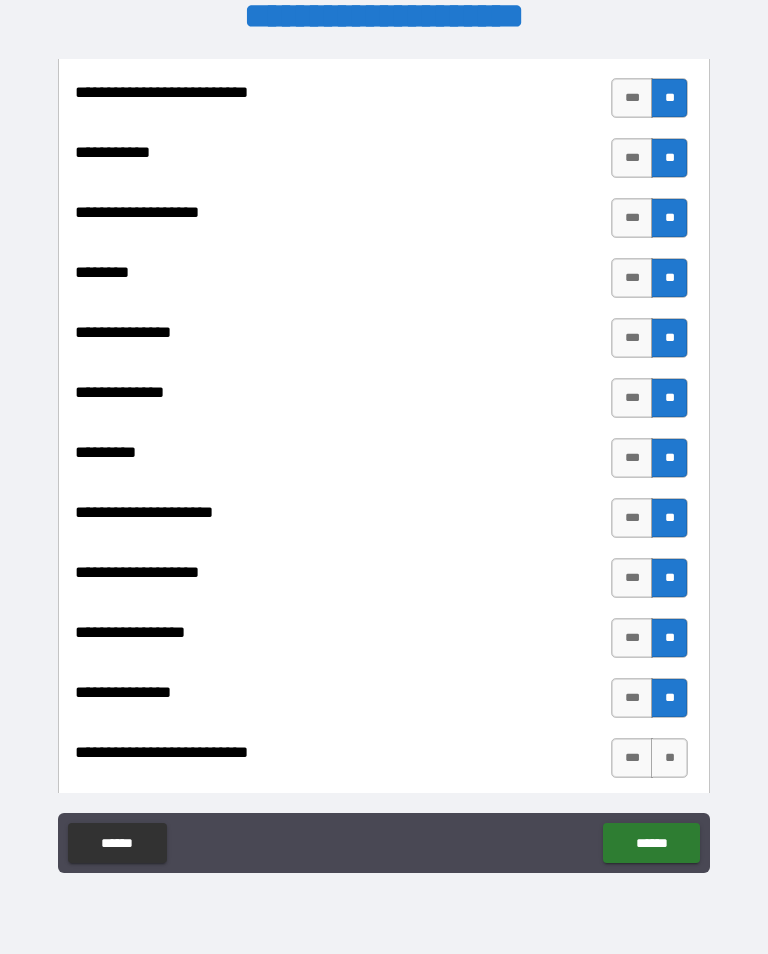 click on "**" at bounding box center [669, 758] 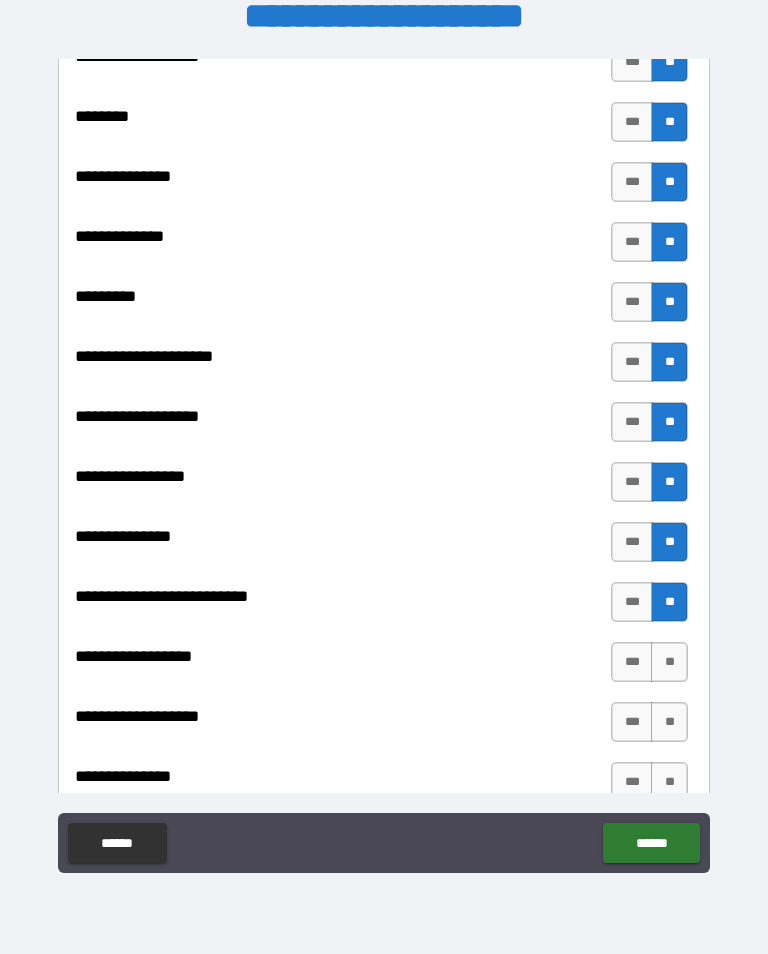 scroll, scrollTop: 3424, scrollLeft: 0, axis: vertical 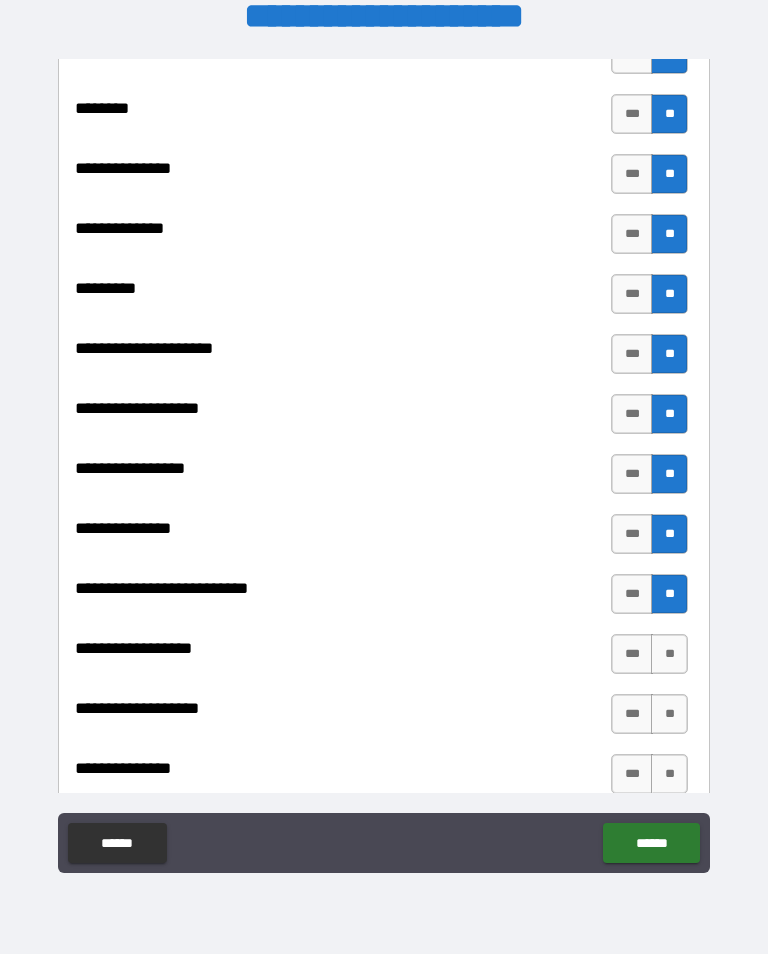 click on "**" at bounding box center (669, 654) 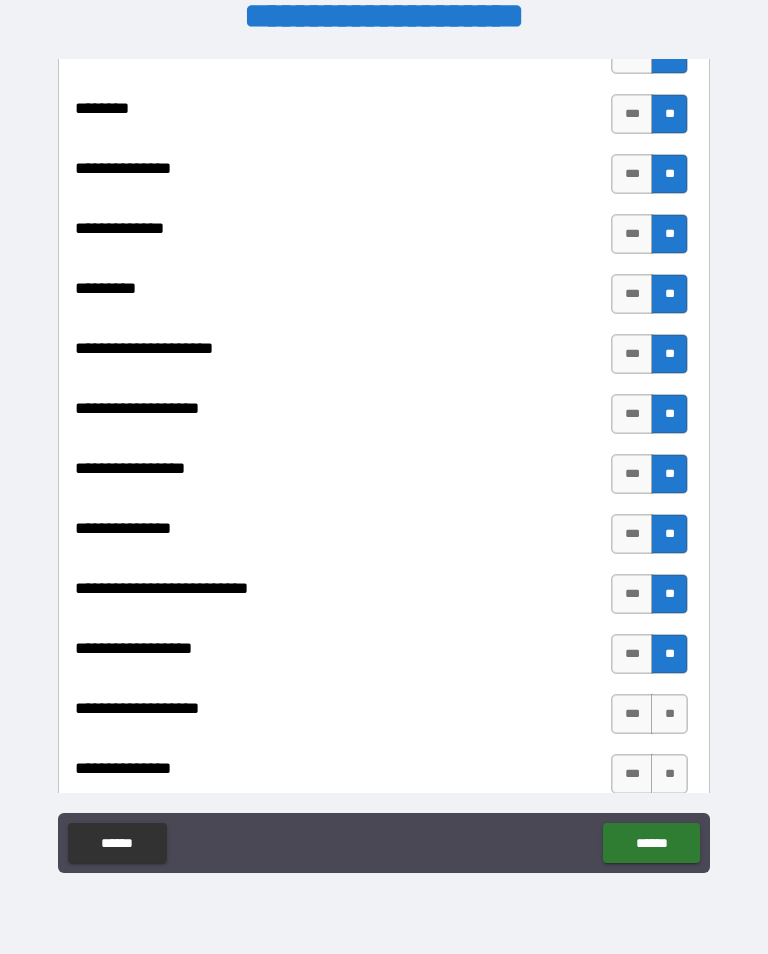 click on "**" at bounding box center (669, 714) 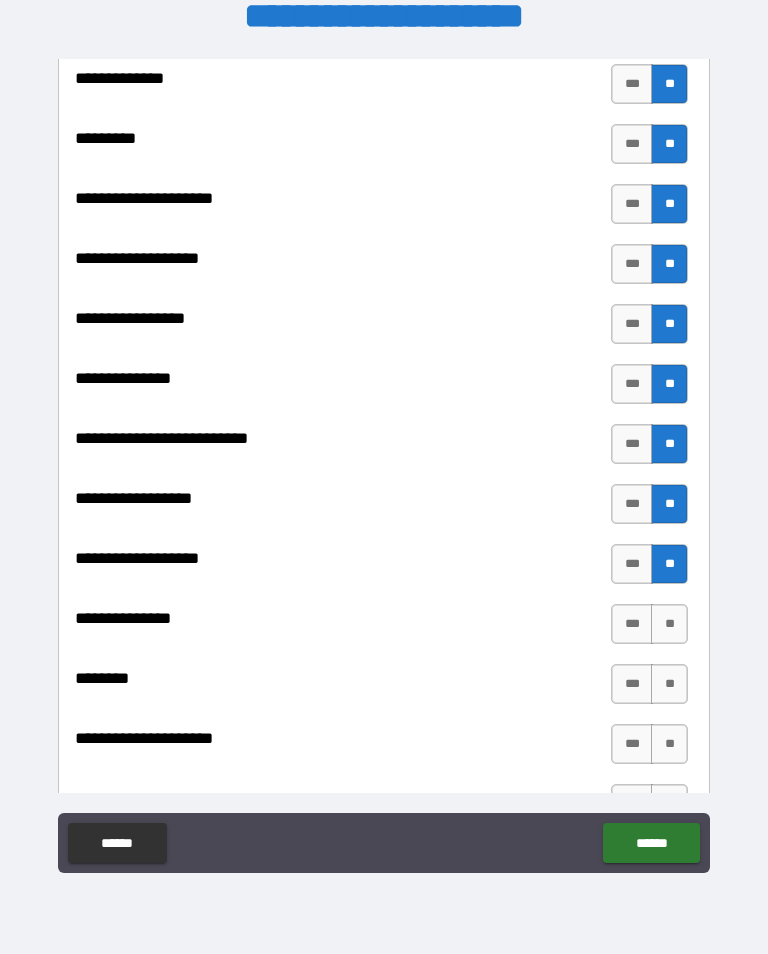 scroll, scrollTop: 3575, scrollLeft: 0, axis: vertical 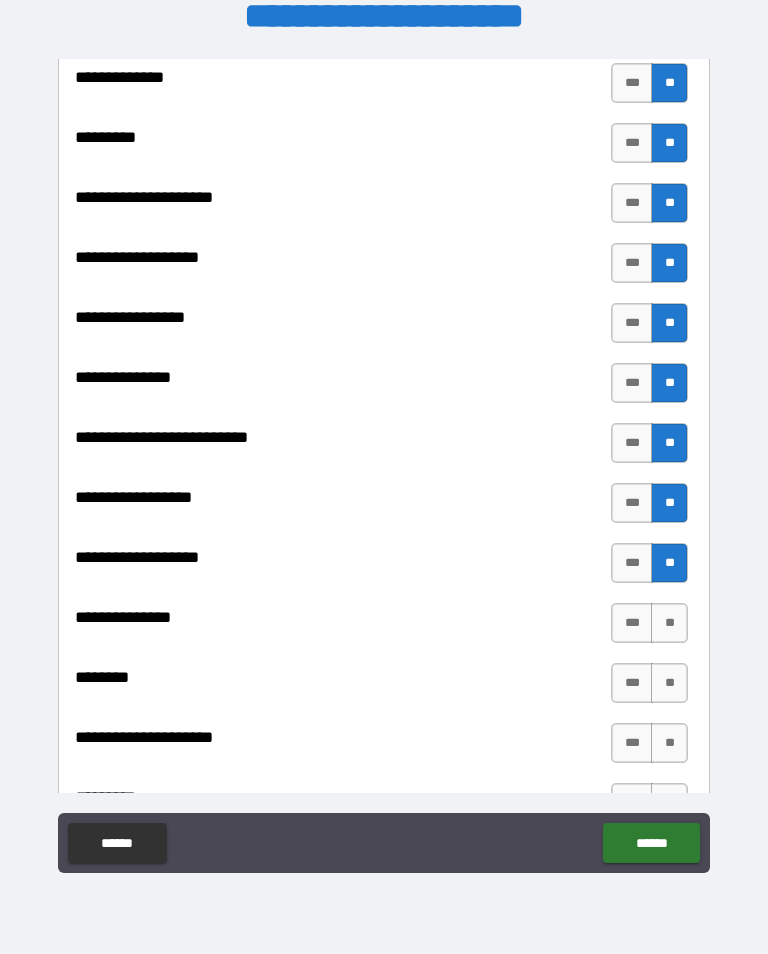 click on "**" at bounding box center (669, 623) 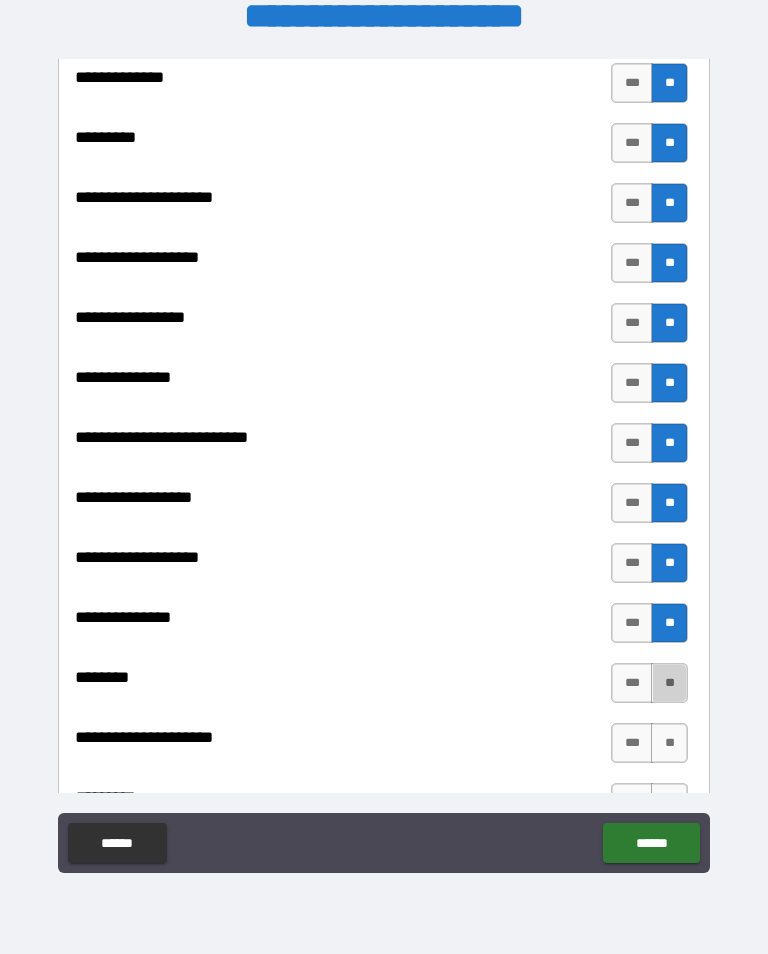 click on "**" at bounding box center [669, 683] 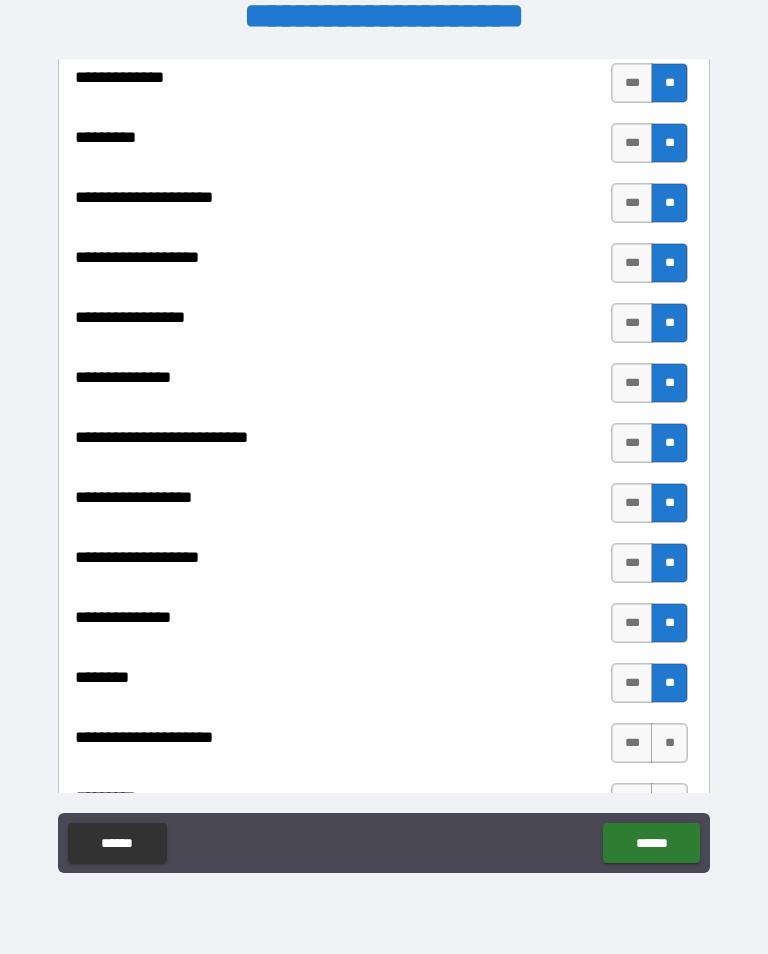 click on "**" at bounding box center (669, 743) 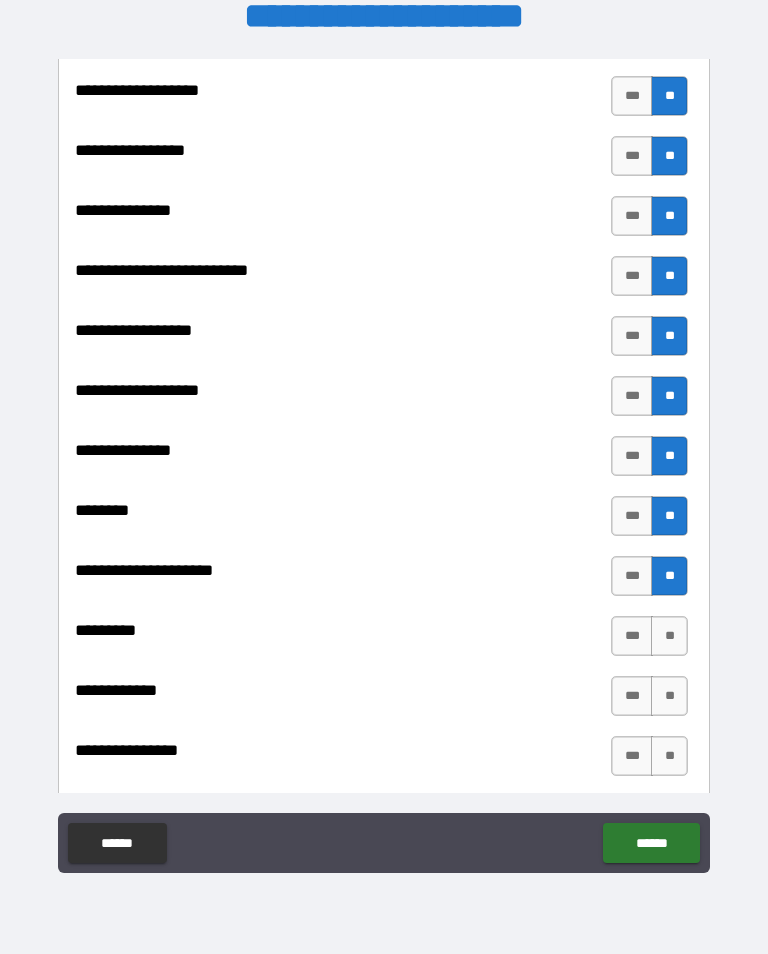 scroll, scrollTop: 3757, scrollLeft: 0, axis: vertical 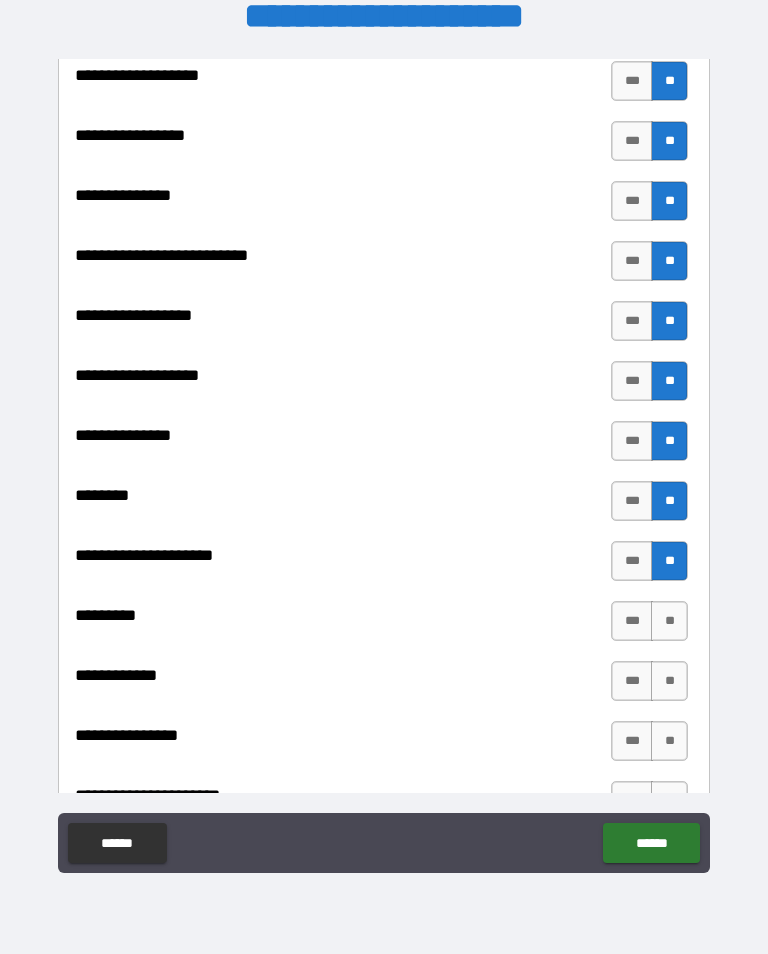 click on "**" at bounding box center [669, 621] 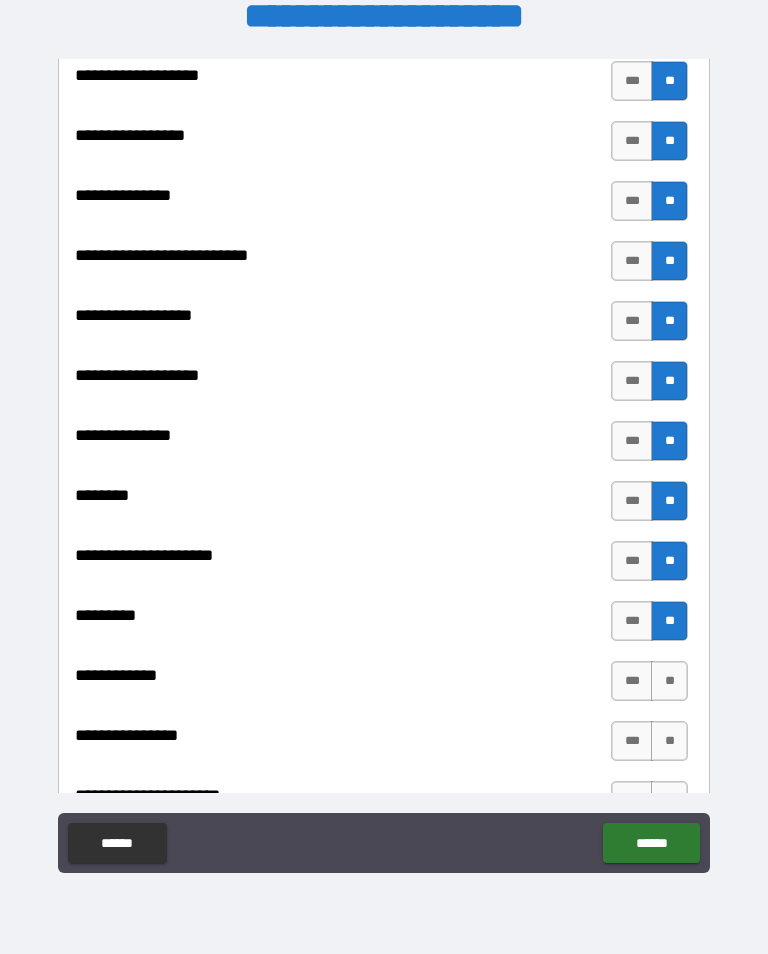 click on "**" at bounding box center (669, 681) 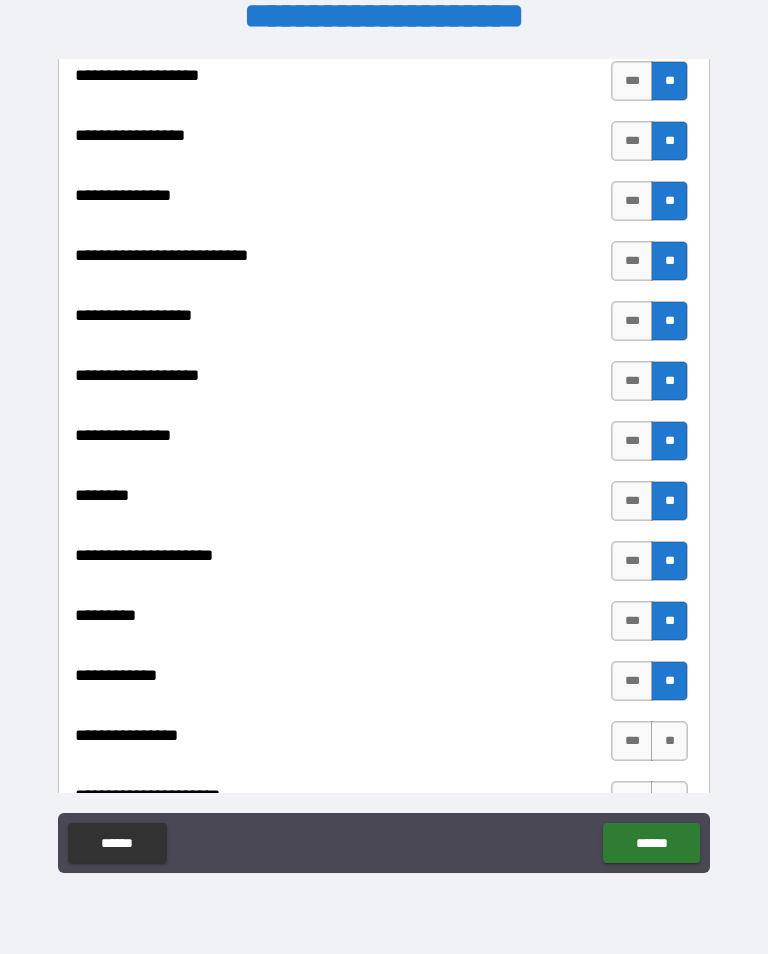 click on "**" at bounding box center [669, 741] 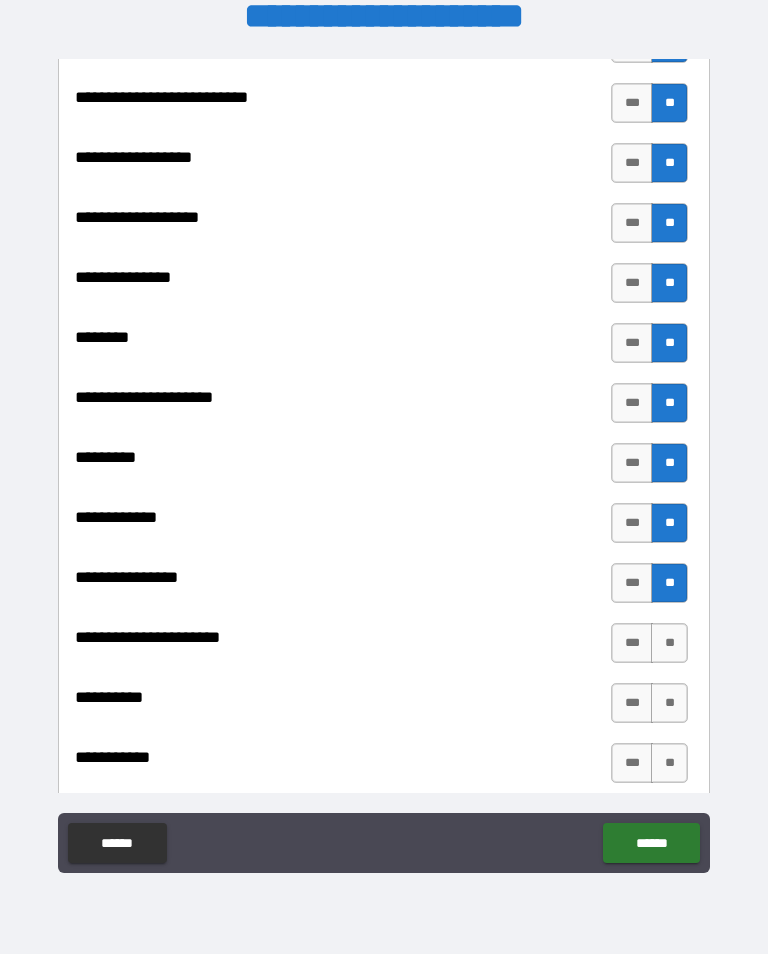 scroll, scrollTop: 3922, scrollLeft: 0, axis: vertical 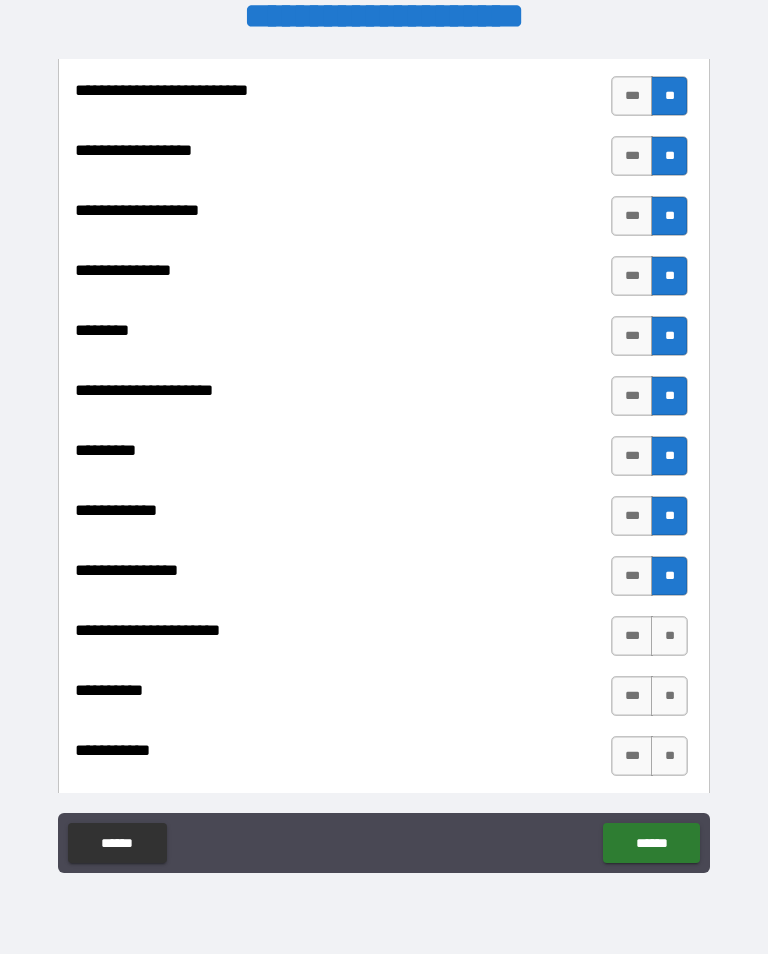 click on "**" at bounding box center (669, 636) 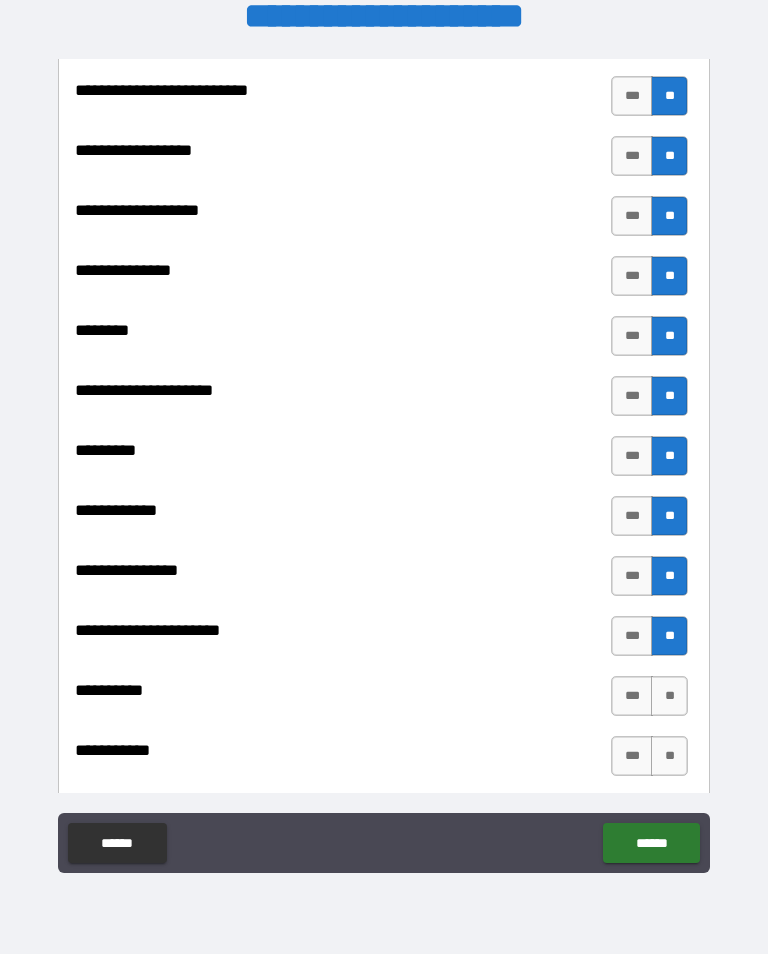 click on "**" at bounding box center (669, 696) 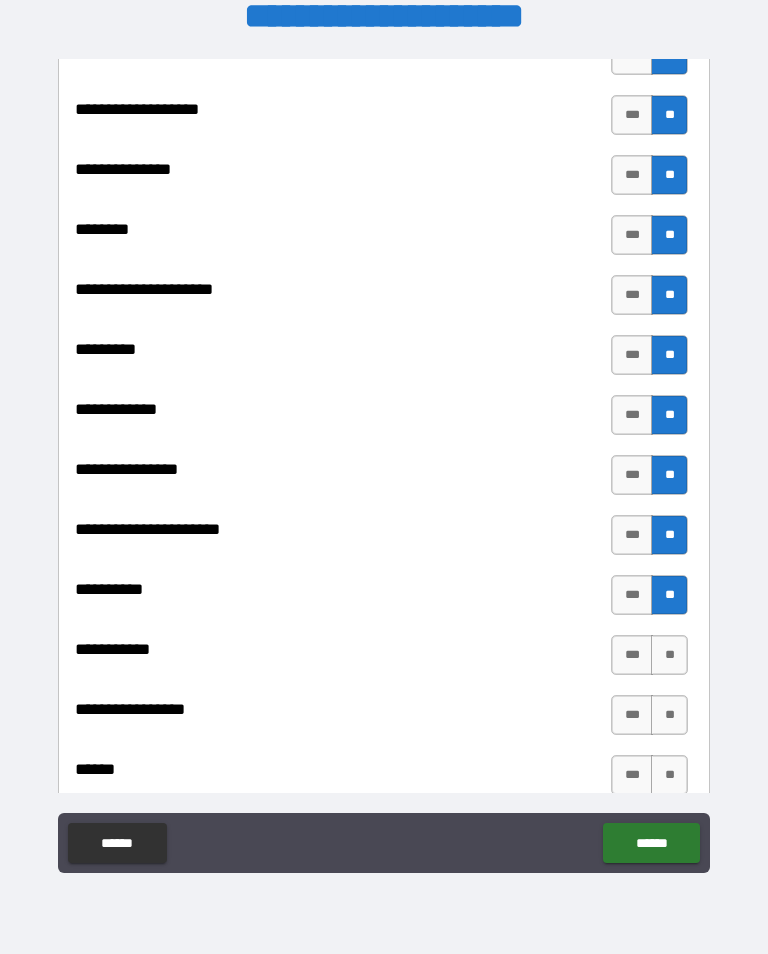 scroll, scrollTop: 4024, scrollLeft: 0, axis: vertical 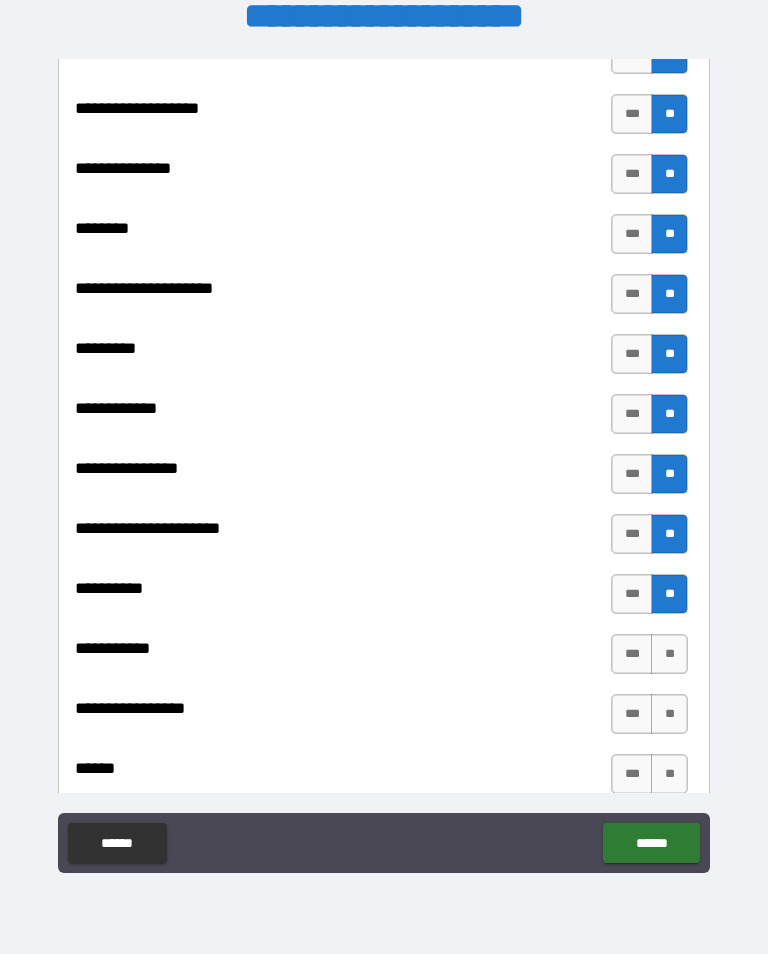 click on "**" at bounding box center [669, 654] 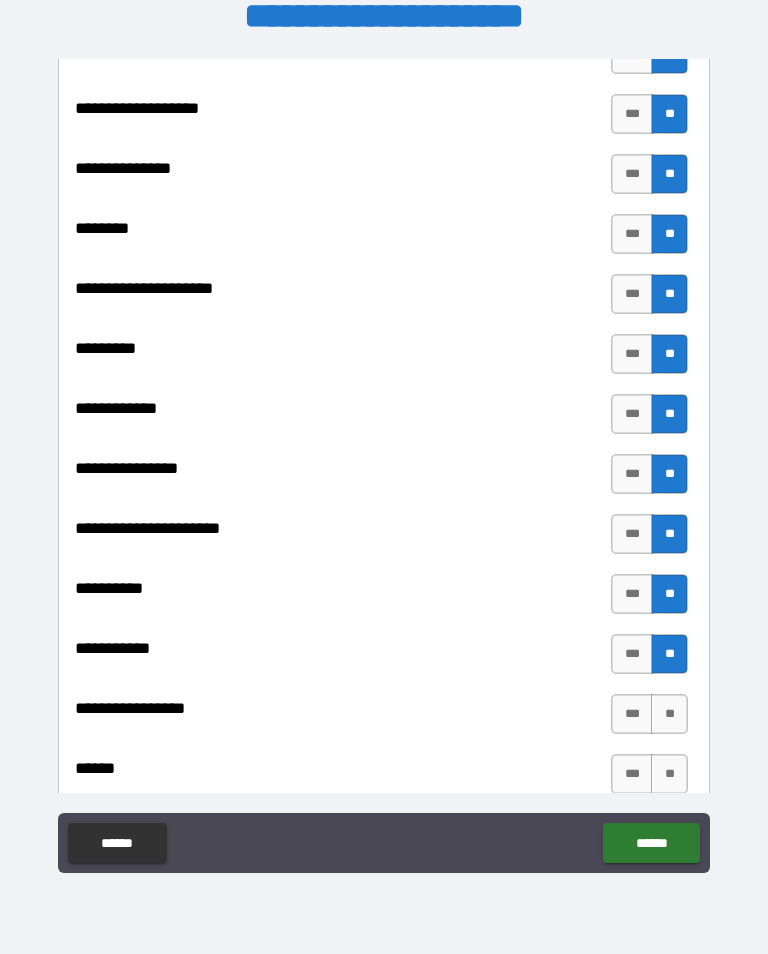 click on "**" at bounding box center [669, 714] 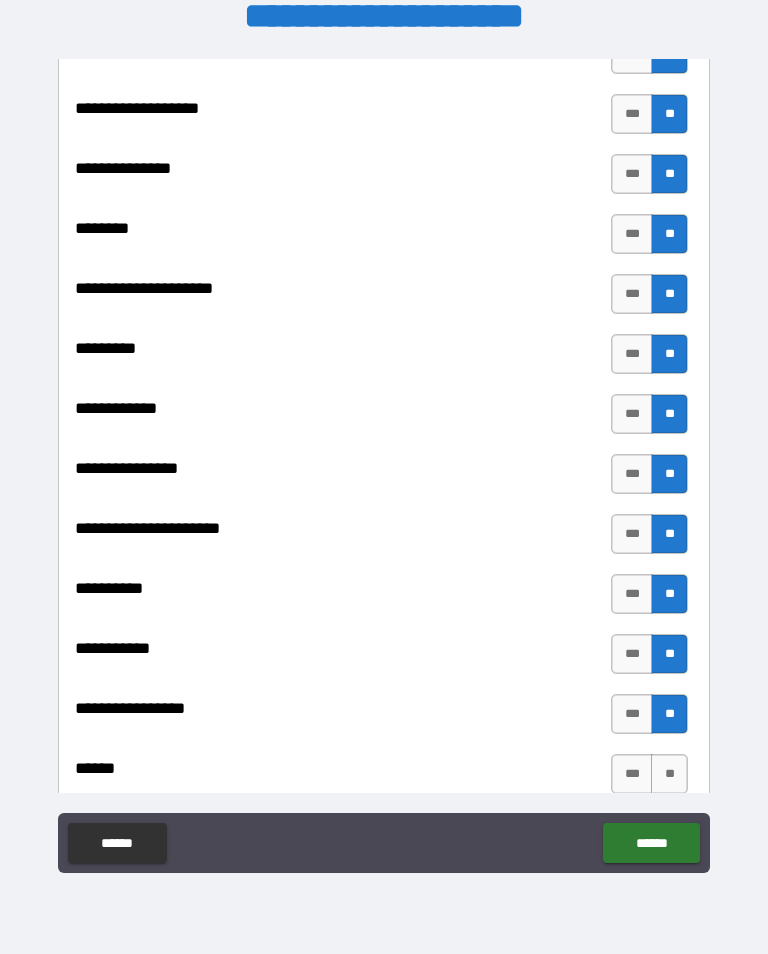 scroll, scrollTop: 4107, scrollLeft: 0, axis: vertical 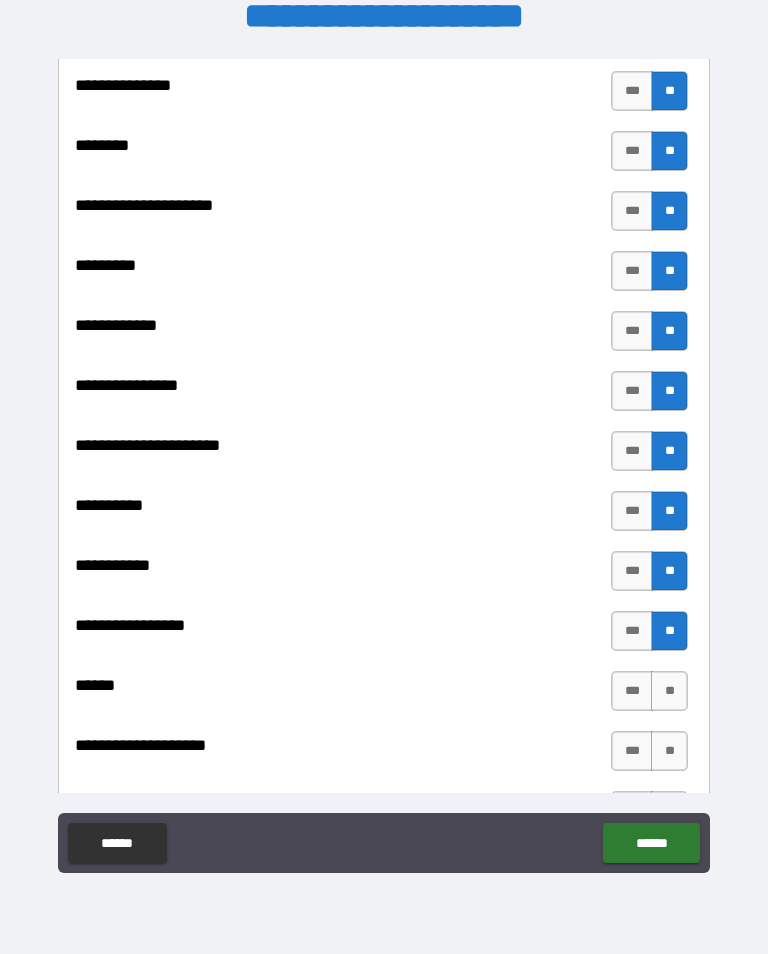 click on "**" at bounding box center (669, 691) 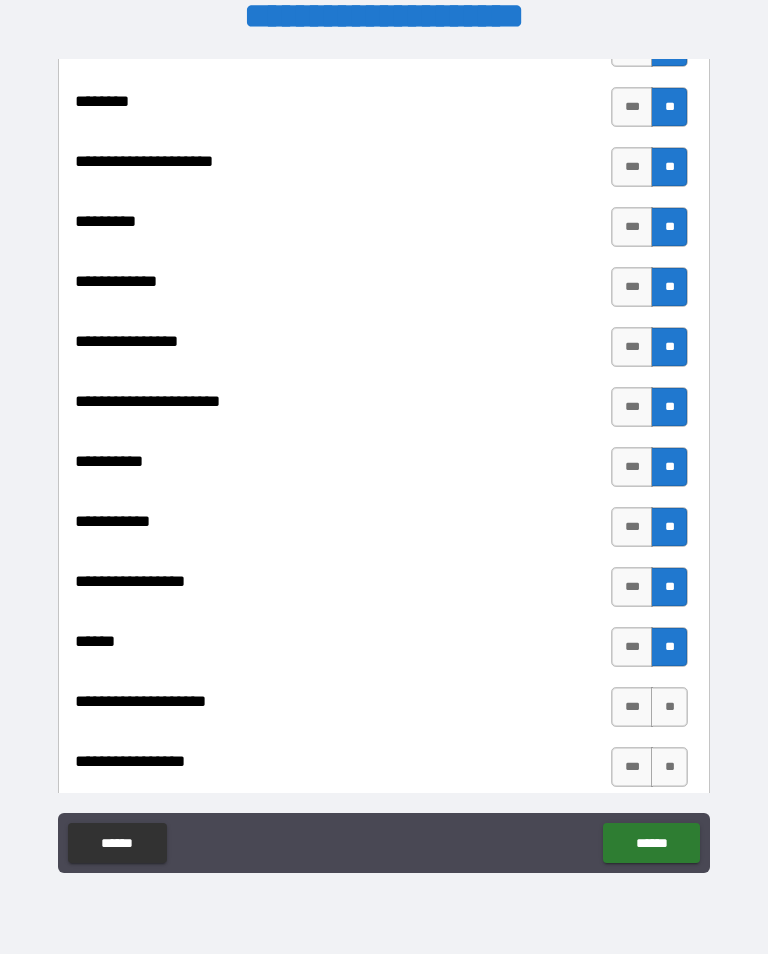 scroll, scrollTop: 4164, scrollLeft: 0, axis: vertical 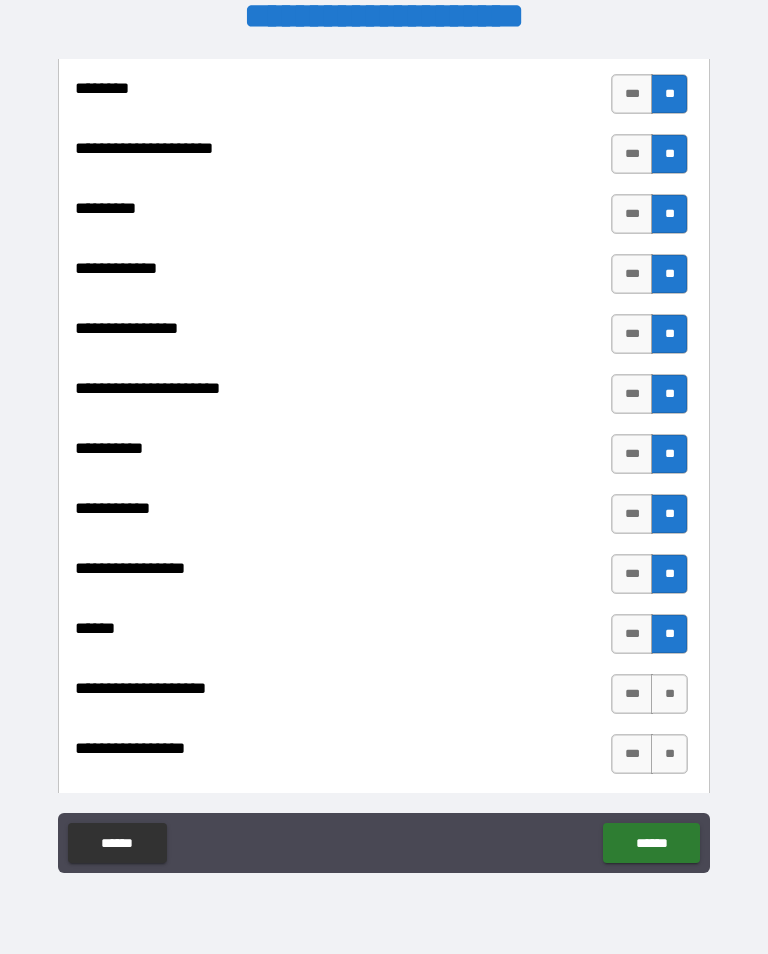 click on "***" at bounding box center [632, 694] 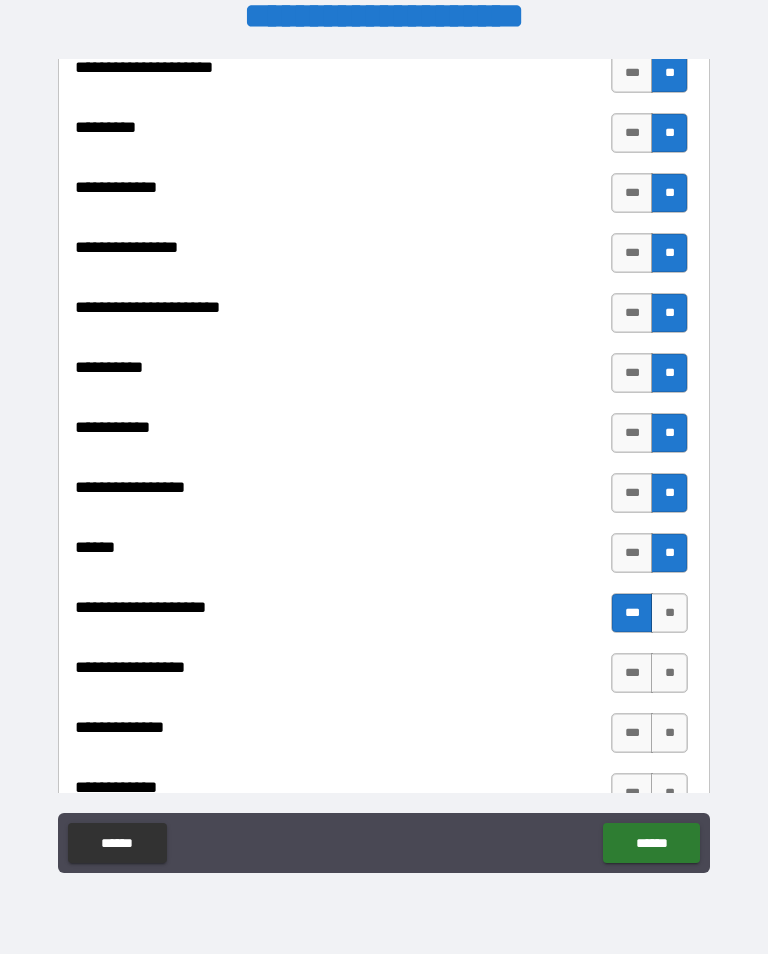 scroll, scrollTop: 4247, scrollLeft: 0, axis: vertical 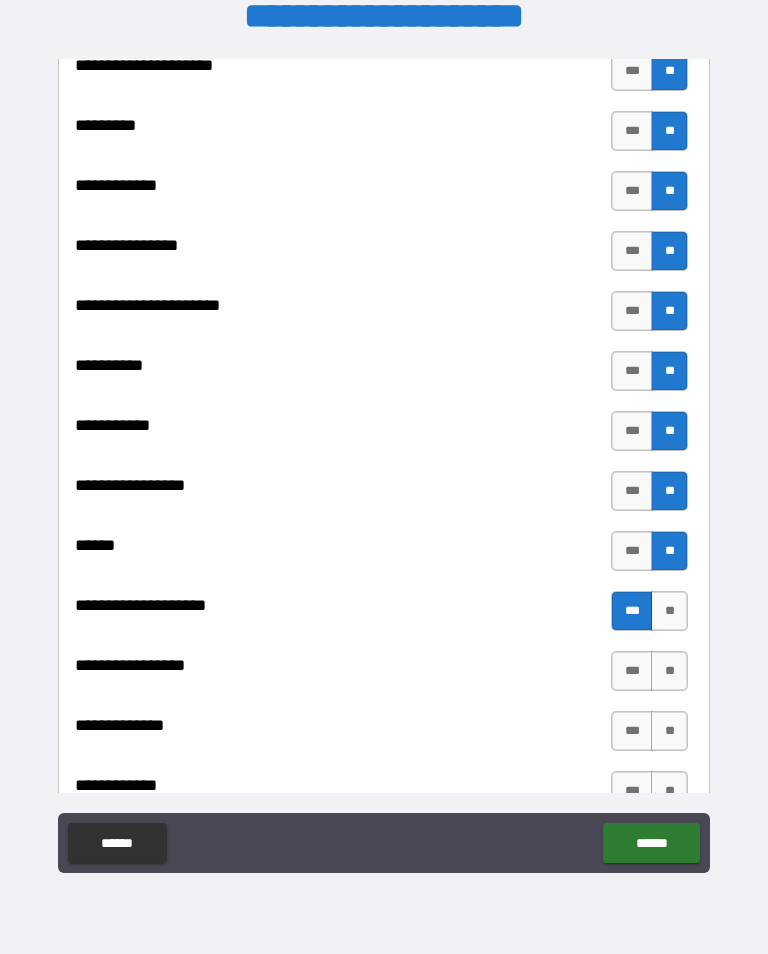 click on "***" at bounding box center [632, 671] 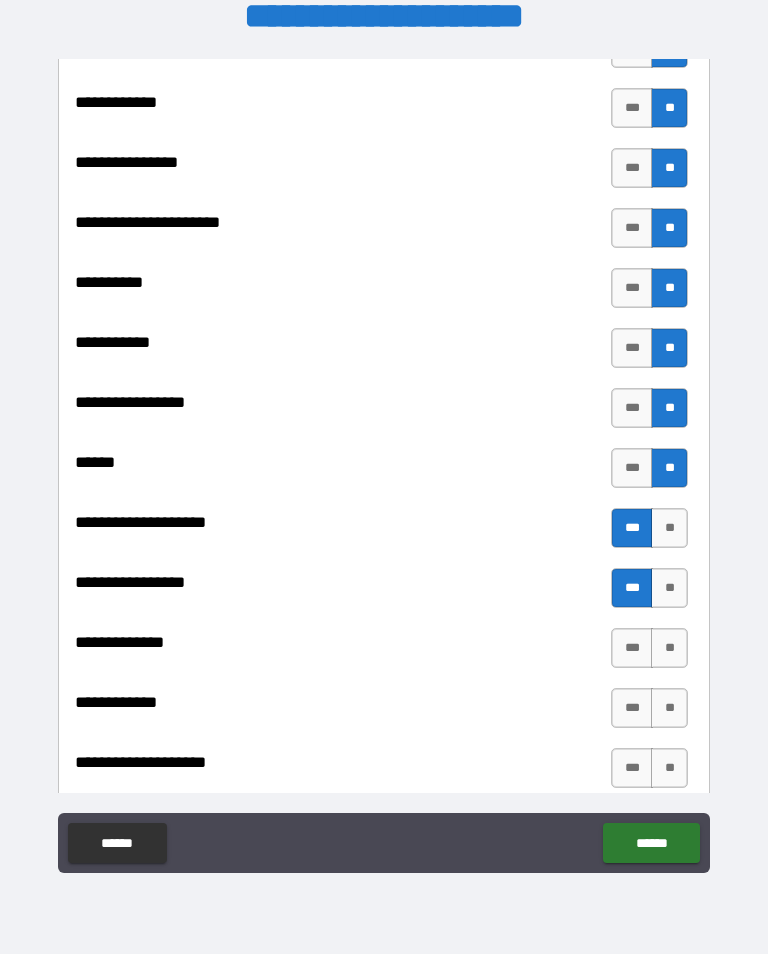scroll, scrollTop: 4331, scrollLeft: 0, axis: vertical 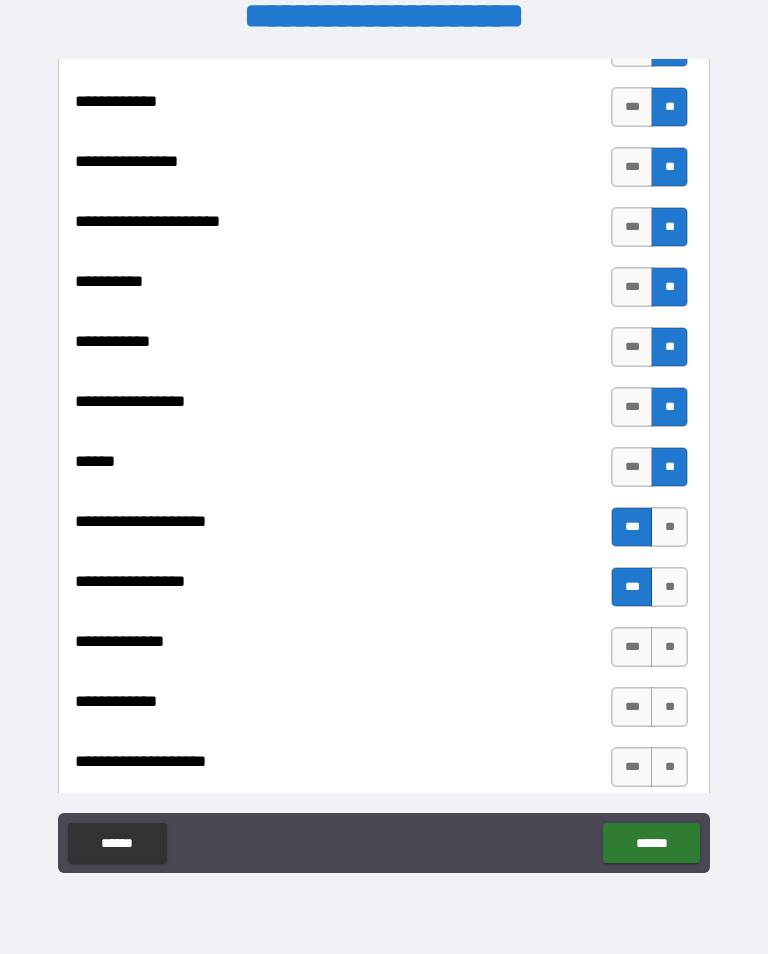 click on "**" at bounding box center (669, 647) 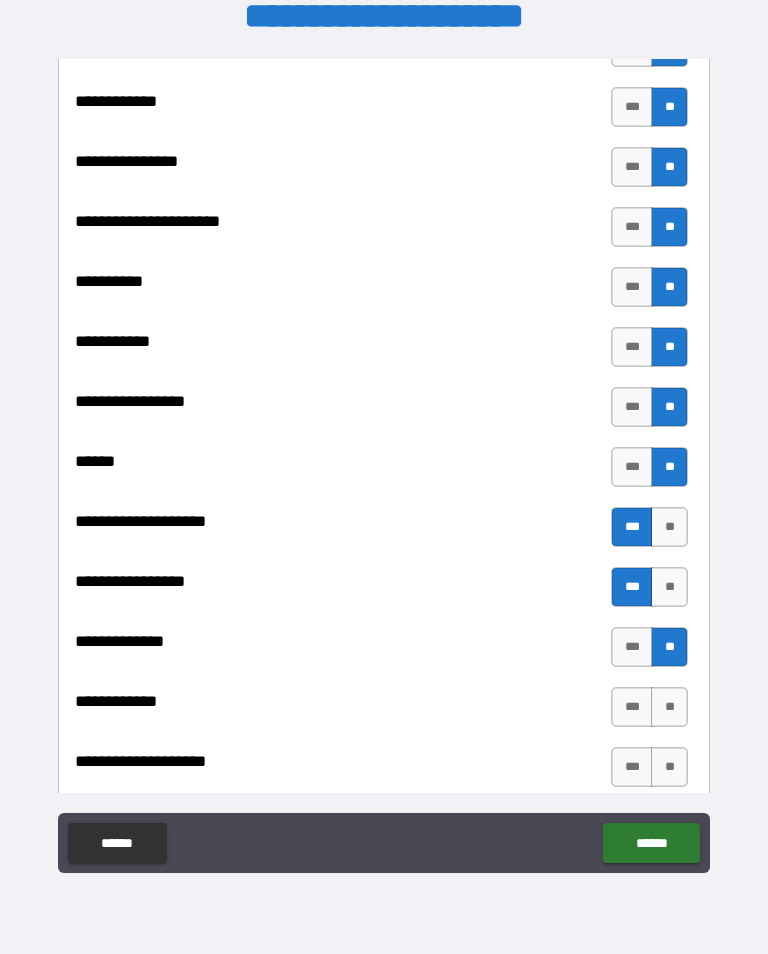 click on "**" at bounding box center (669, 707) 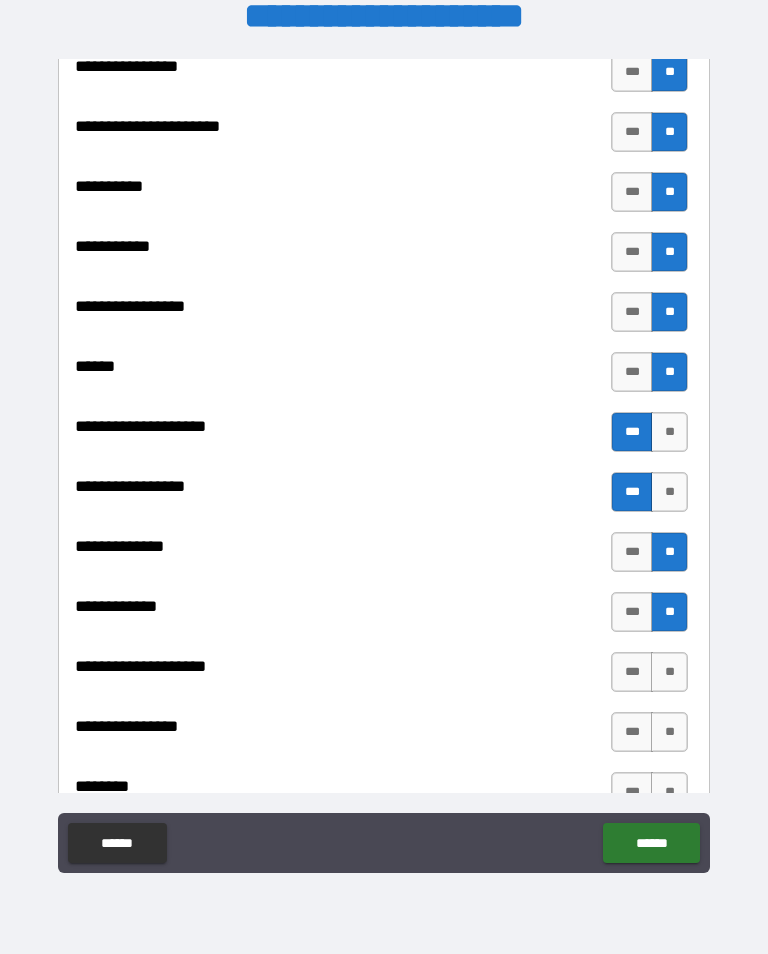 scroll, scrollTop: 4428, scrollLeft: 0, axis: vertical 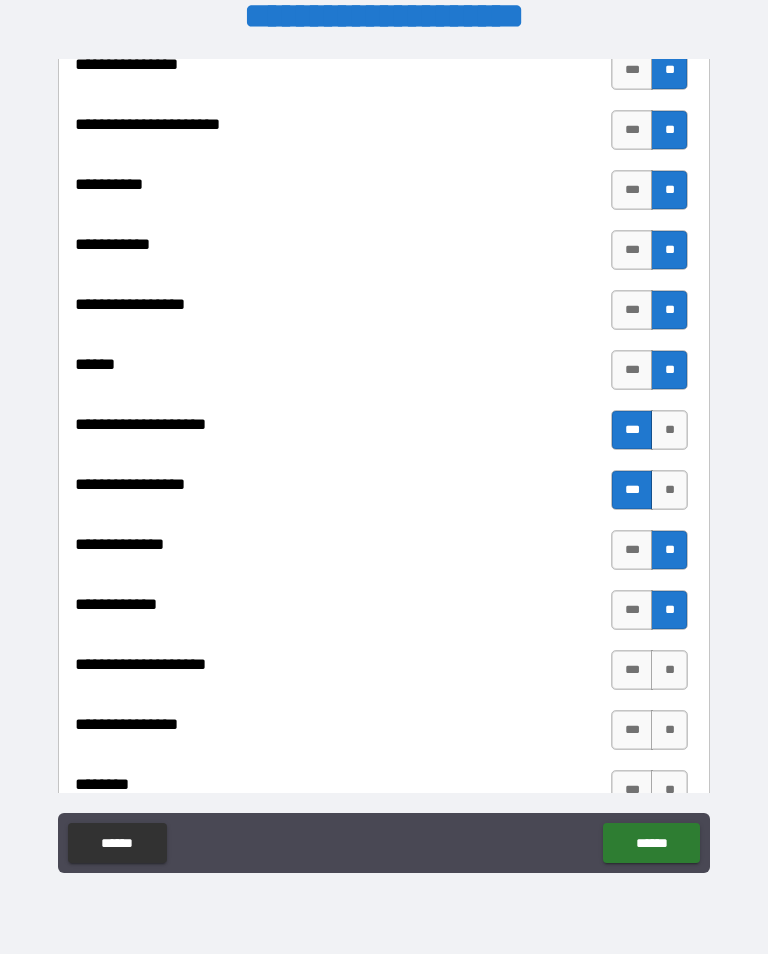 click on "**" at bounding box center (669, 670) 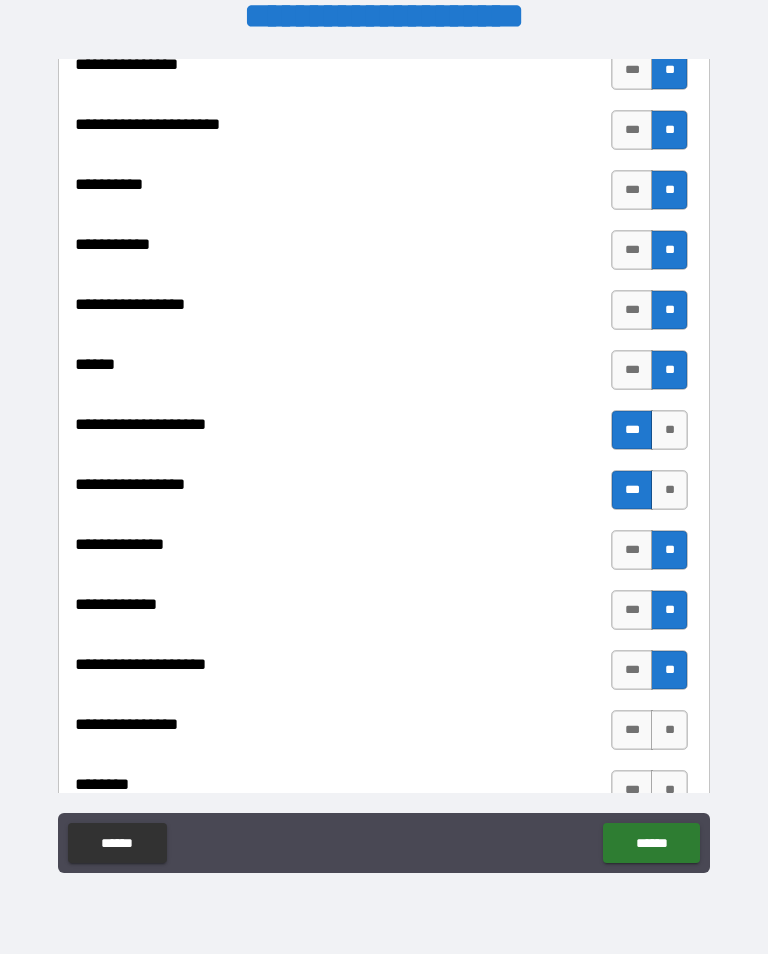 click on "**" at bounding box center (669, 730) 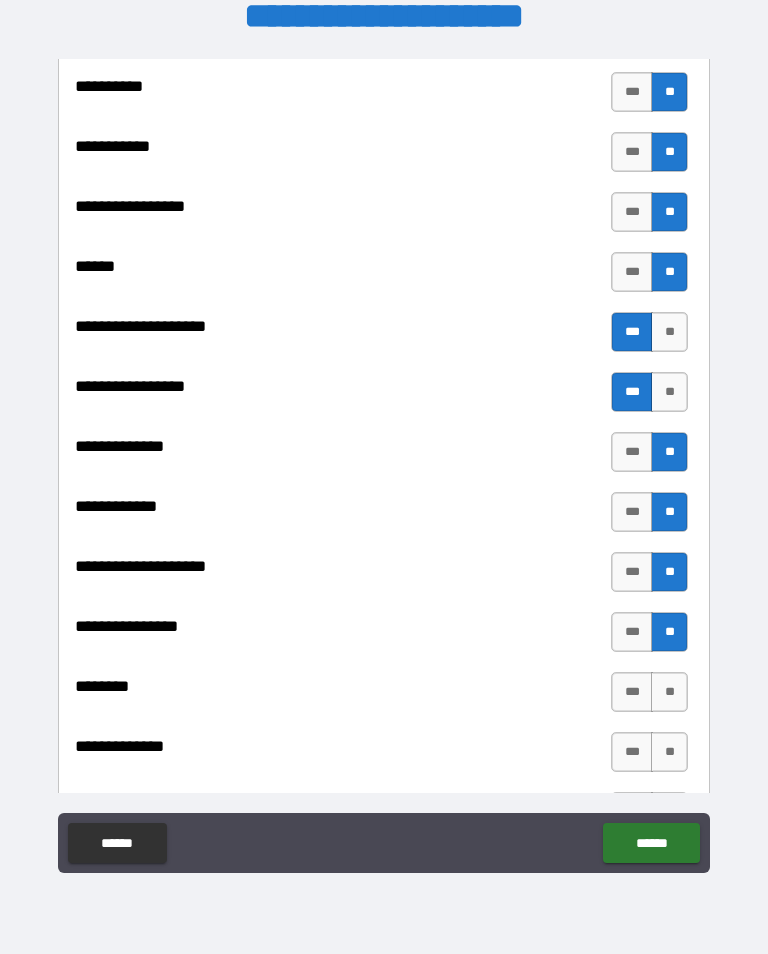 click on "**" at bounding box center (669, 692) 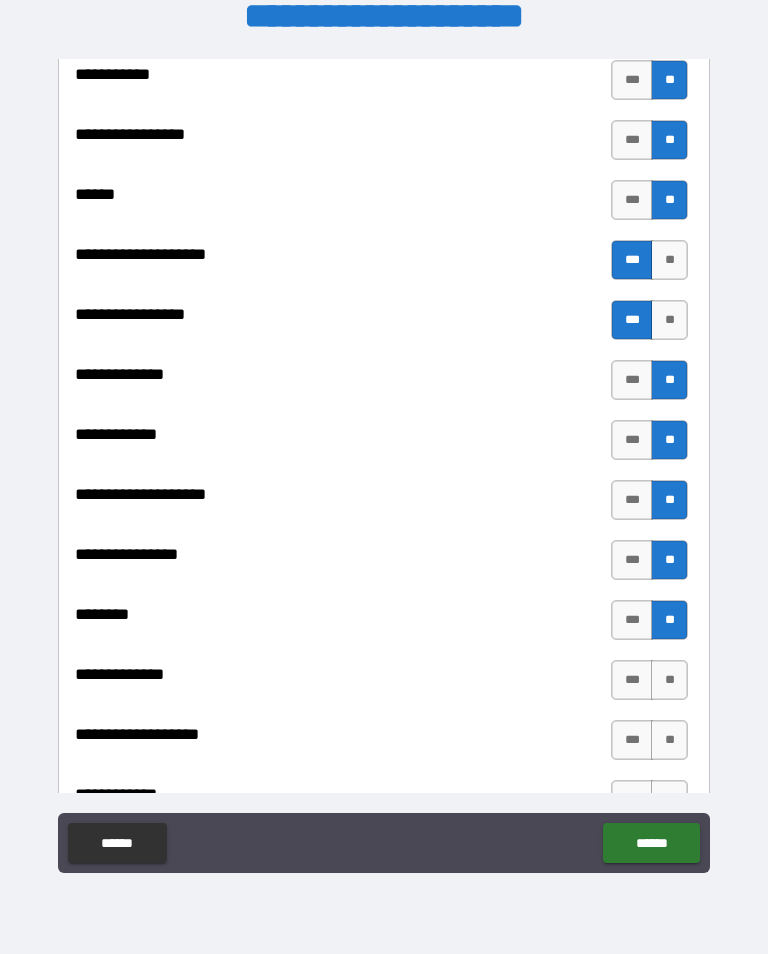 scroll, scrollTop: 4610, scrollLeft: 0, axis: vertical 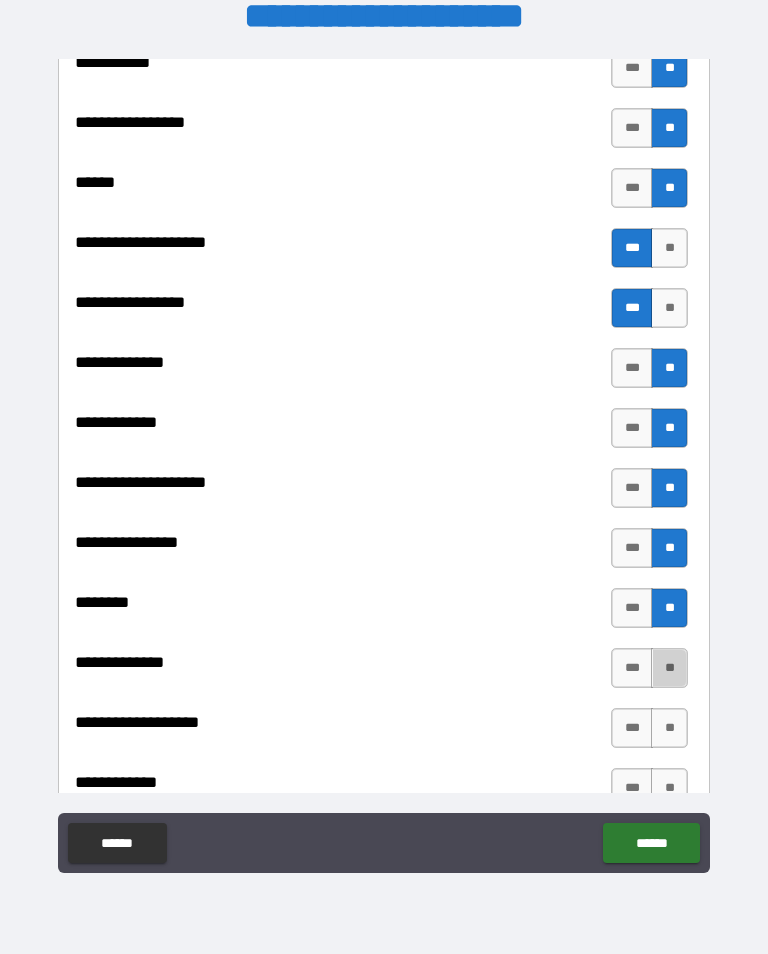 click on "**" at bounding box center [669, 668] 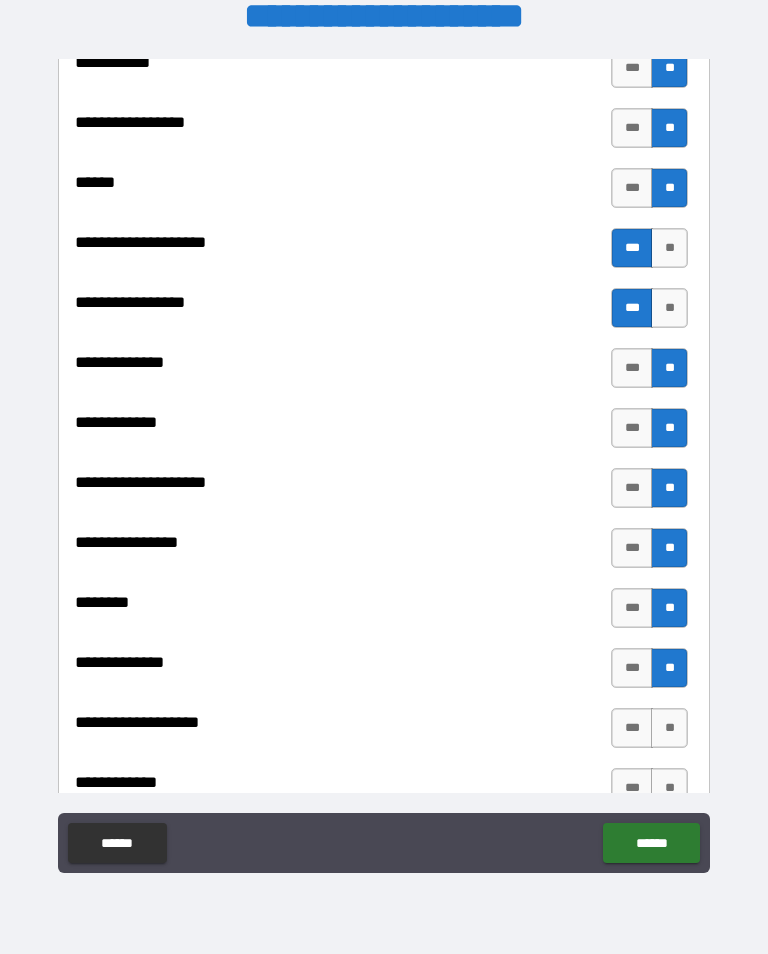 click on "**" at bounding box center (669, 728) 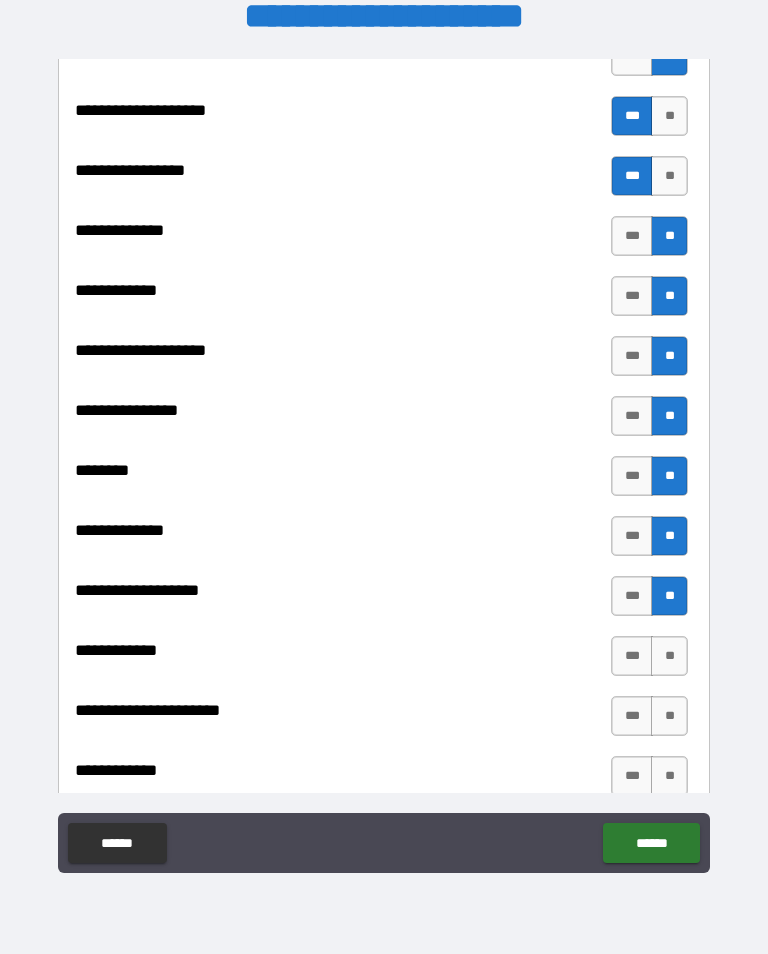 scroll, scrollTop: 4742, scrollLeft: 0, axis: vertical 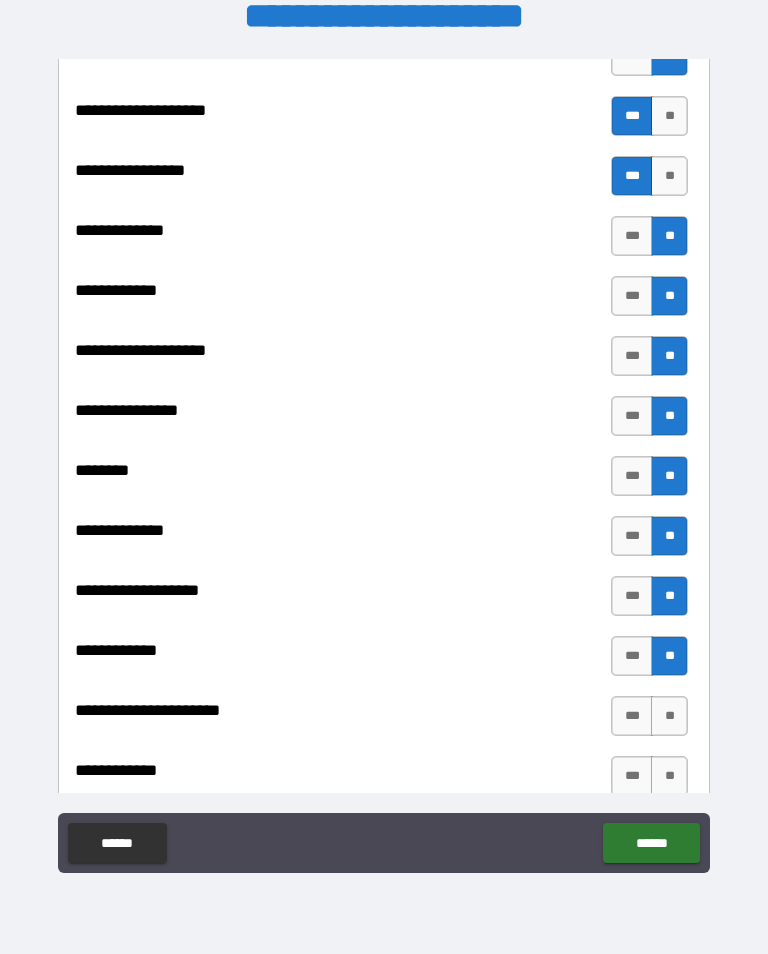 click on "**" at bounding box center (669, 716) 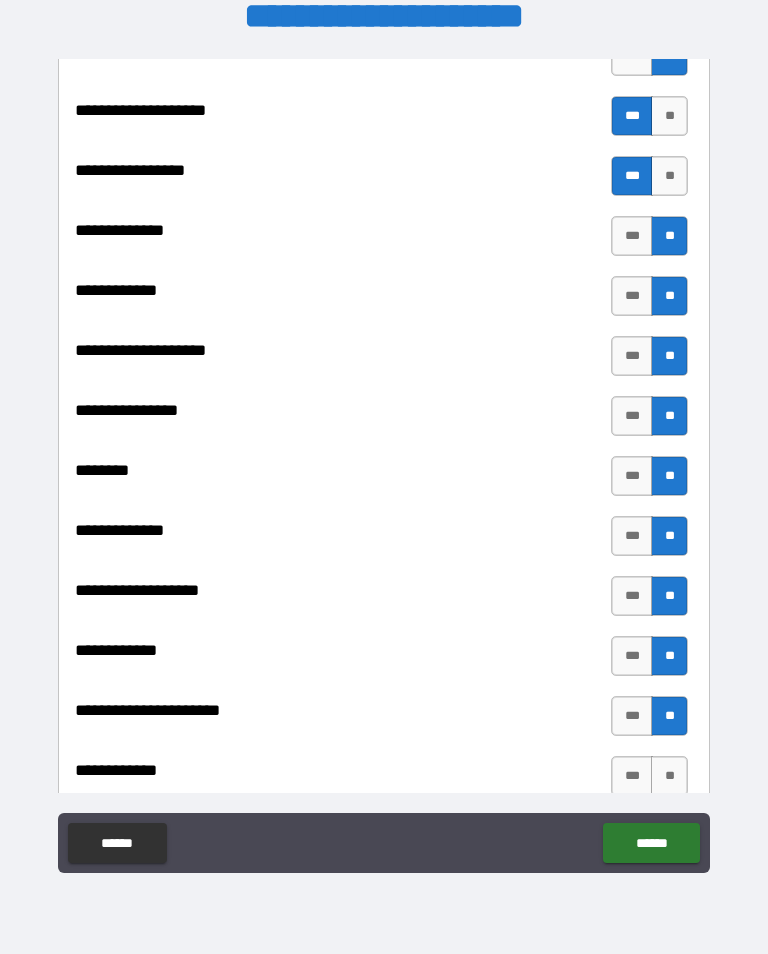 click on "**" at bounding box center [669, 776] 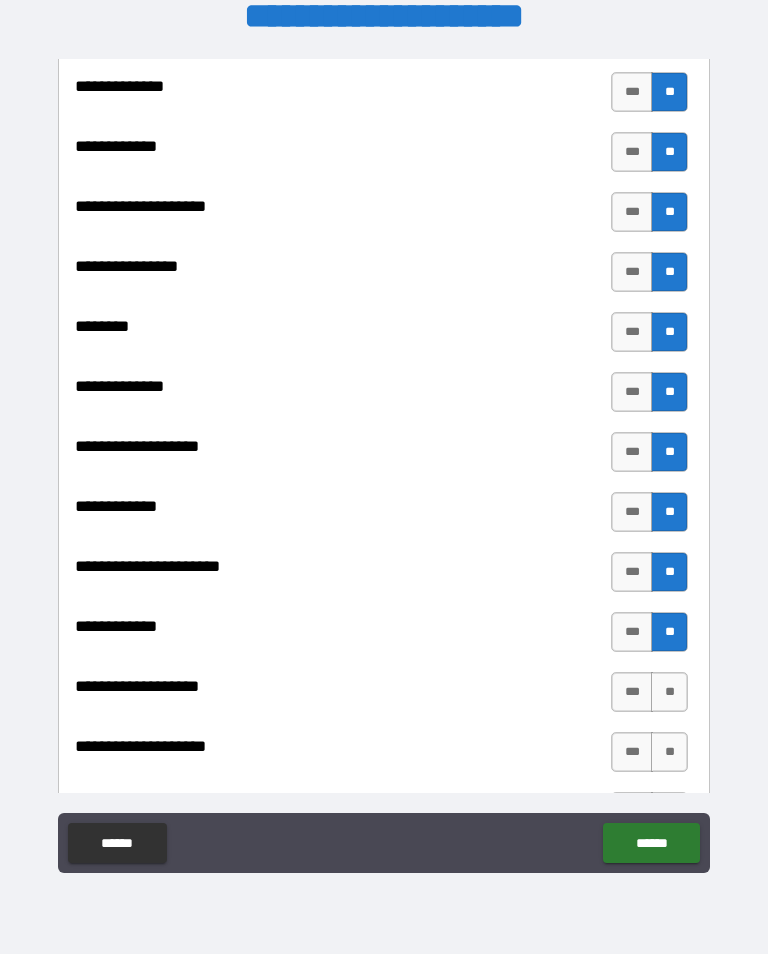 scroll, scrollTop: 4896, scrollLeft: 0, axis: vertical 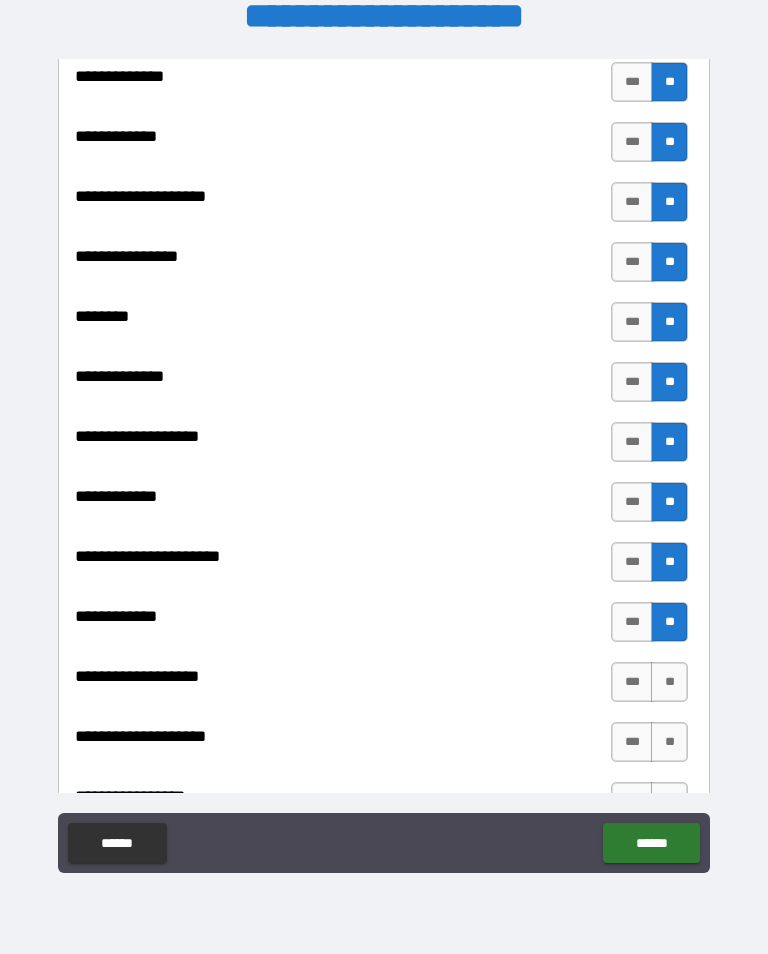 click on "**" at bounding box center (669, 682) 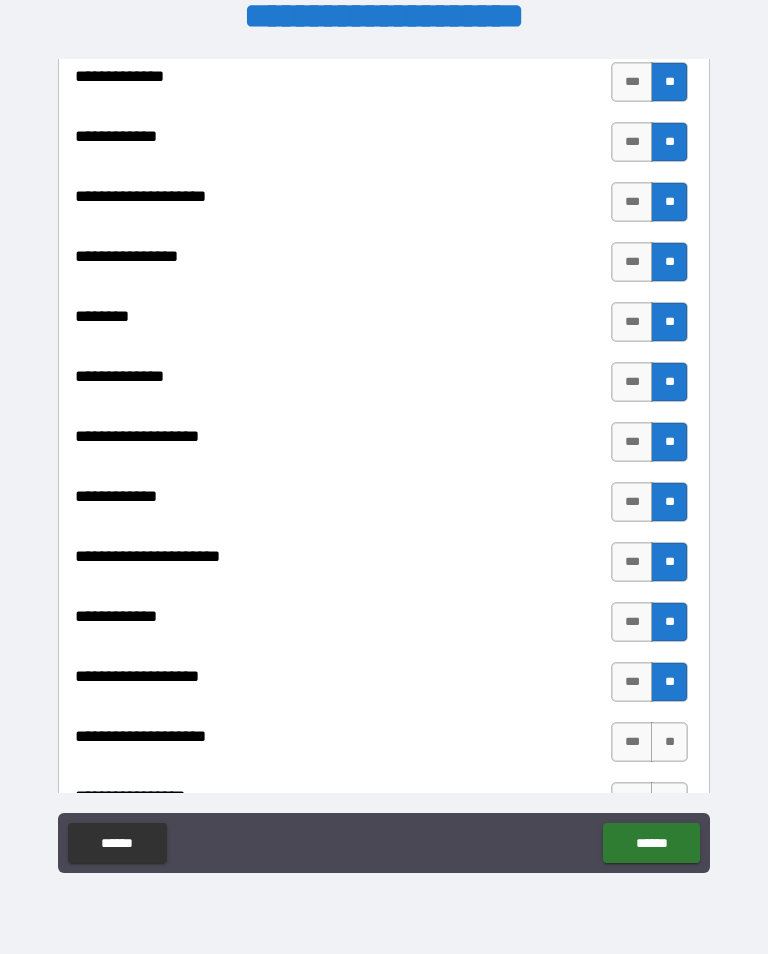 click on "**" at bounding box center (669, 742) 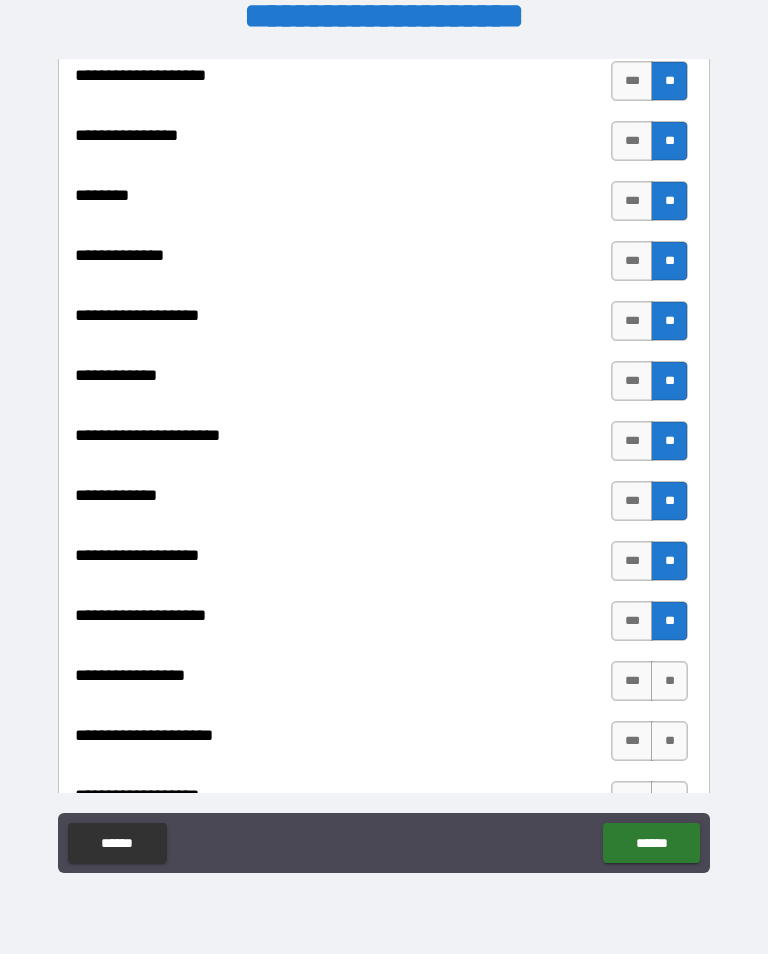 scroll, scrollTop: 5022, scrollLeft: 0, axis: vertical 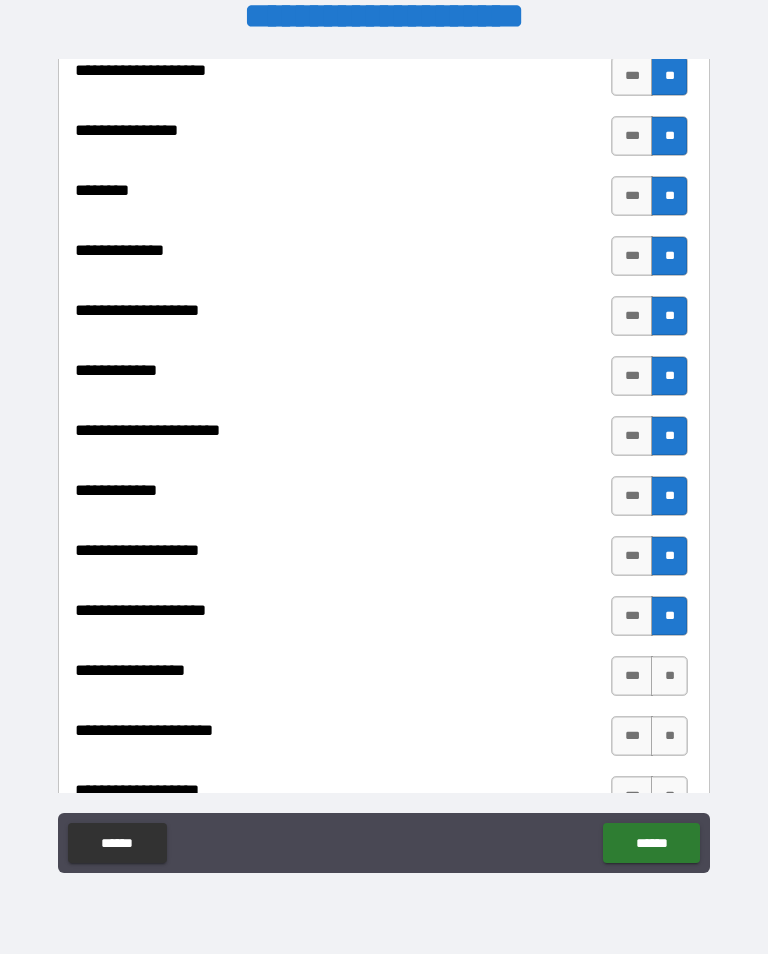 click on "**" at bounding box center (669, 676) 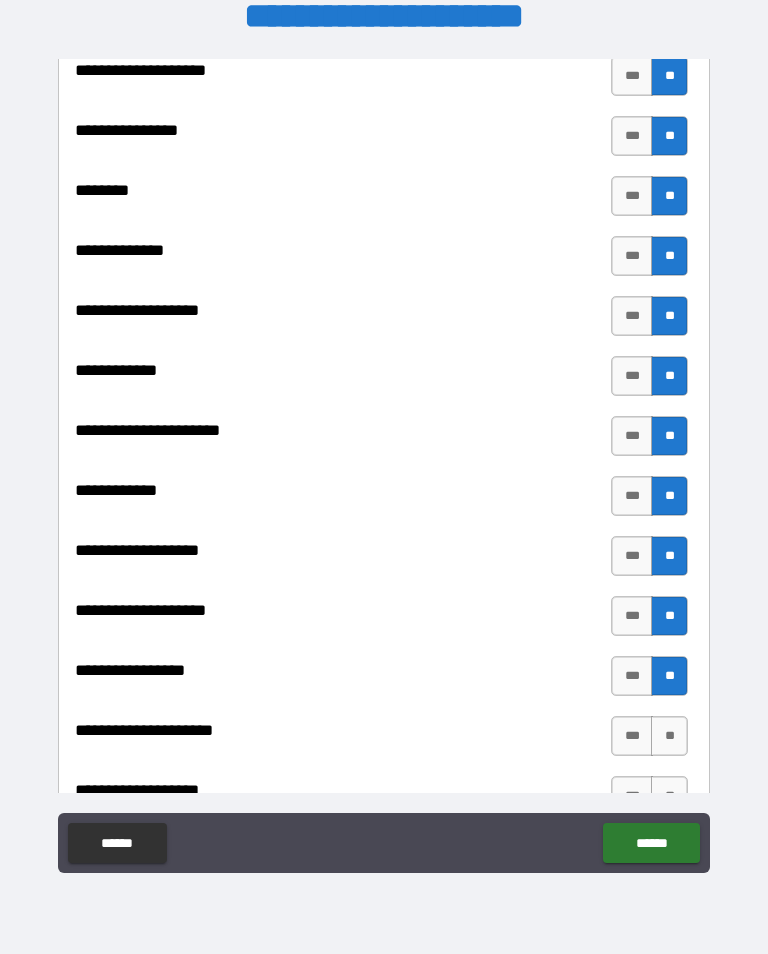 click on "**" at bounding box center (669, 736) 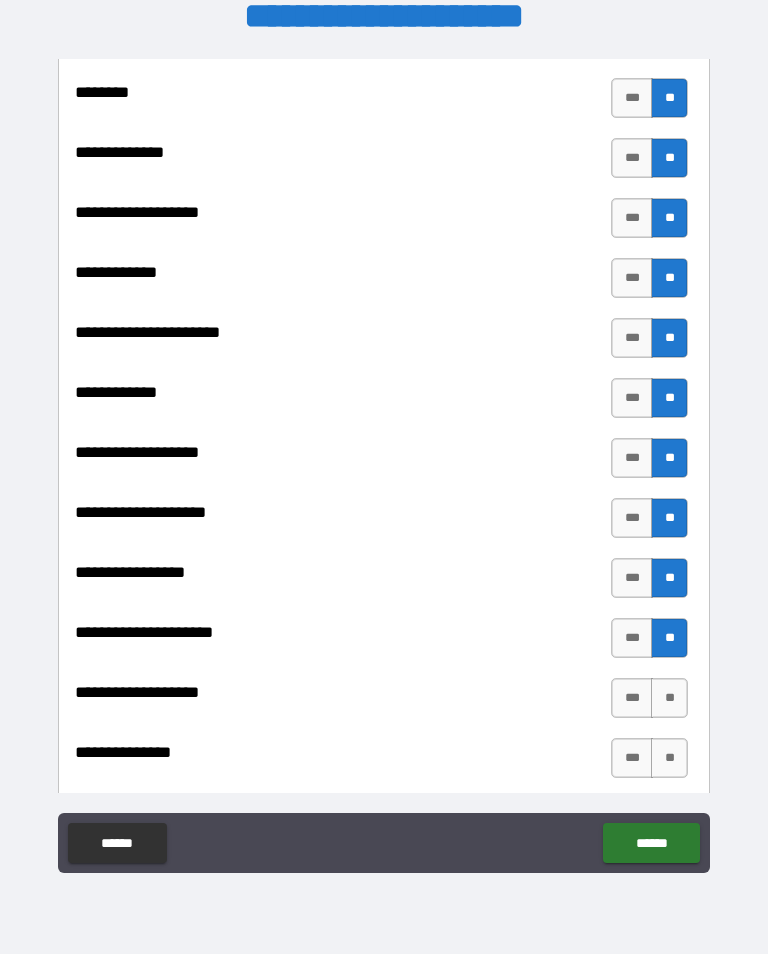 scroll, scrollTop: 5141, scrollLeft: 0, axis: vertical 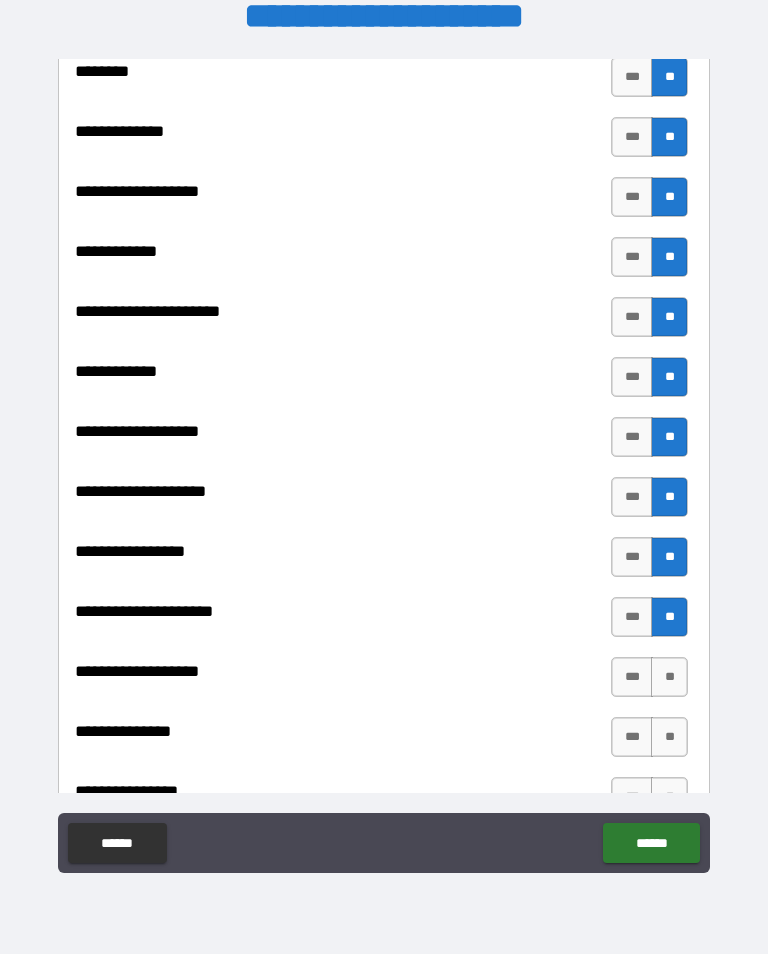click on "**" at bounding box center (669, 677) 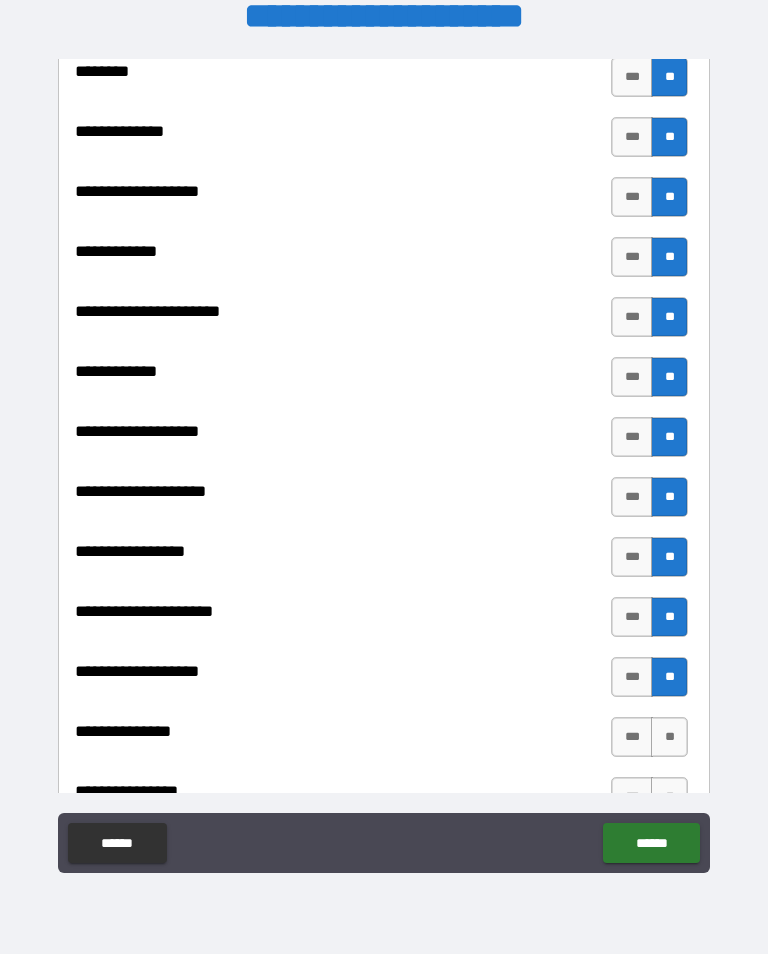 click on "**" at bounding box center (669, 737) 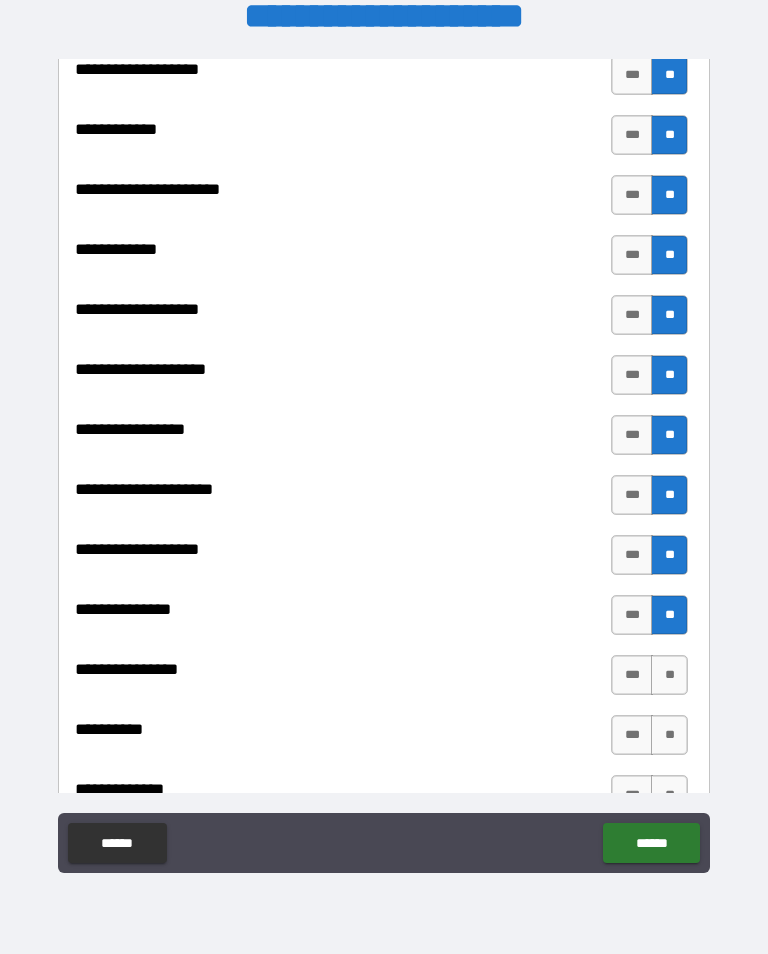 scroll, scrollTop: 5263, scrollLeft: 0, axis: vertical 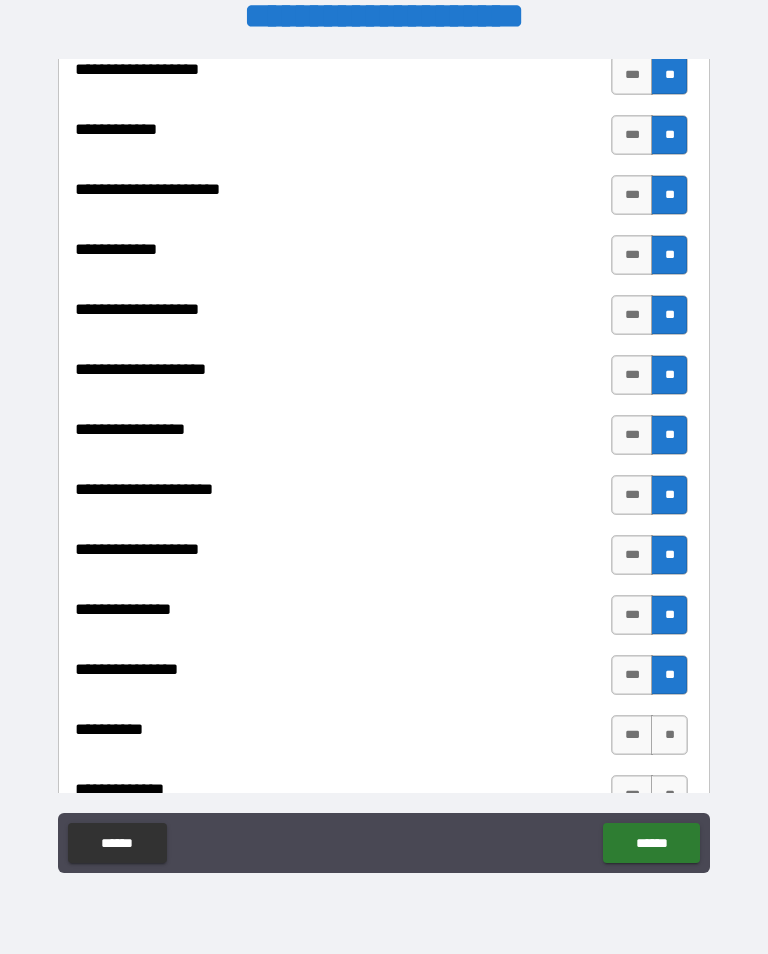 click on "**" at bounding box center (669, 735) 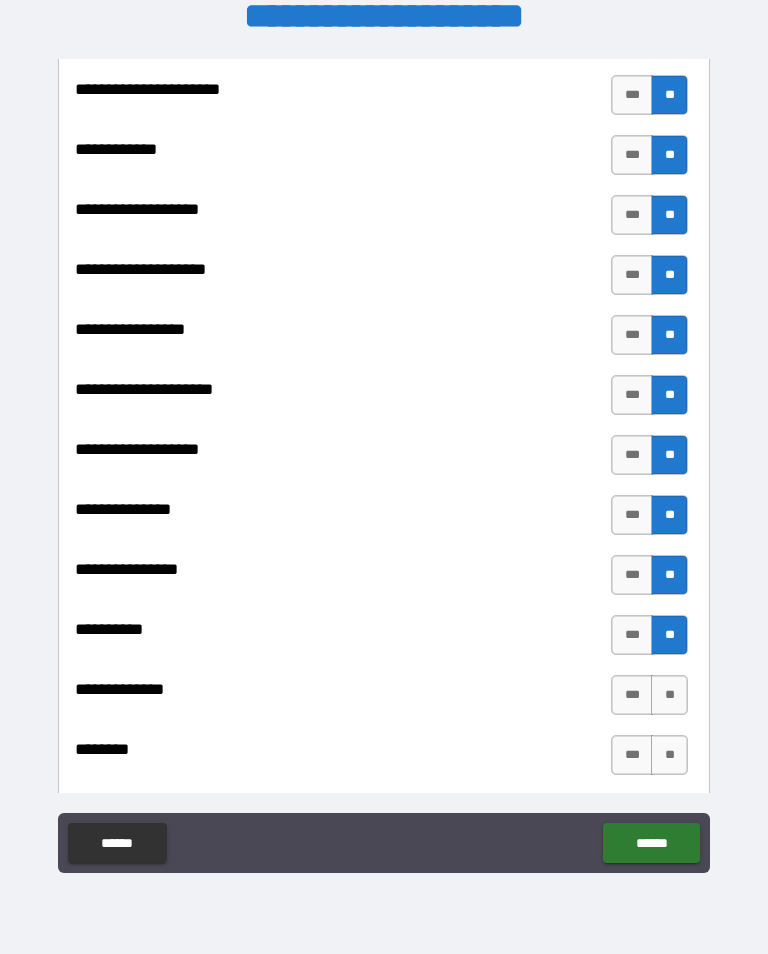 scroll, scrollTop: 5367, scrollLeft: 0, axis: vertical 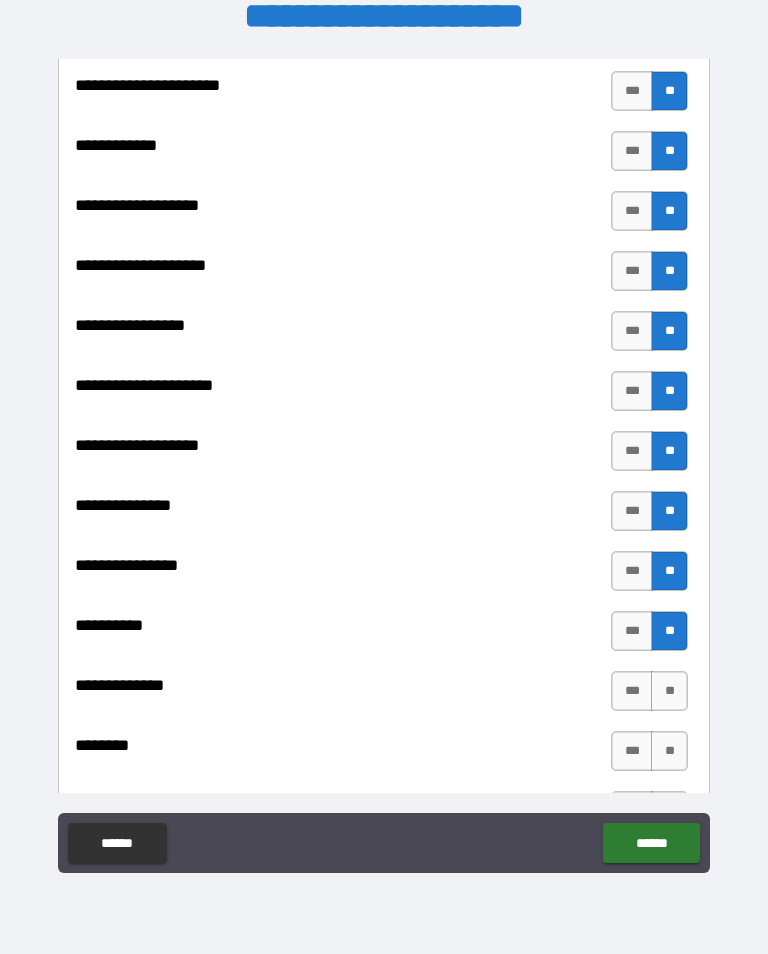 click on "**" at bounding box center (669, 691) 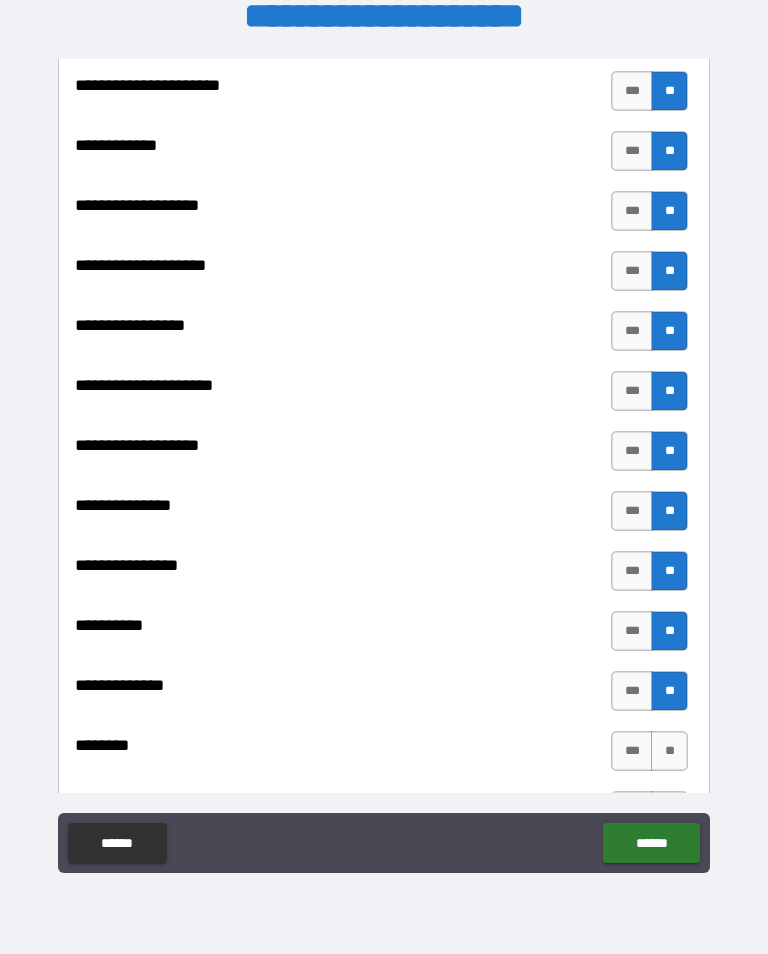 click on "**" at bounding box center (669, 751) 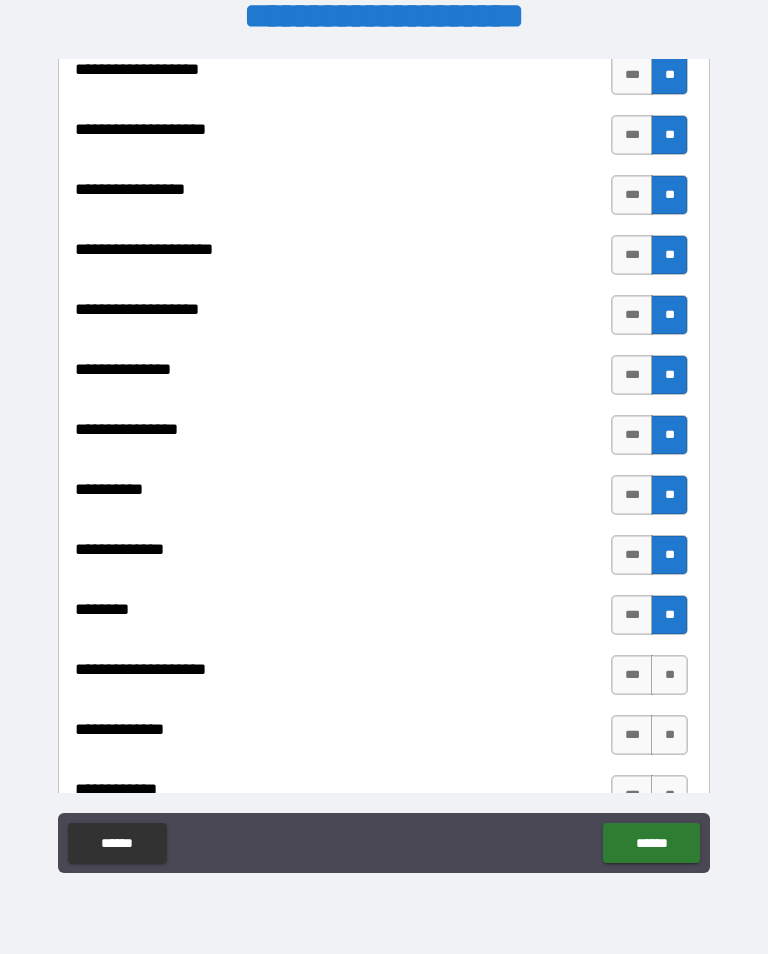 scroll, scrollTop: 5503, scrollLeft: 0, axis: vertical 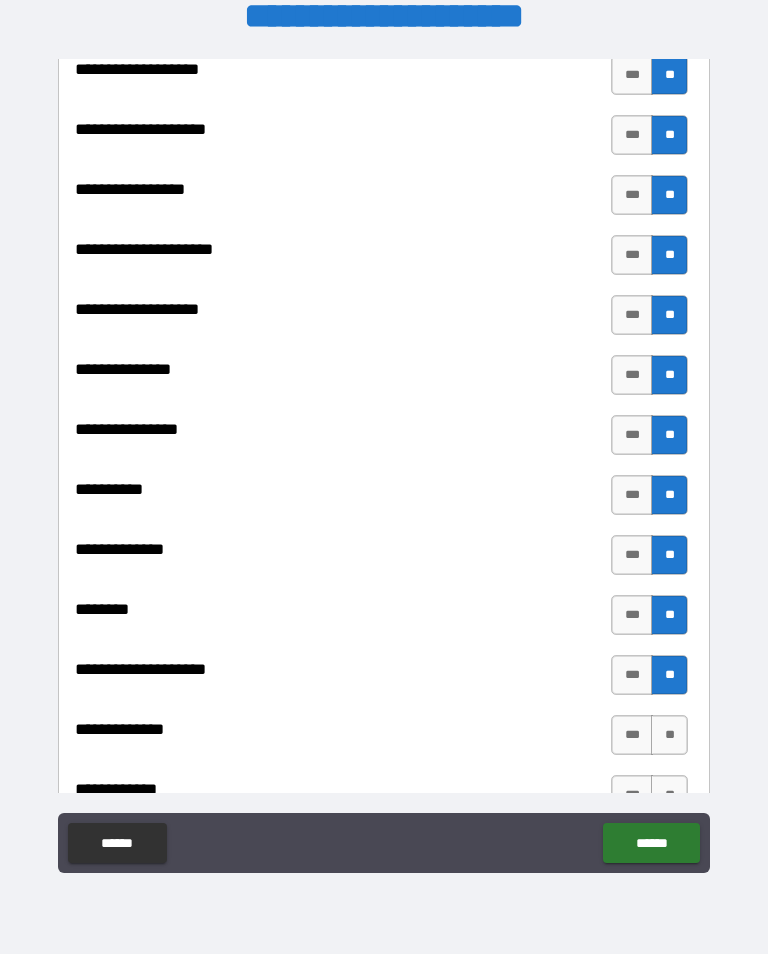 click on "**" at bounding box center [669, 735] 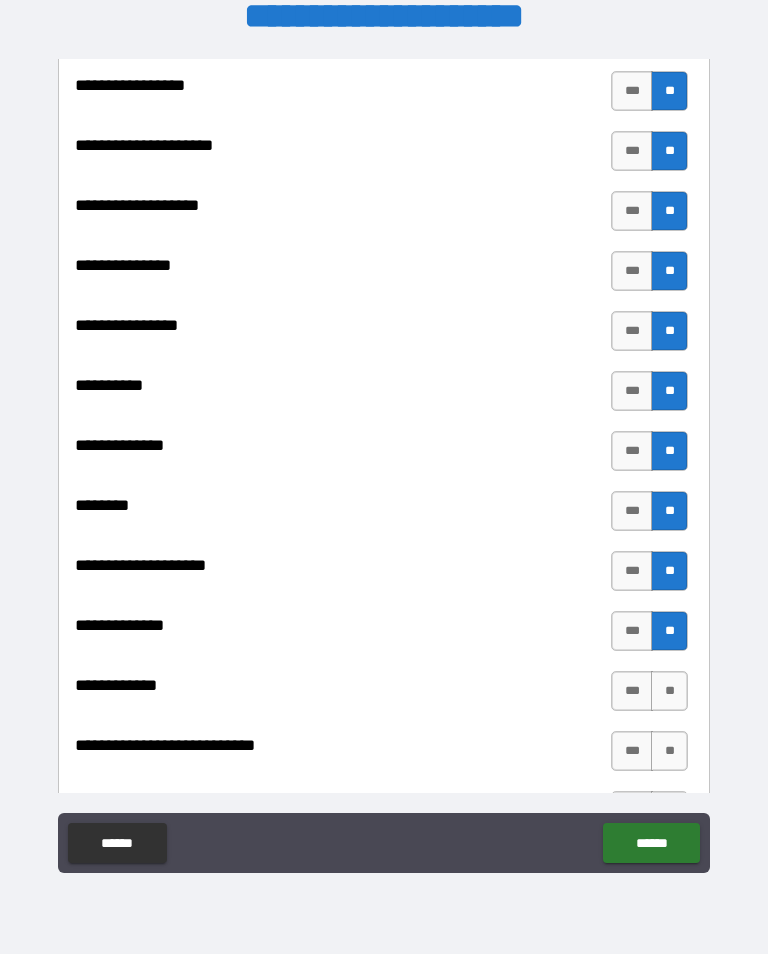 scroll, scrollTop: 5608, scrollLeft: 0, axis: vertical 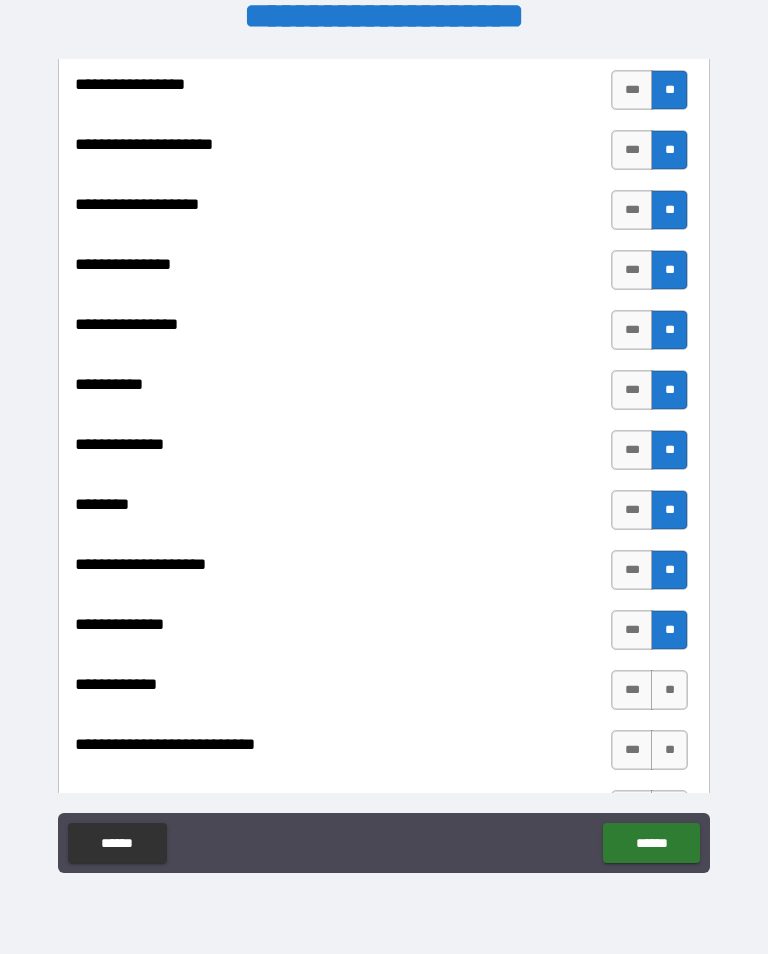 click on "**" at bounding box center [669, 690] 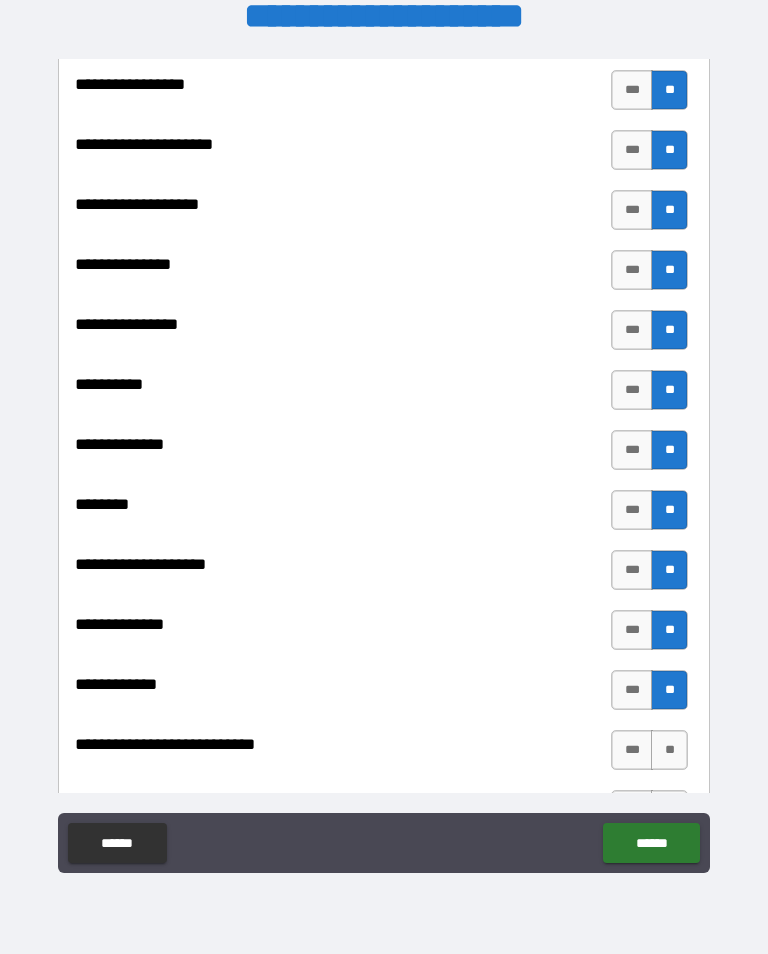 click on "**" at bounding box center [669, 750] 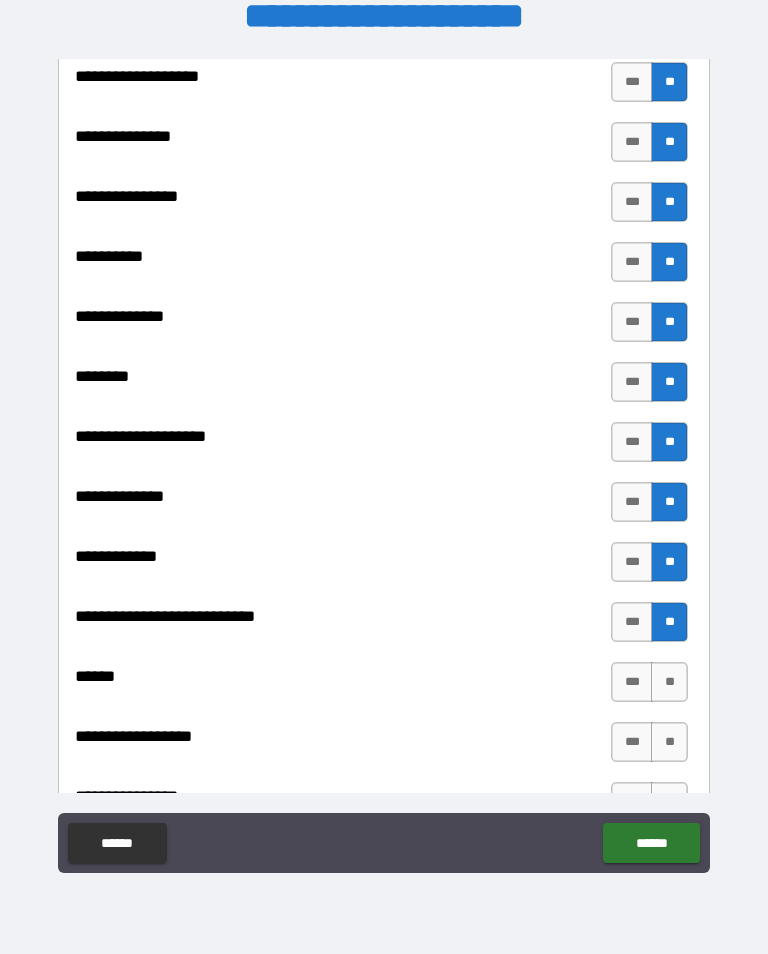 scroll, scrollTop: 5739, scrollLeft: 0, axis: vertical 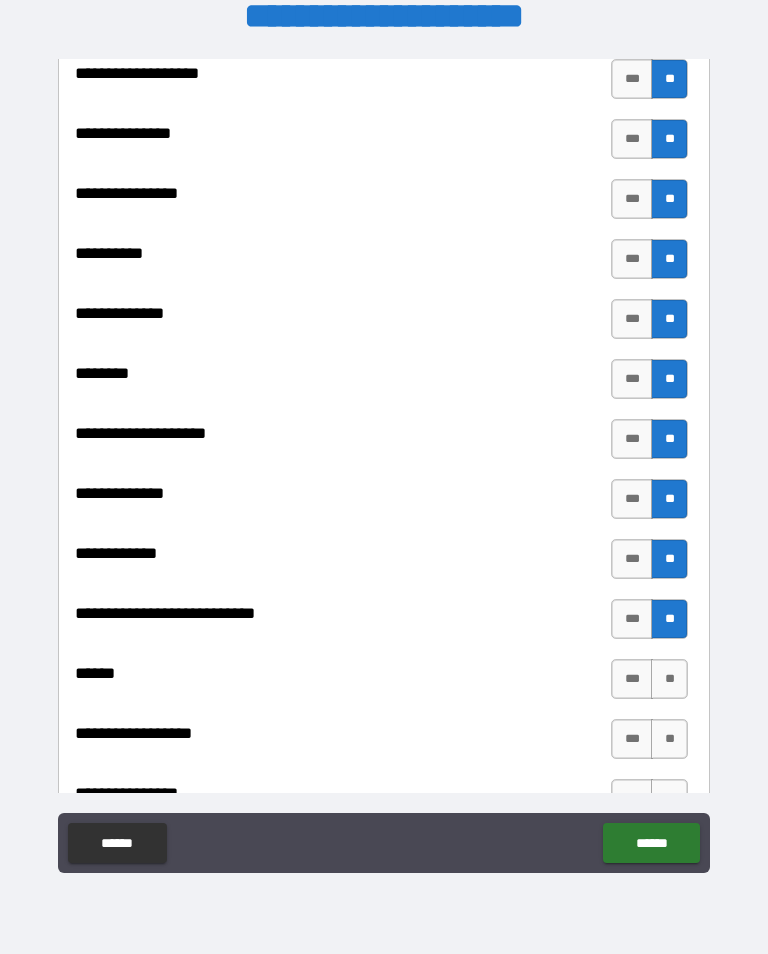 click on "**" at bounding box center (669, 679) 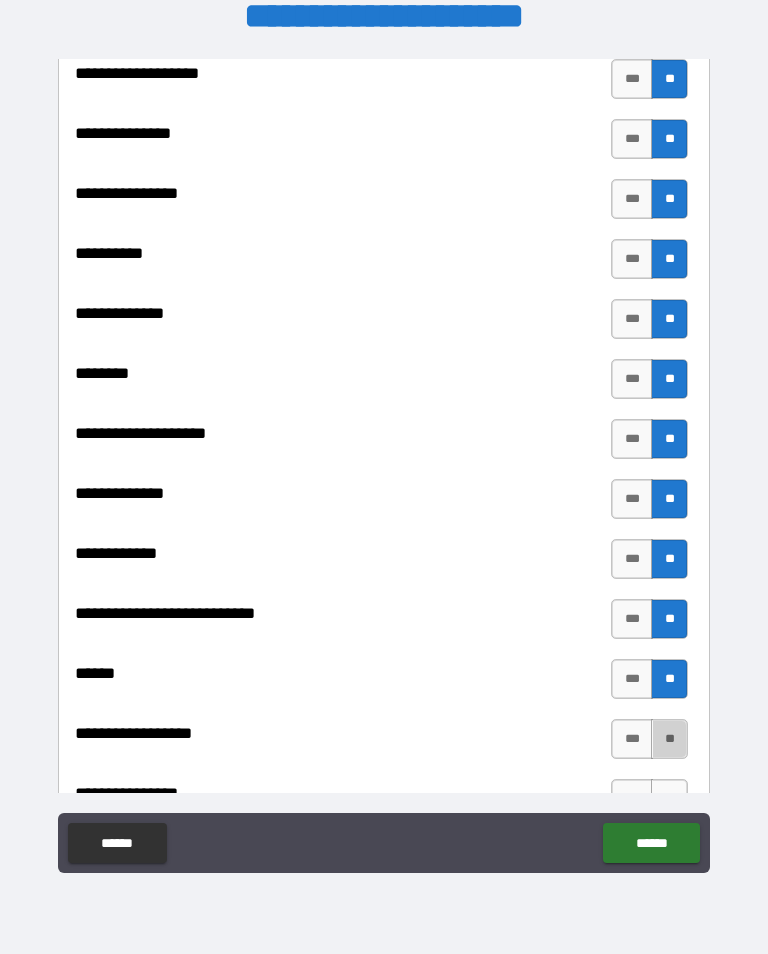 click on "**" at bounding box center [669, 739] 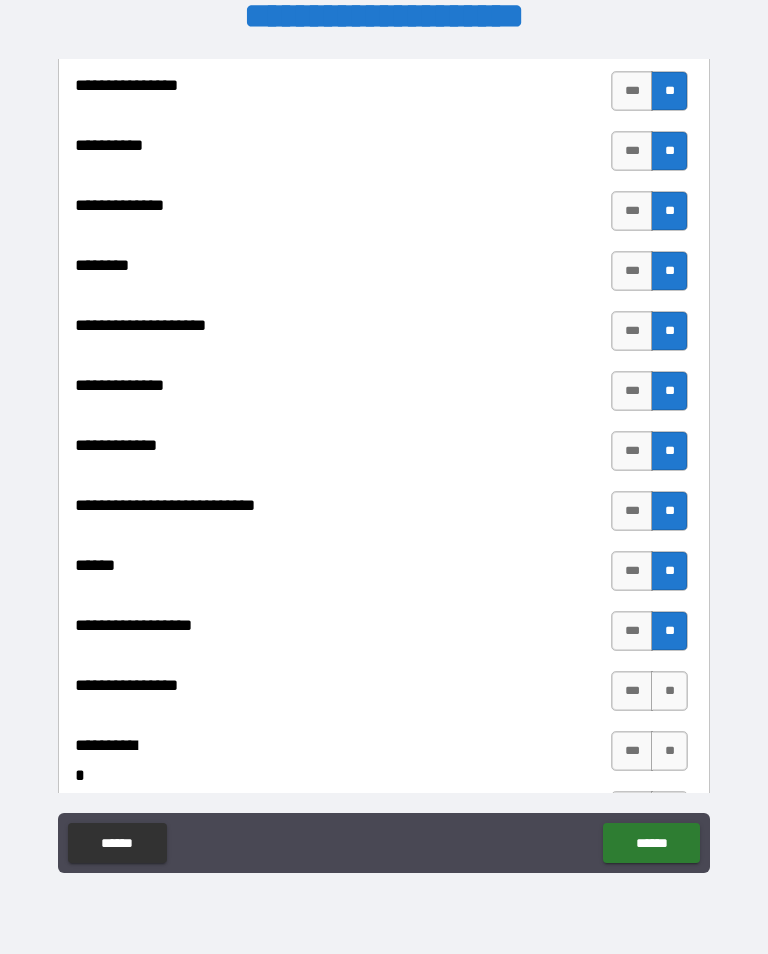 scroll, scrollTop: 5859, scrollLeft: 0, axis: vertical 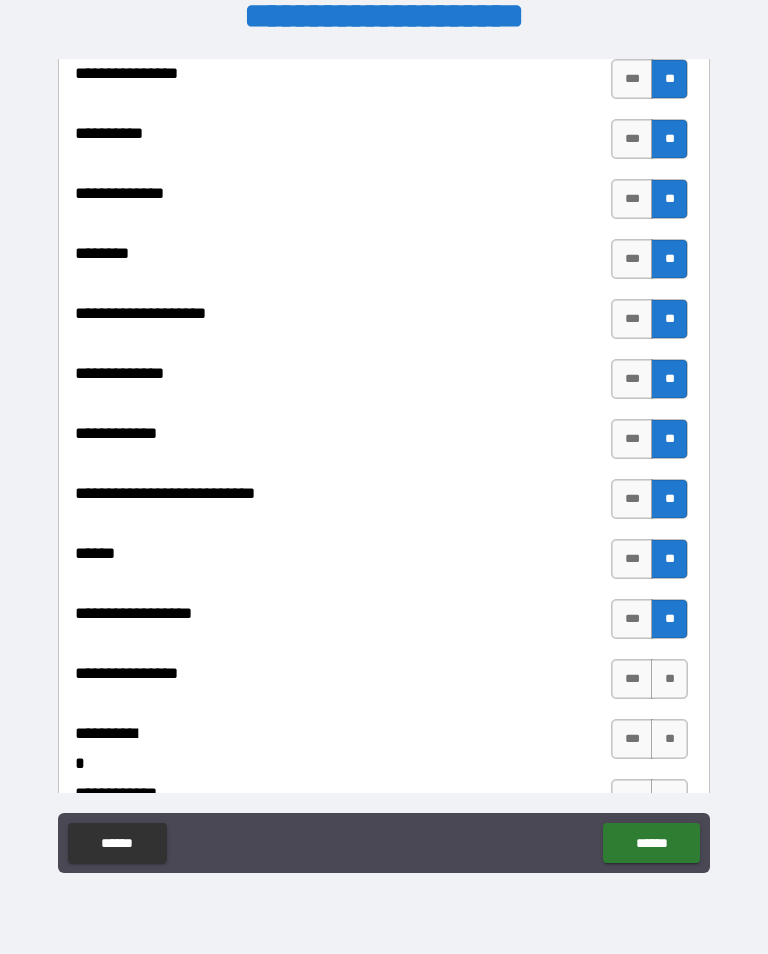 click on "**" at bounding box center [669, 679] 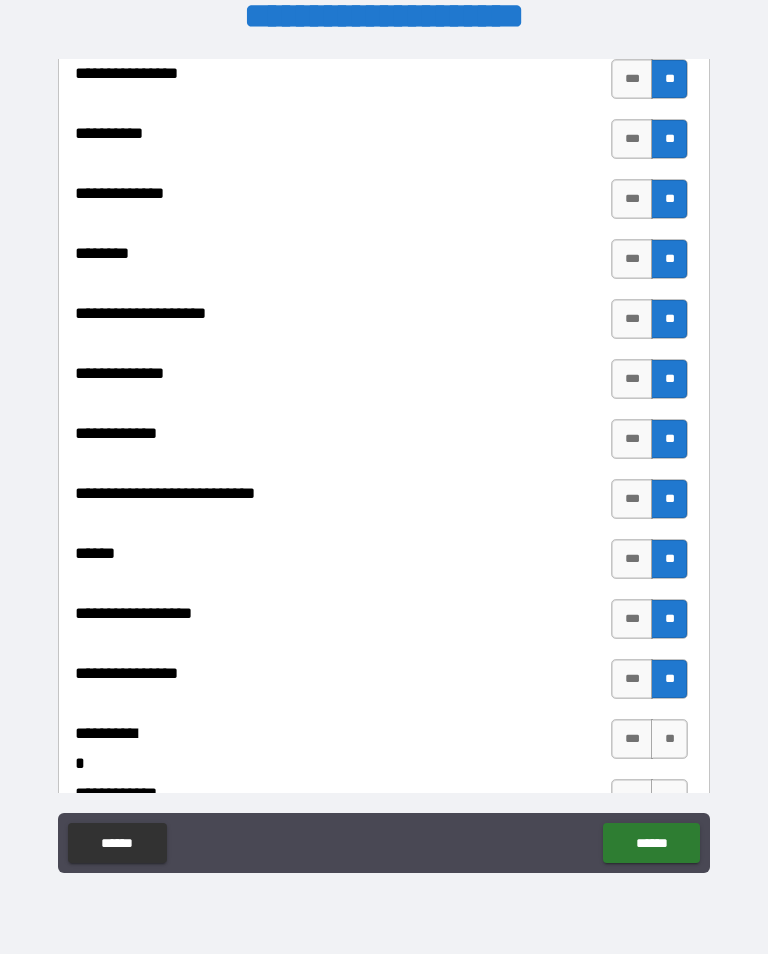 click on "**" at bounding box center (669, 739) 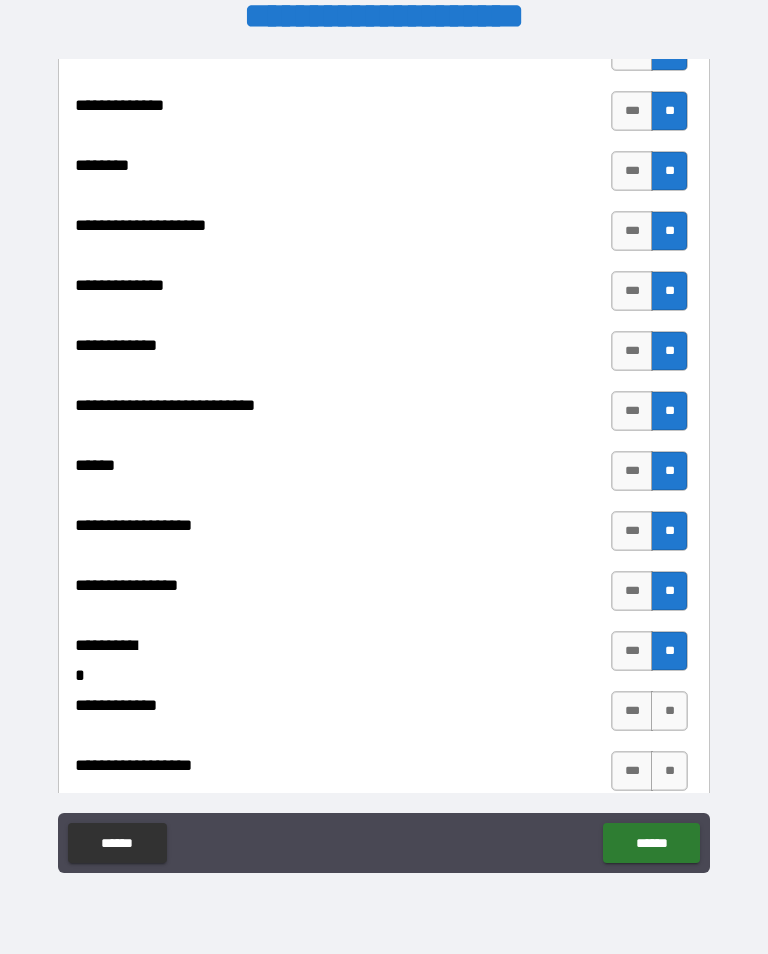 scroll, scrollTop: 5949, scrollLeft: 0, axis: vertical 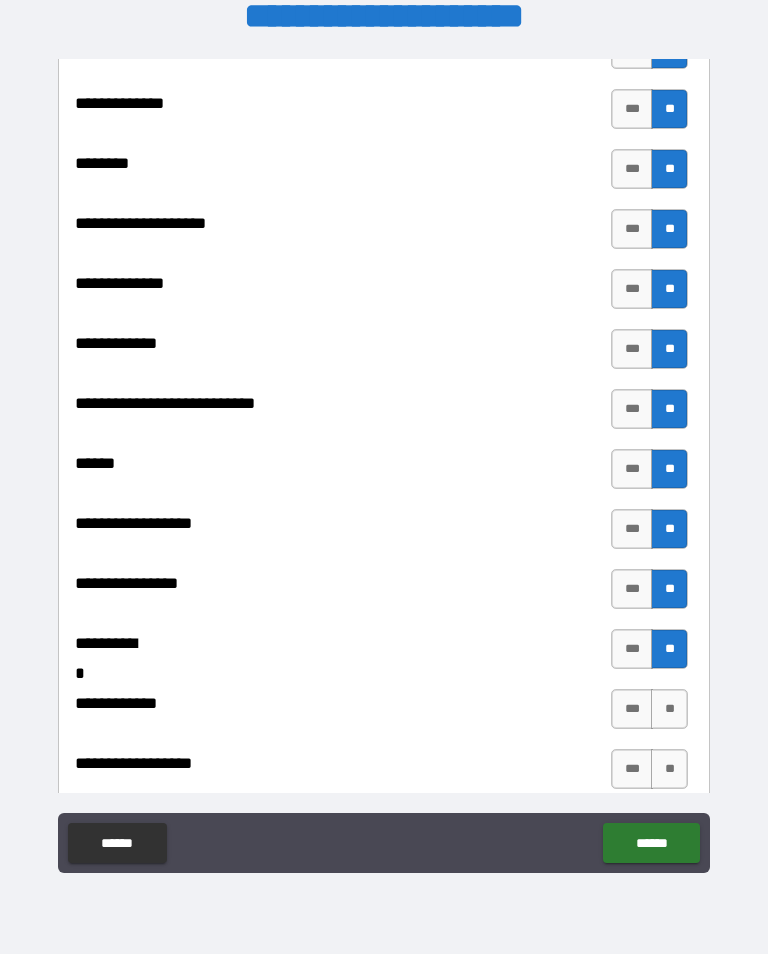 click on "**" at bounding box center [669, 709] 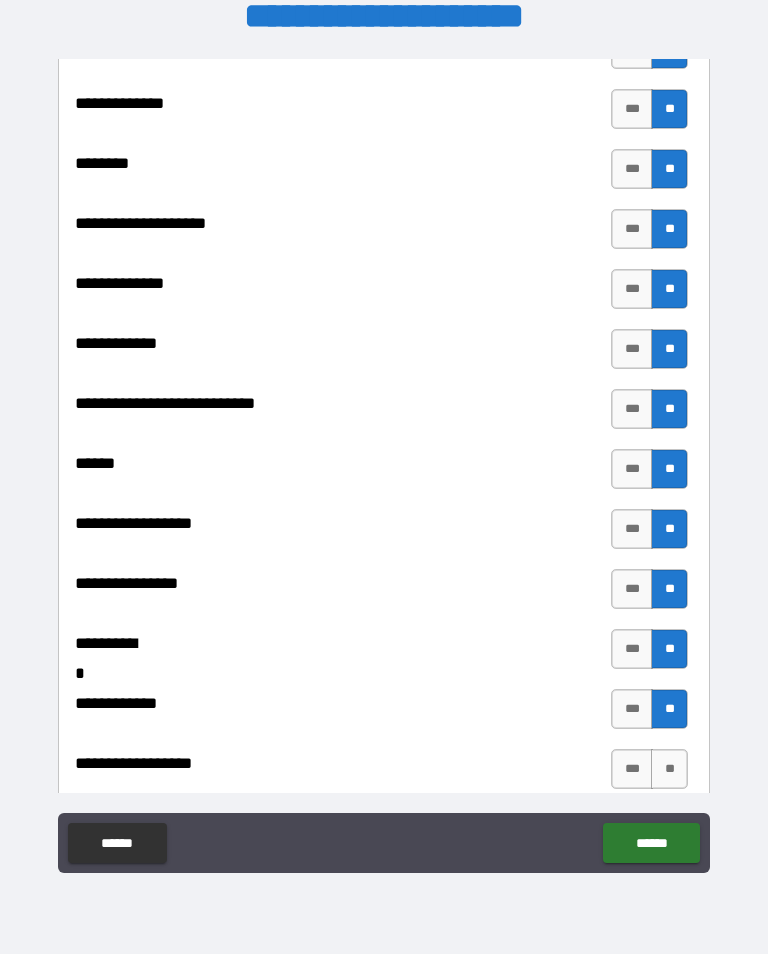 click on "**" at bounding box center (669, 769) 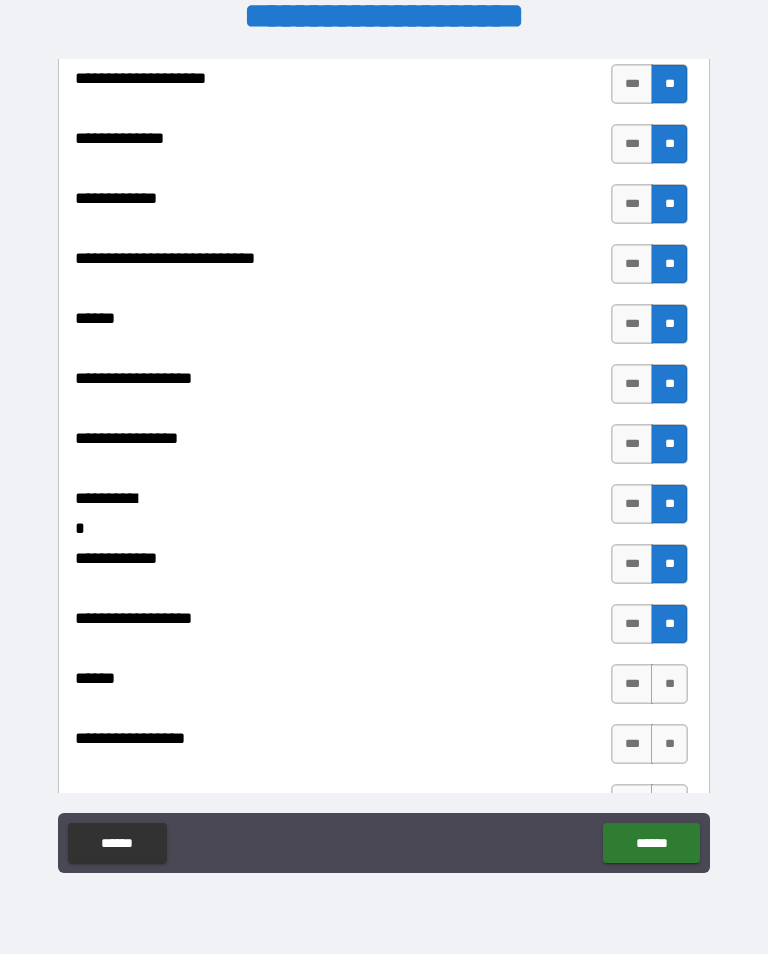 scroll, scrollTop: 6097, scrollLeft: 0, axis: vertical 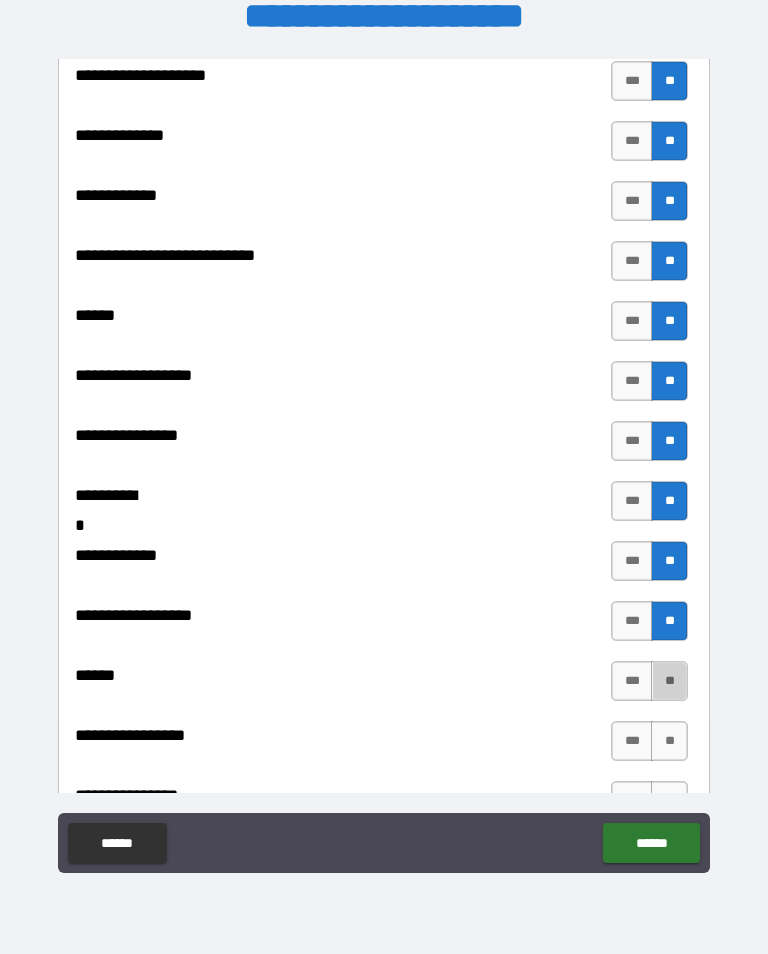click on "**" at bounding box center [669, 681] 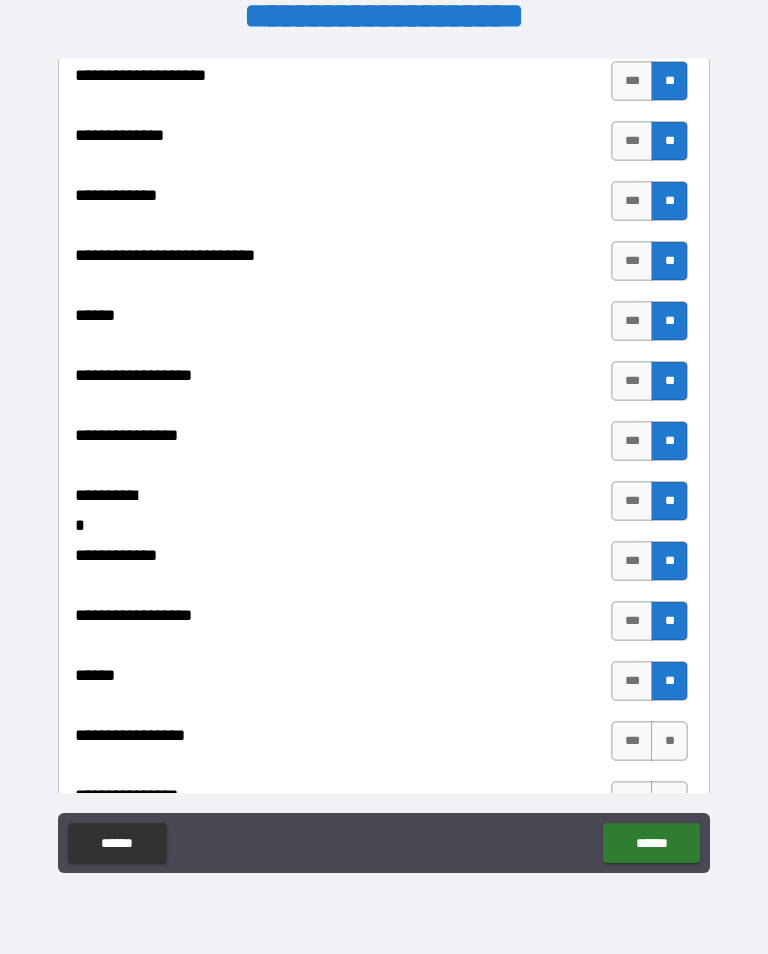 click on "**" at bounding box center [669, 741] 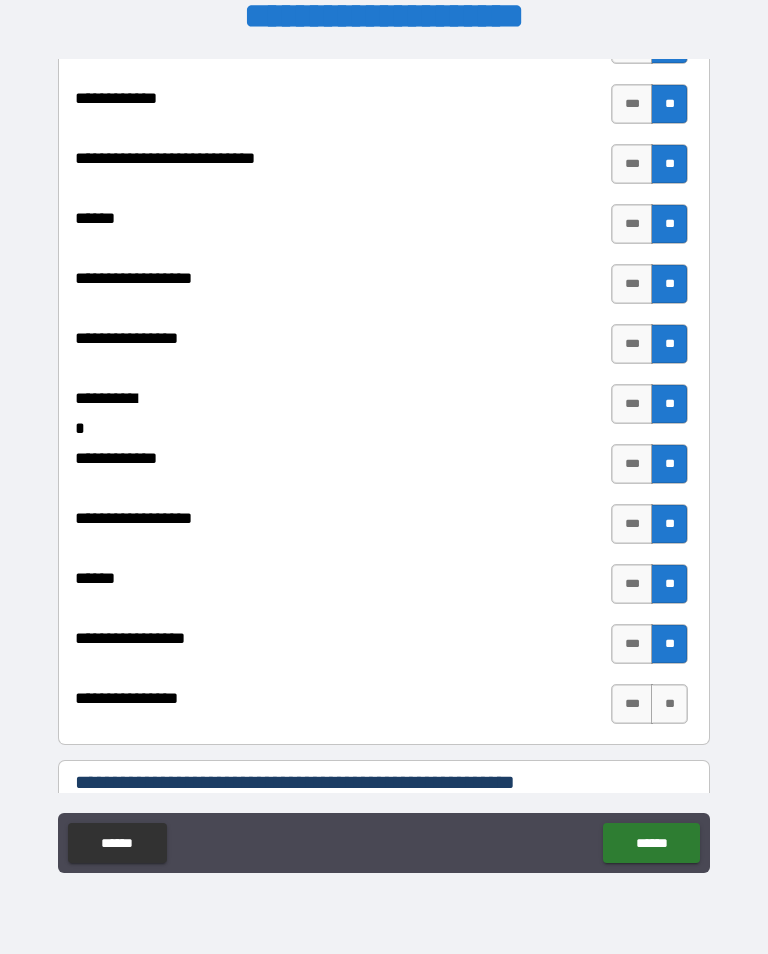 scroll, scrollTop: 6197, scrollLeft: 0, axis: vertical 